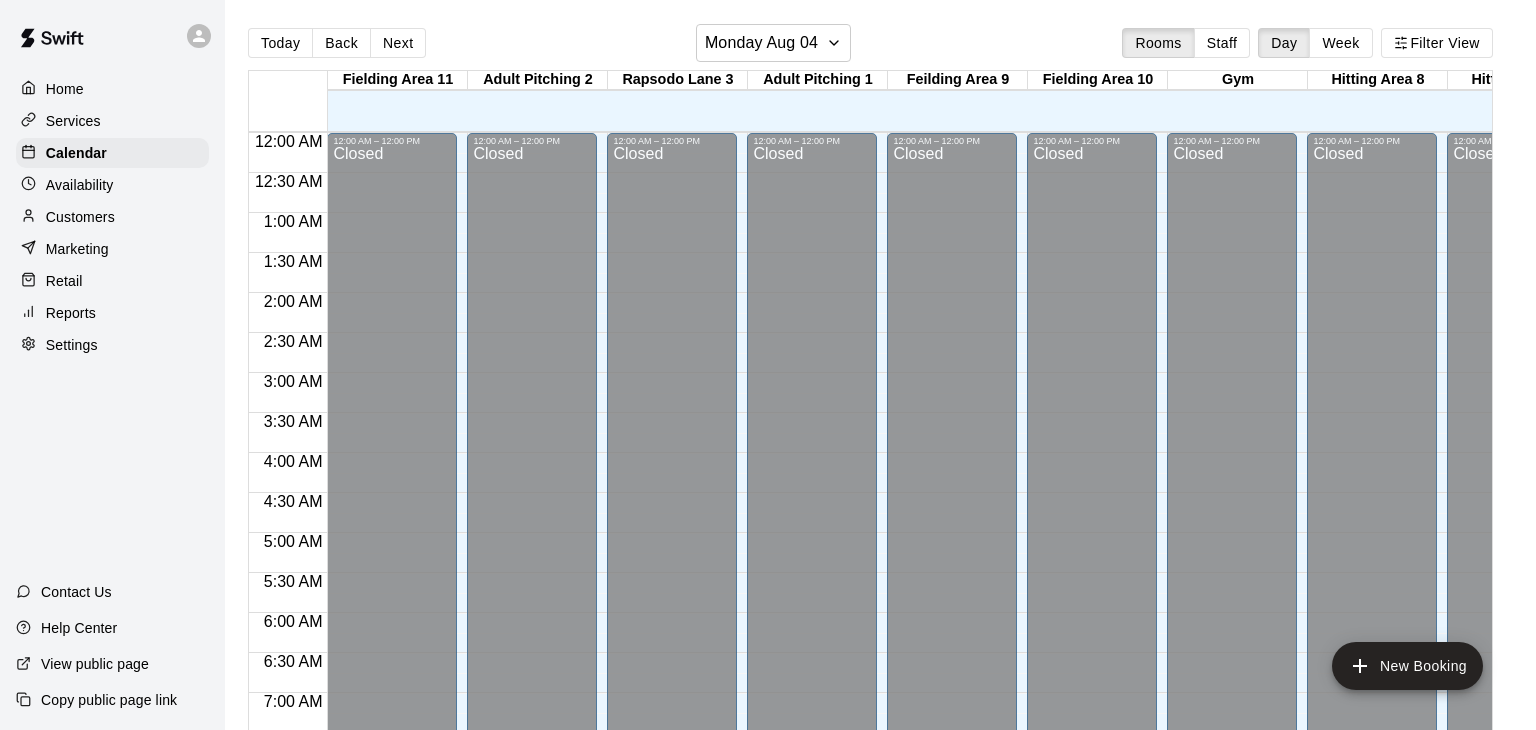 scroll, scrollTop: 0, scrollLeft: 0, axis: both 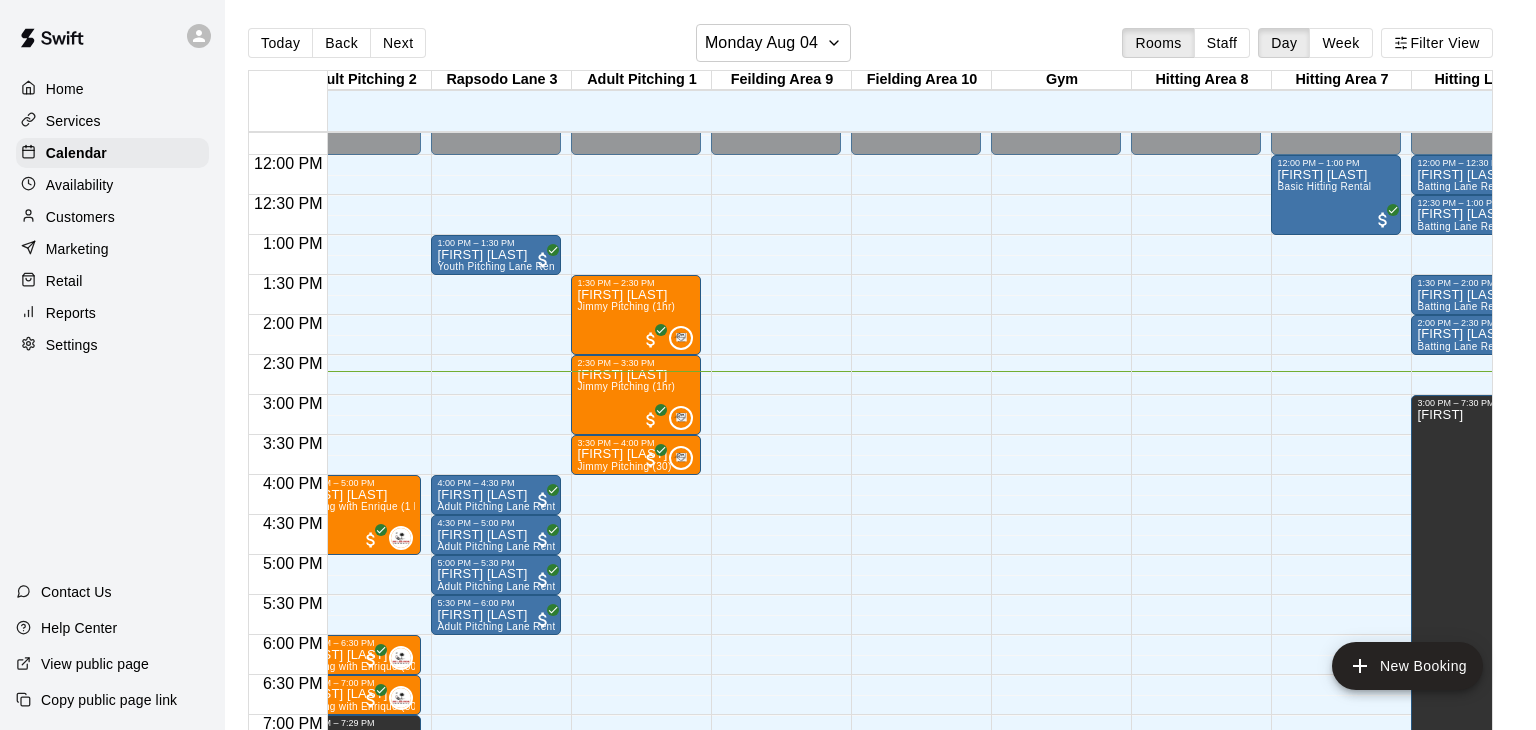 click on "Customers" at bounding box center [80, 217] 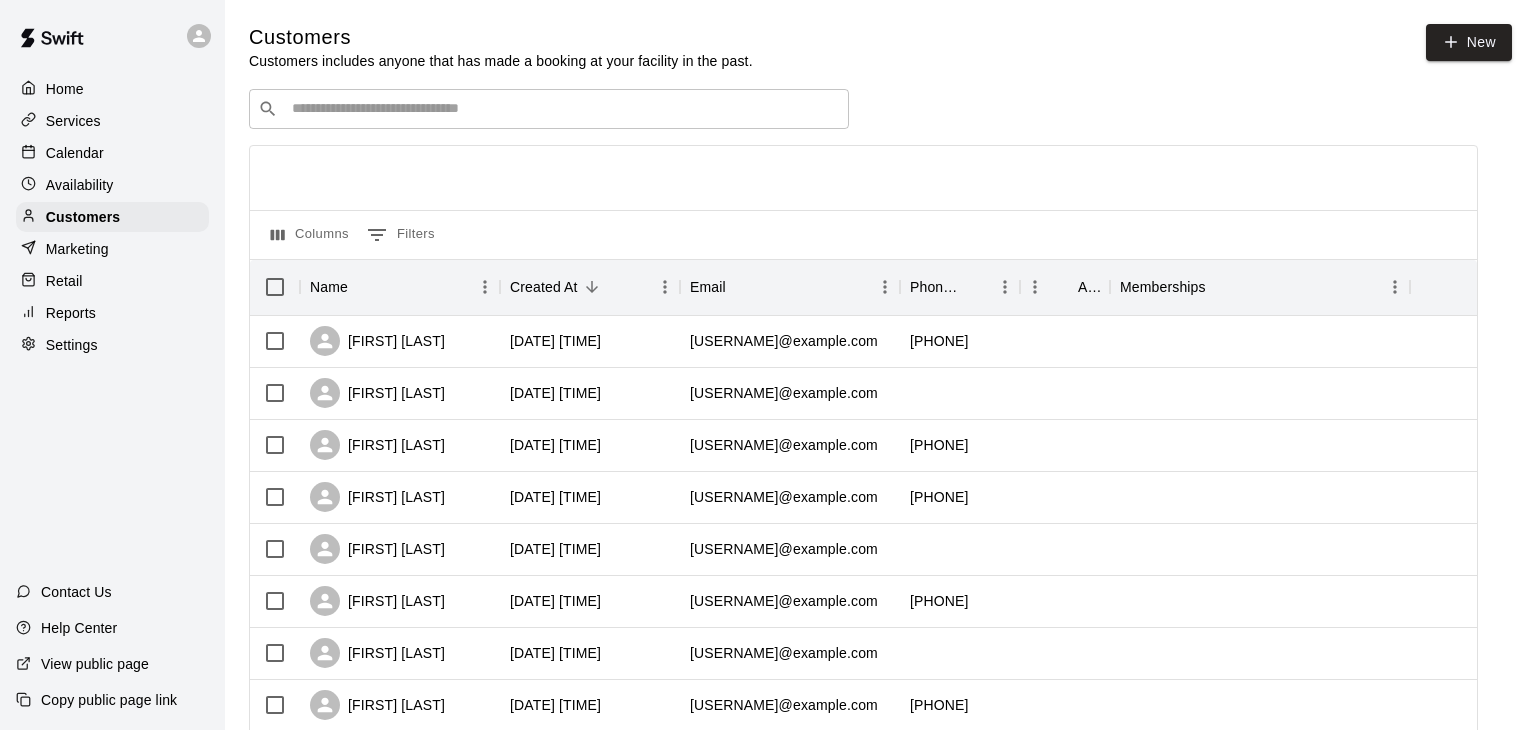 click at bounding box center [563, 109] 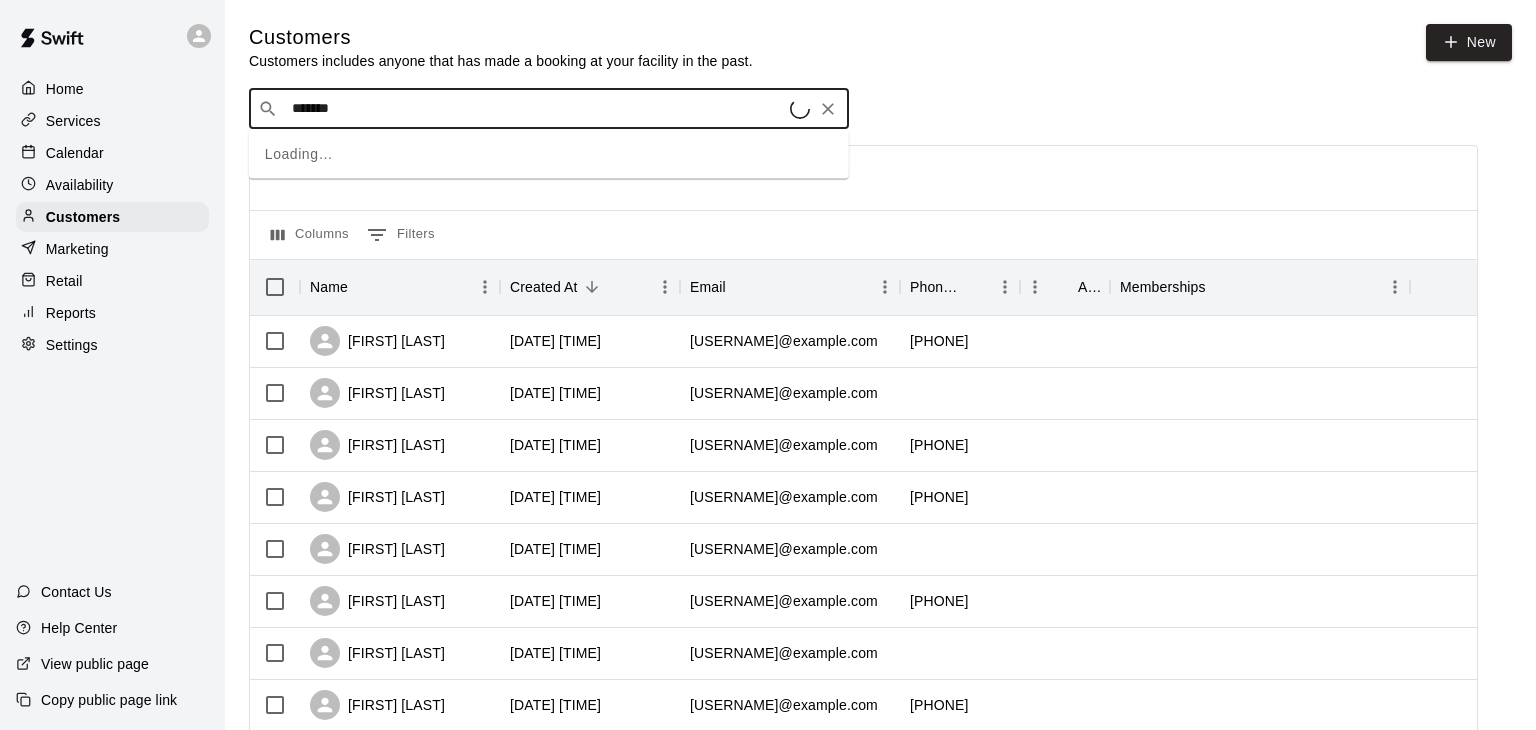 type on "********" 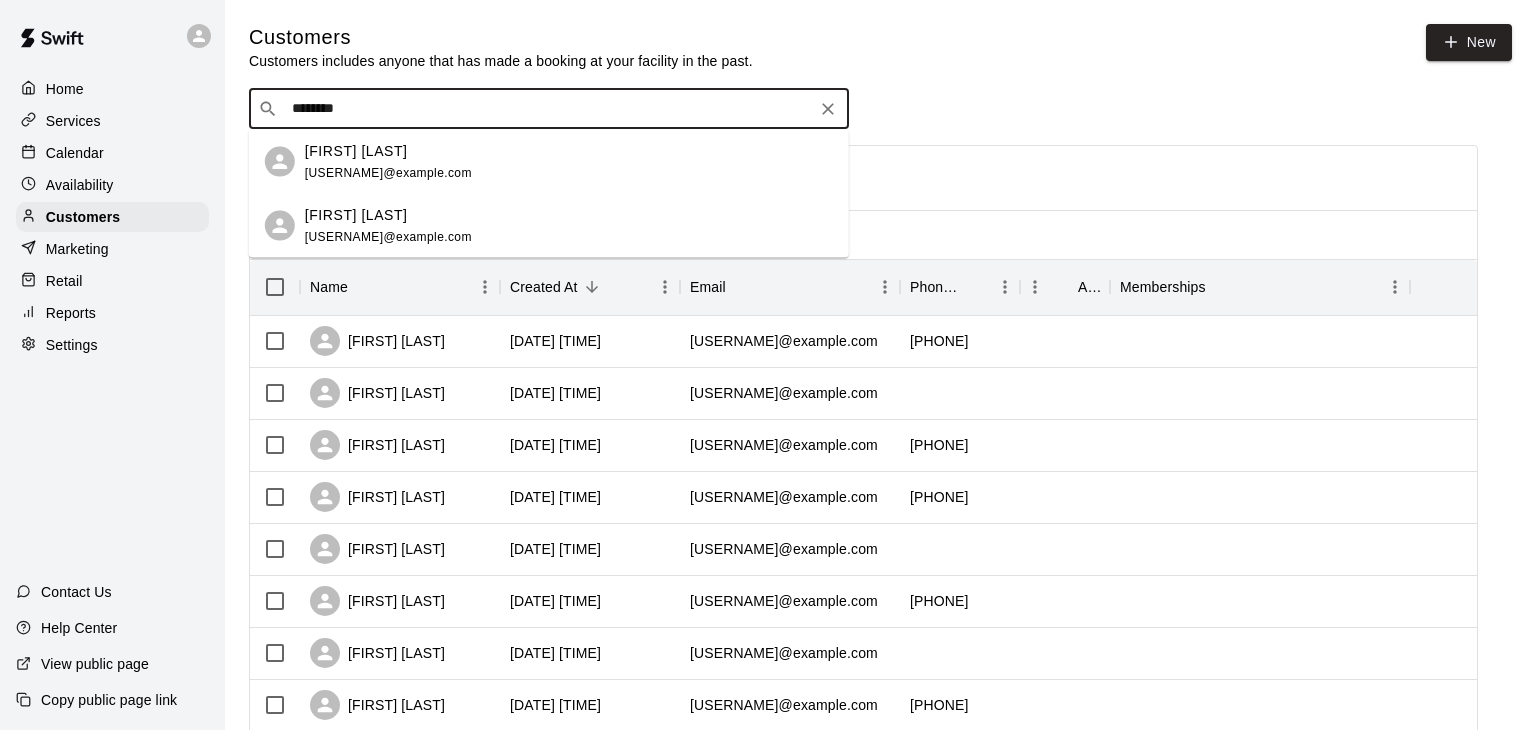 click on "luke.markland@gmail.com" at bounding box center [388, 172] 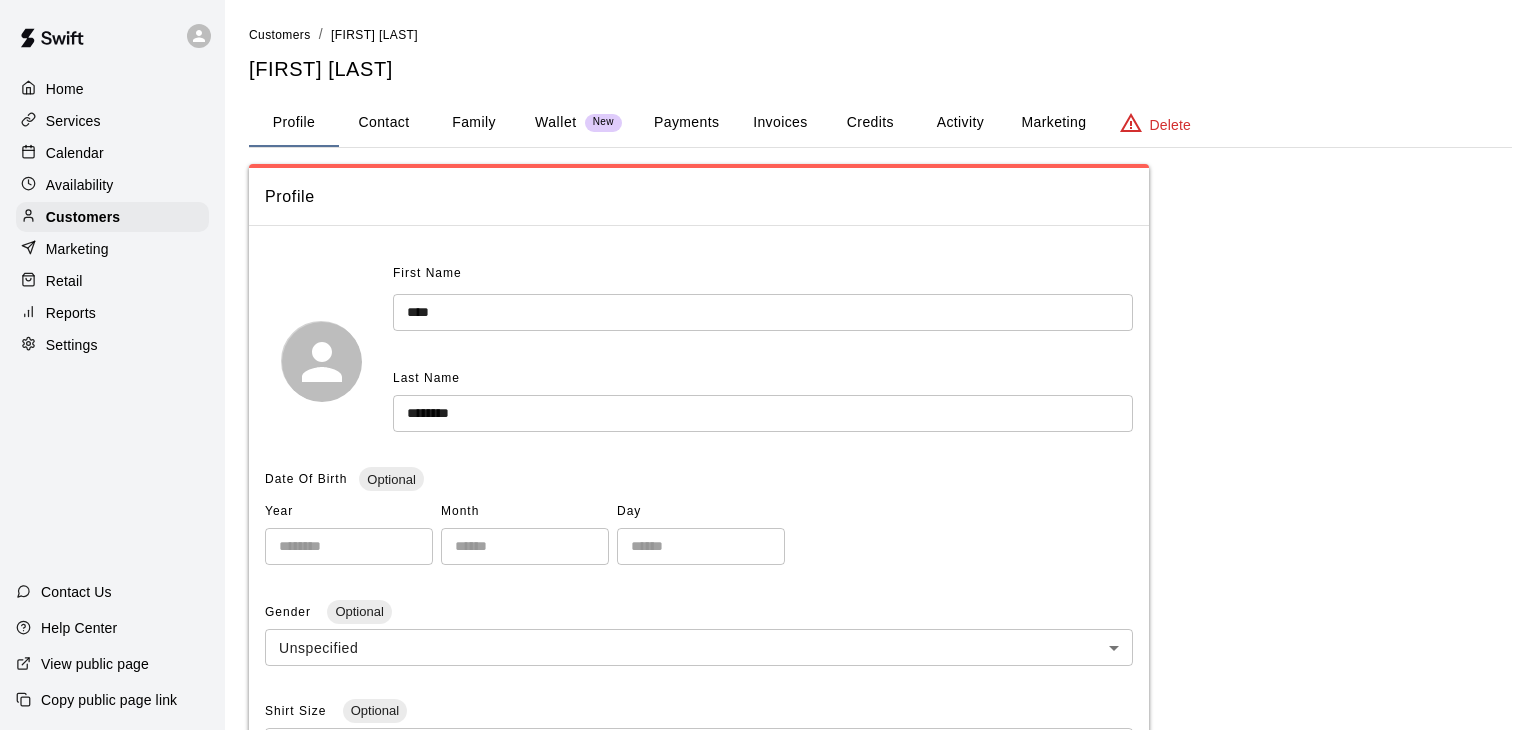 click on "Family" at bounding box center [474, 123] 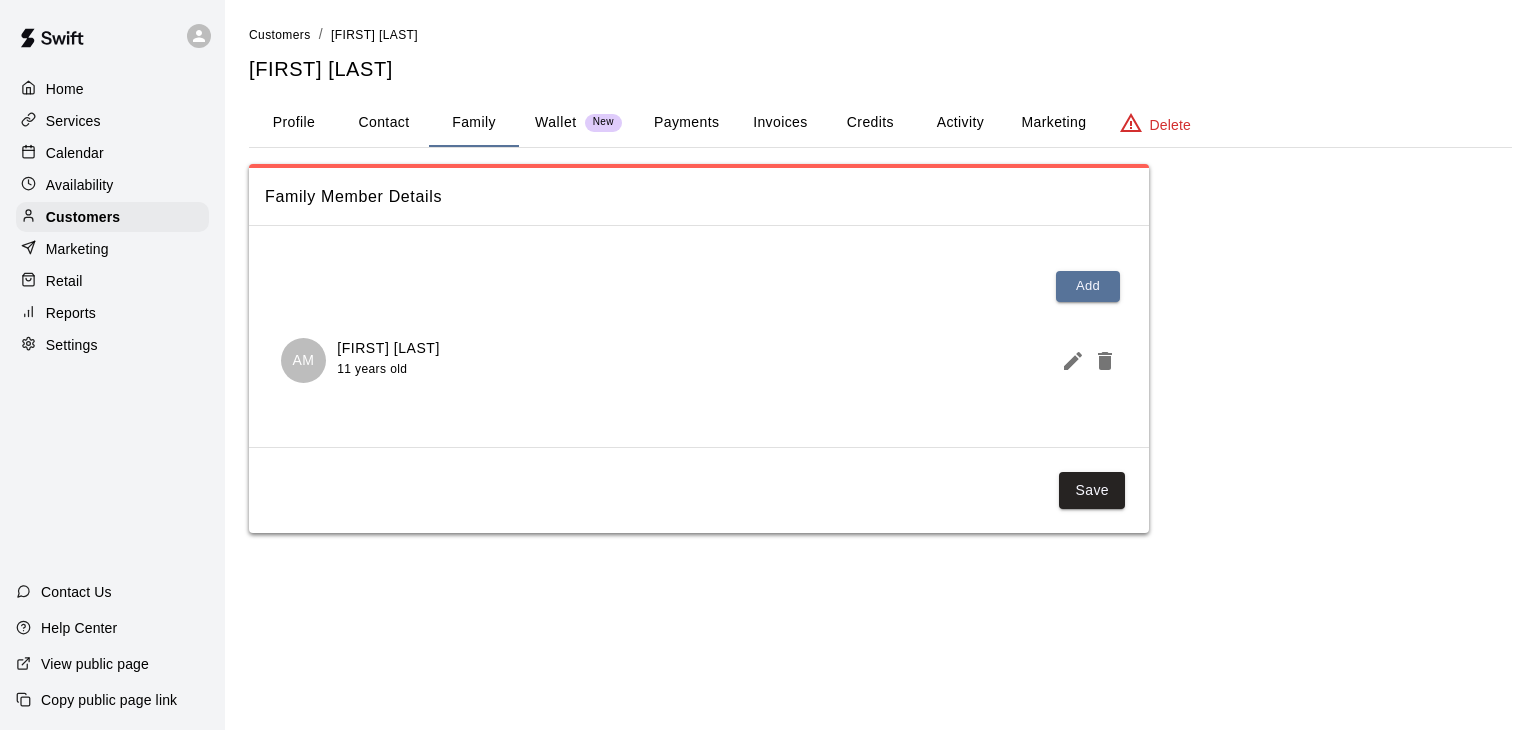 click on "Calendar" at bounding box center (75, 153) 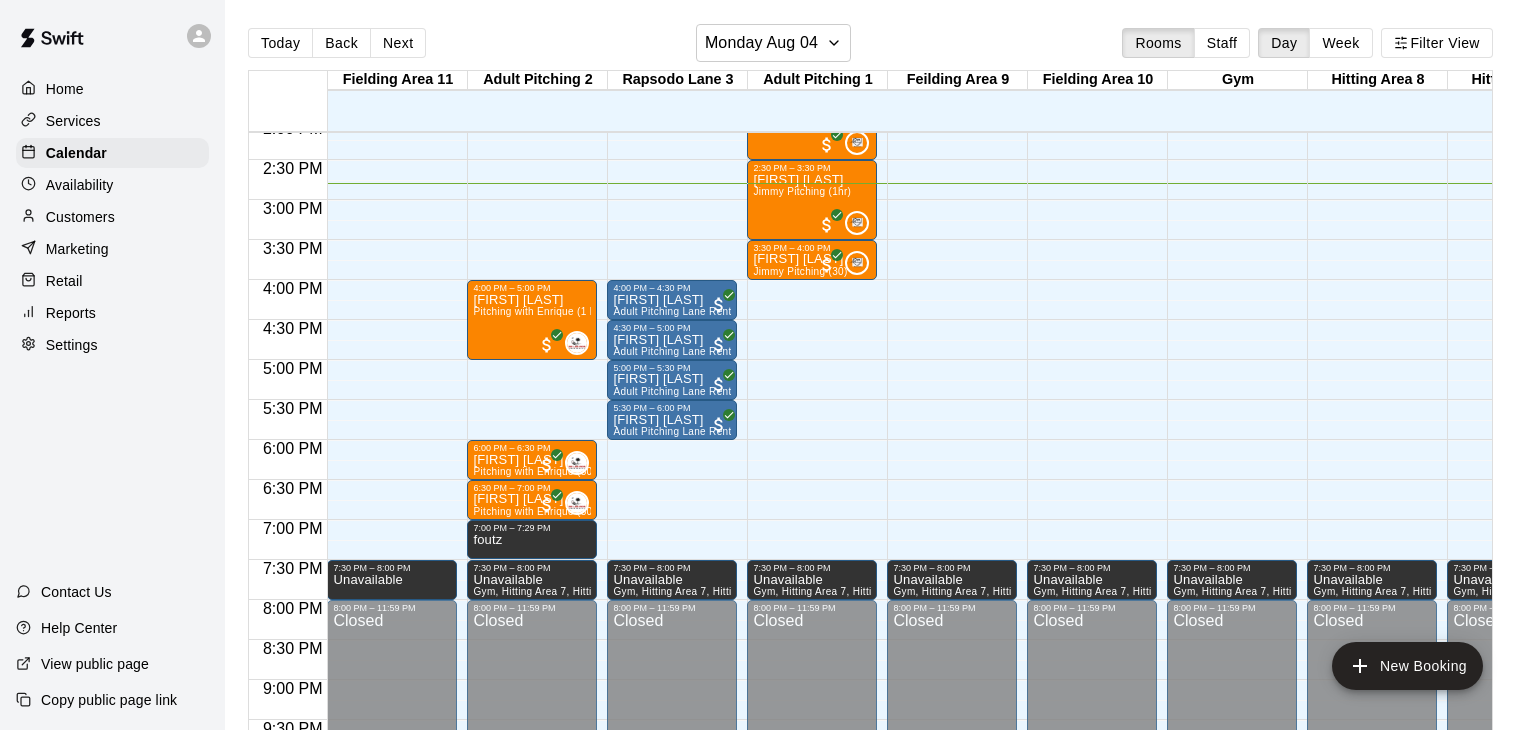scroll, scrollTop: 1126, scrollLeft: 18, axis: both 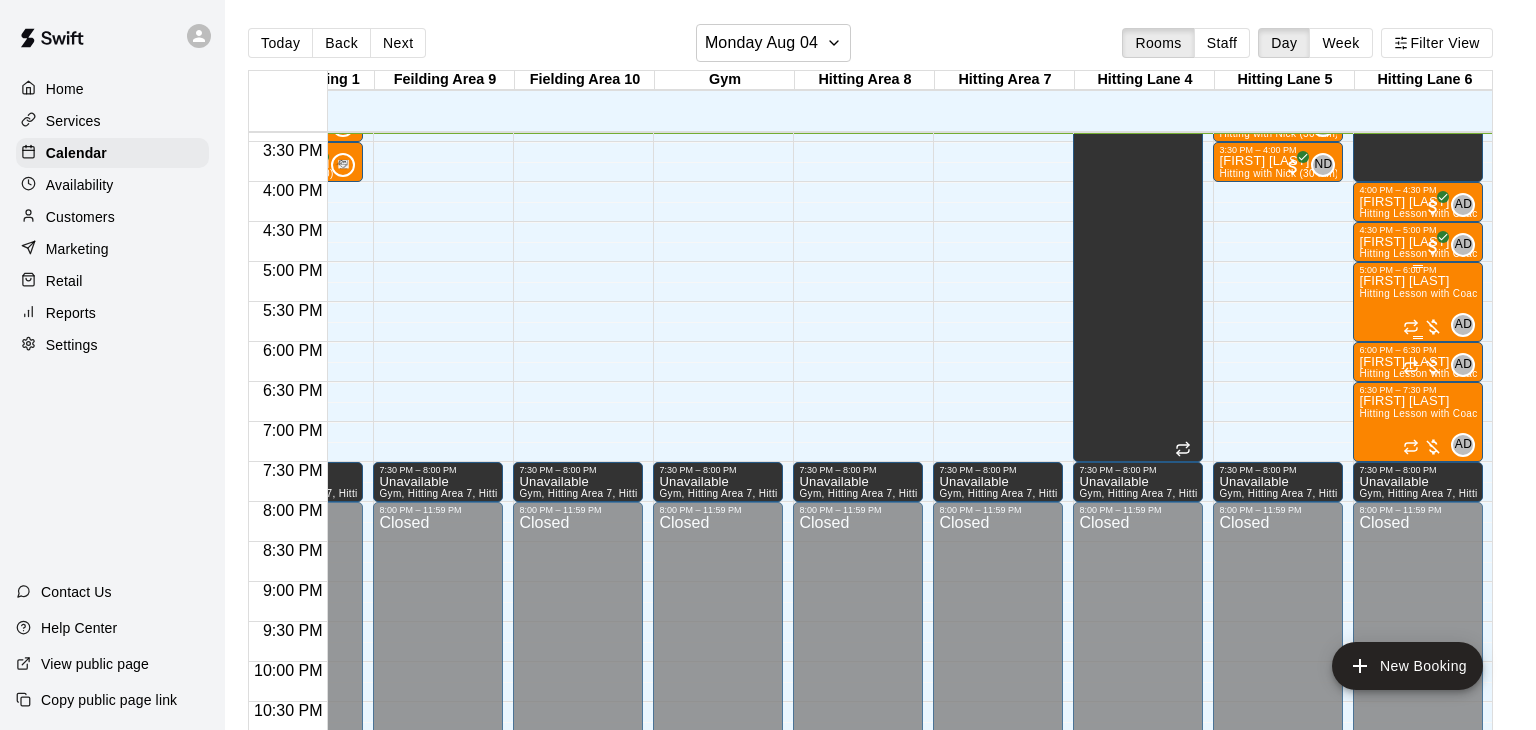 drag, startPoint x: 1387, startPoint y: 355, endPoint x: 1364, endPoint y: 290, distance: 68.94926 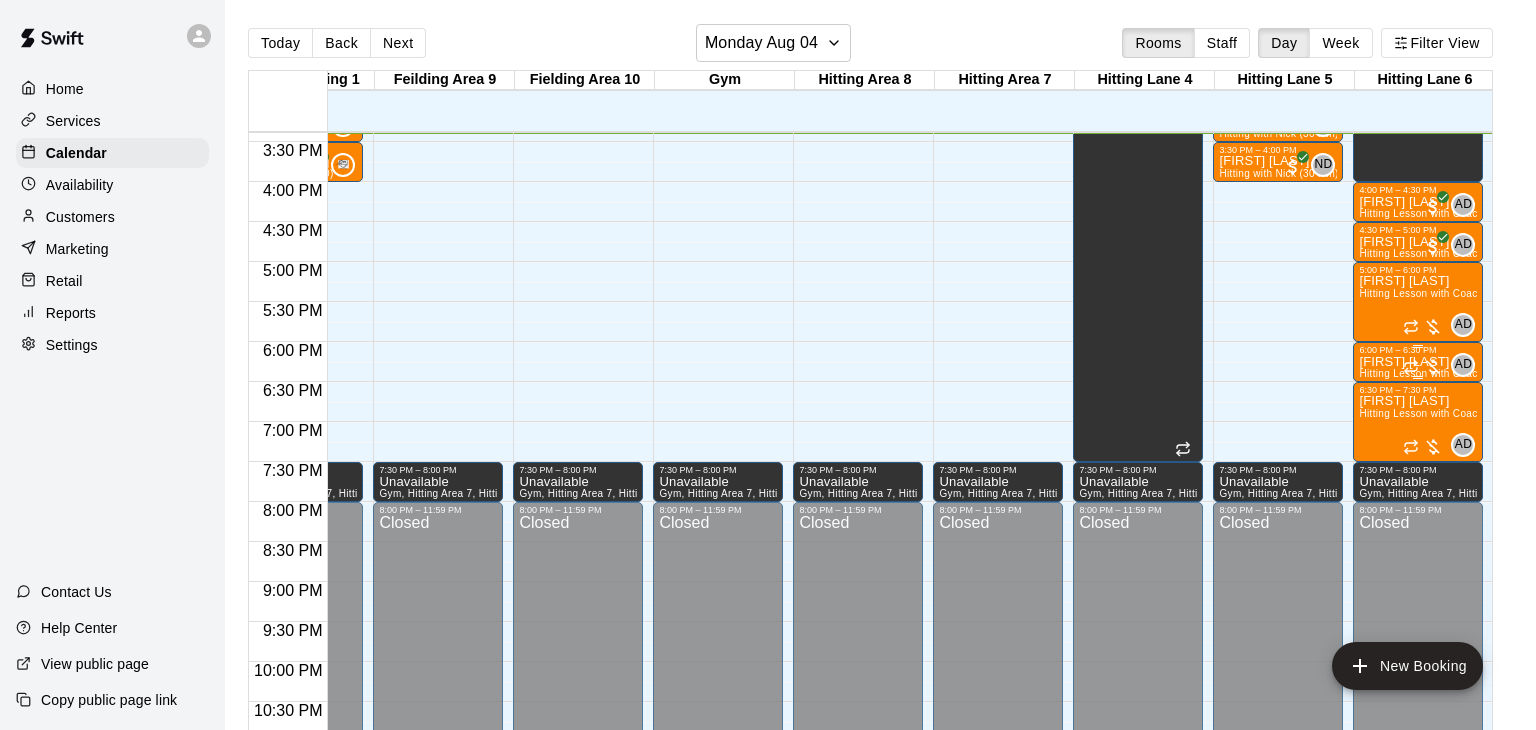 click on "Dylan Trembley Hitting Lesson with Coach Anthony" at bounding box center (1418, 720) 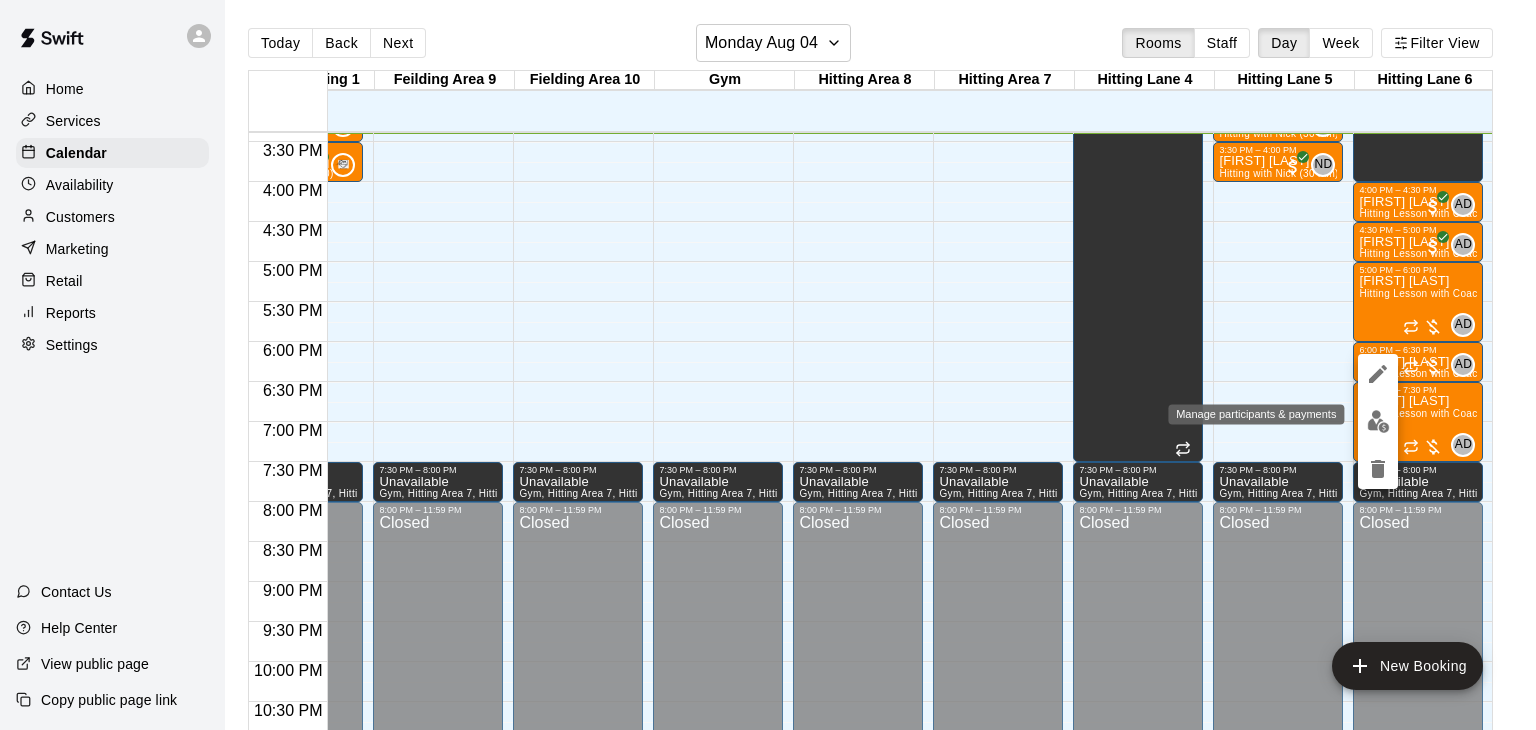 click at bounding box center [1378, 421] 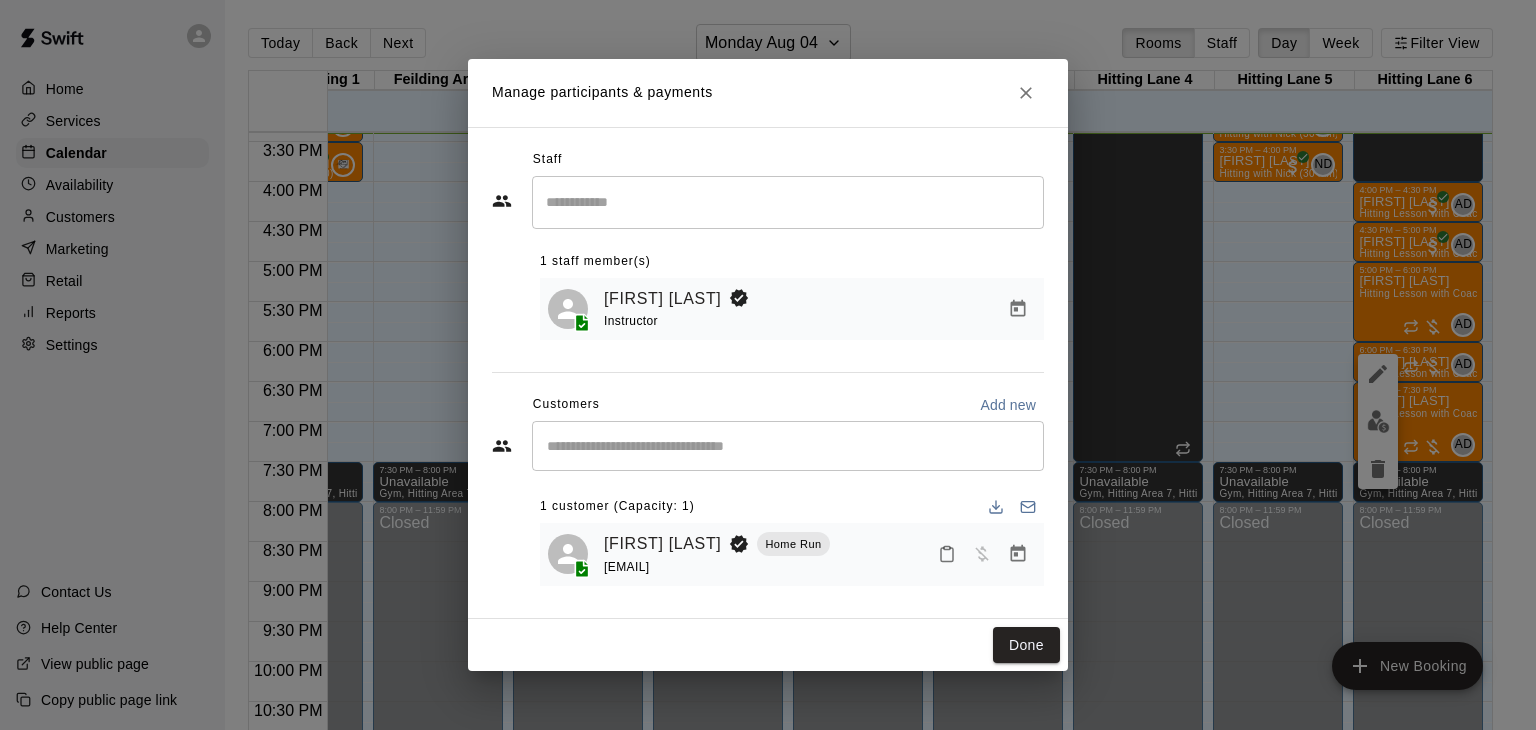 click at bounding box center (788, 202) 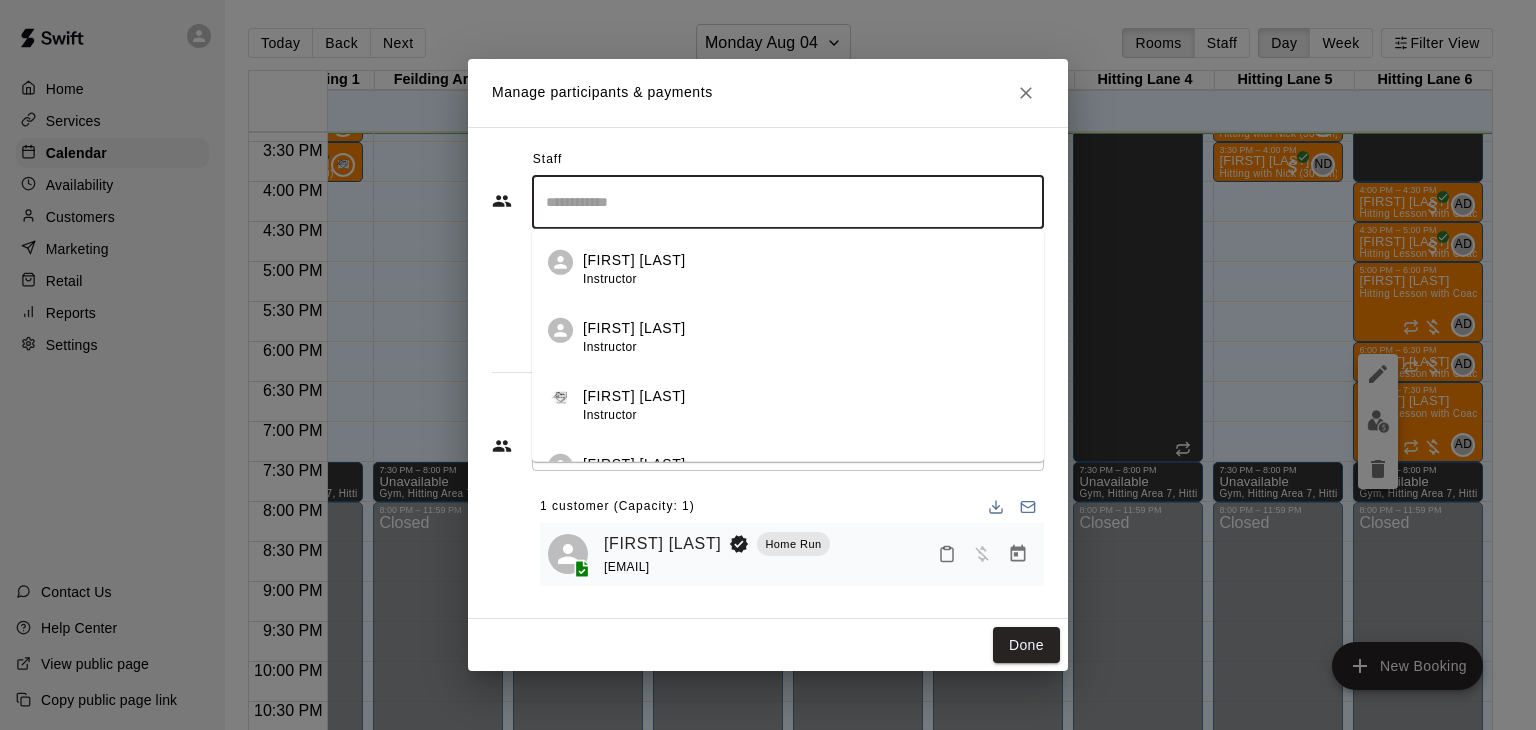 click on "Nick Dionisio Instructor" at bounding box center [805, 269] 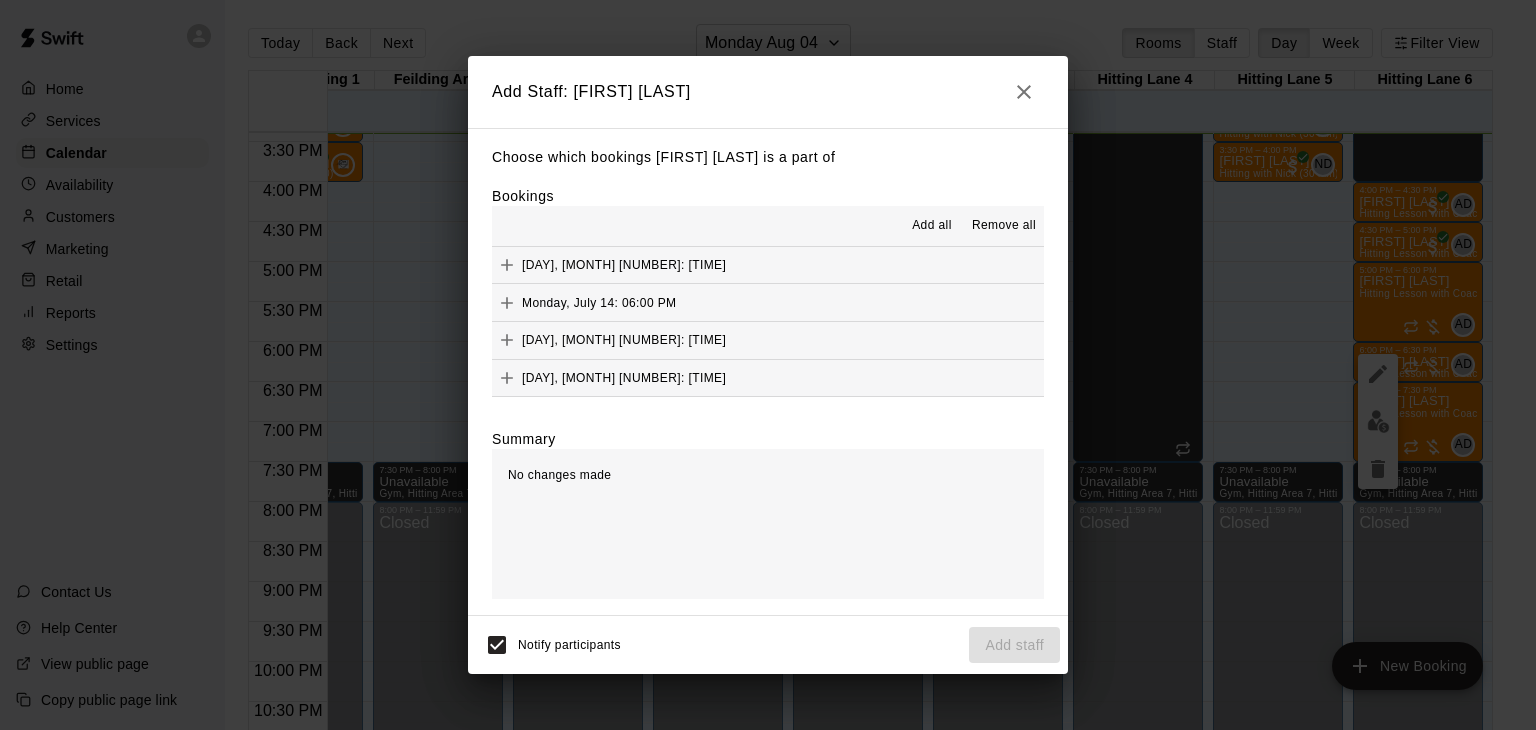 scroll, scrollTop: 36, scrollLeft: 0, axis: vertical 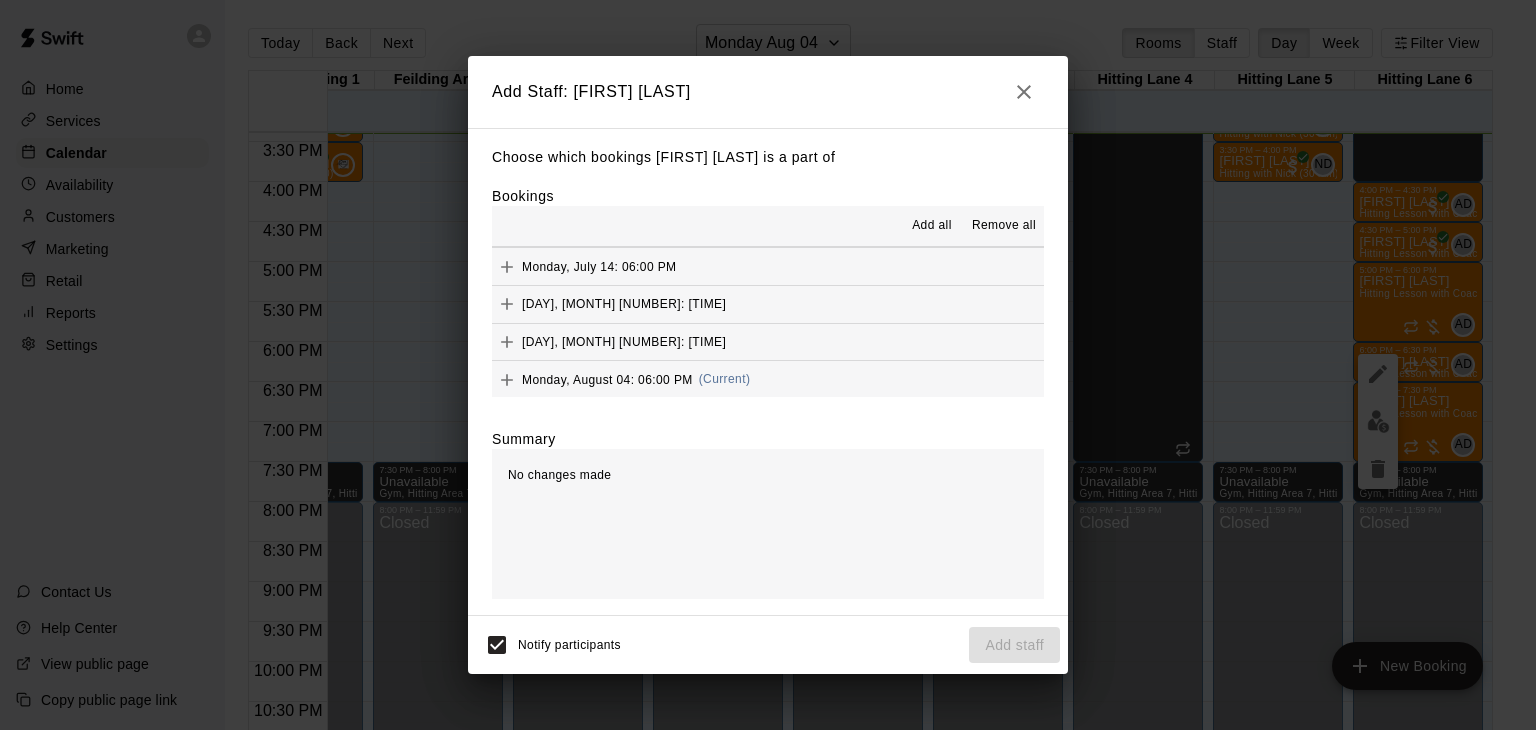 click on "Monday, August 04: 06:00 PM" at bounding box center [607, 379] 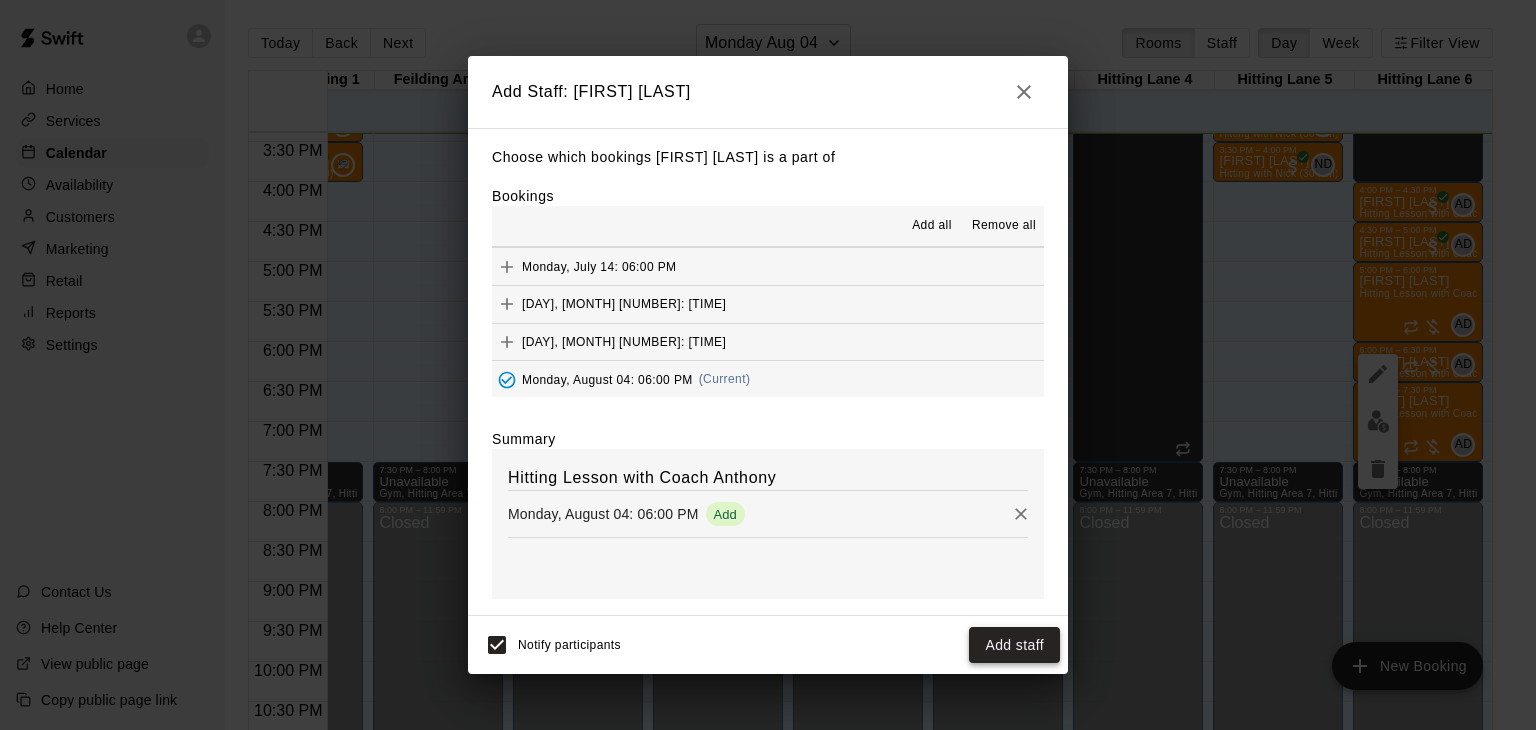 click on "Add staff" at bounding box center (1014, 645) 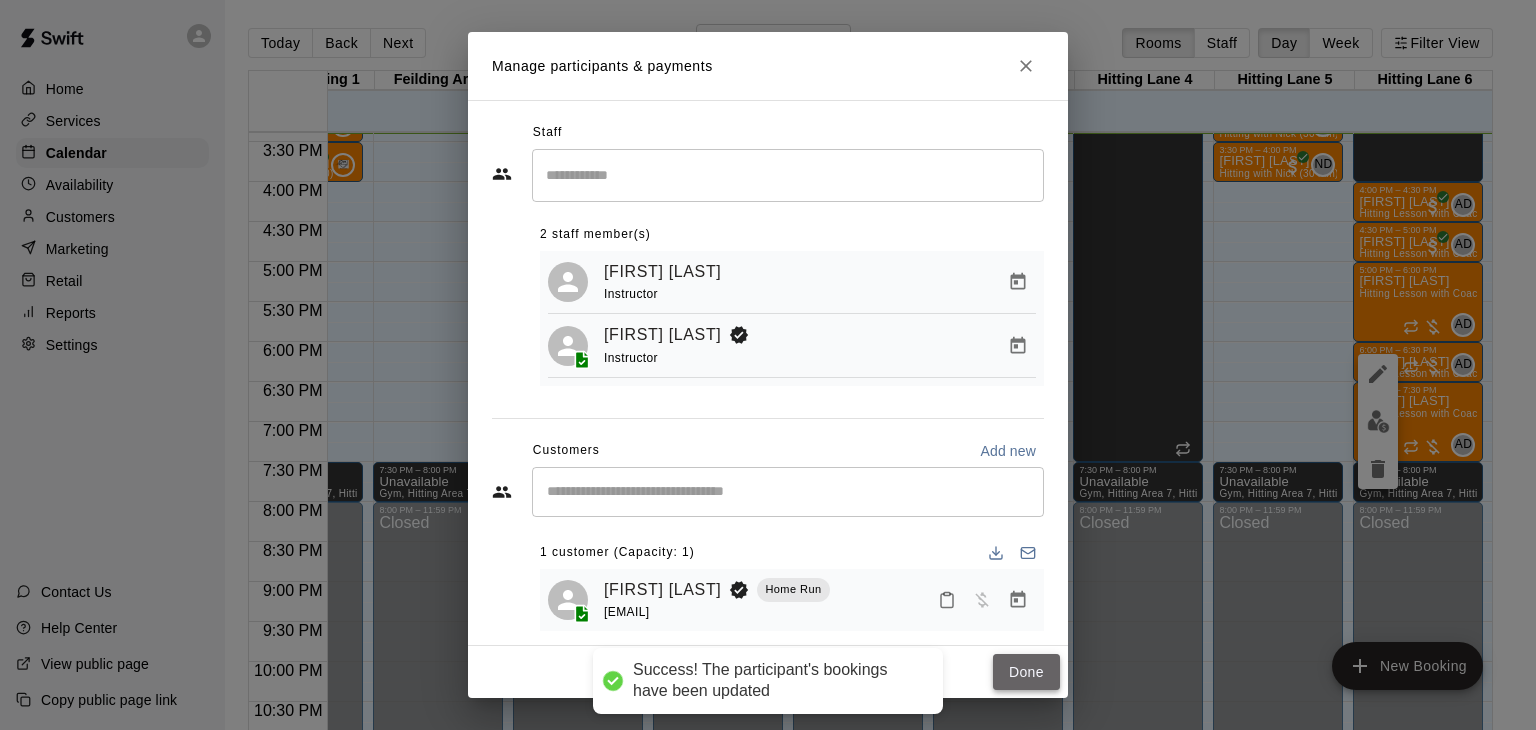 click on "Done" at bounding box center (1026, 672) 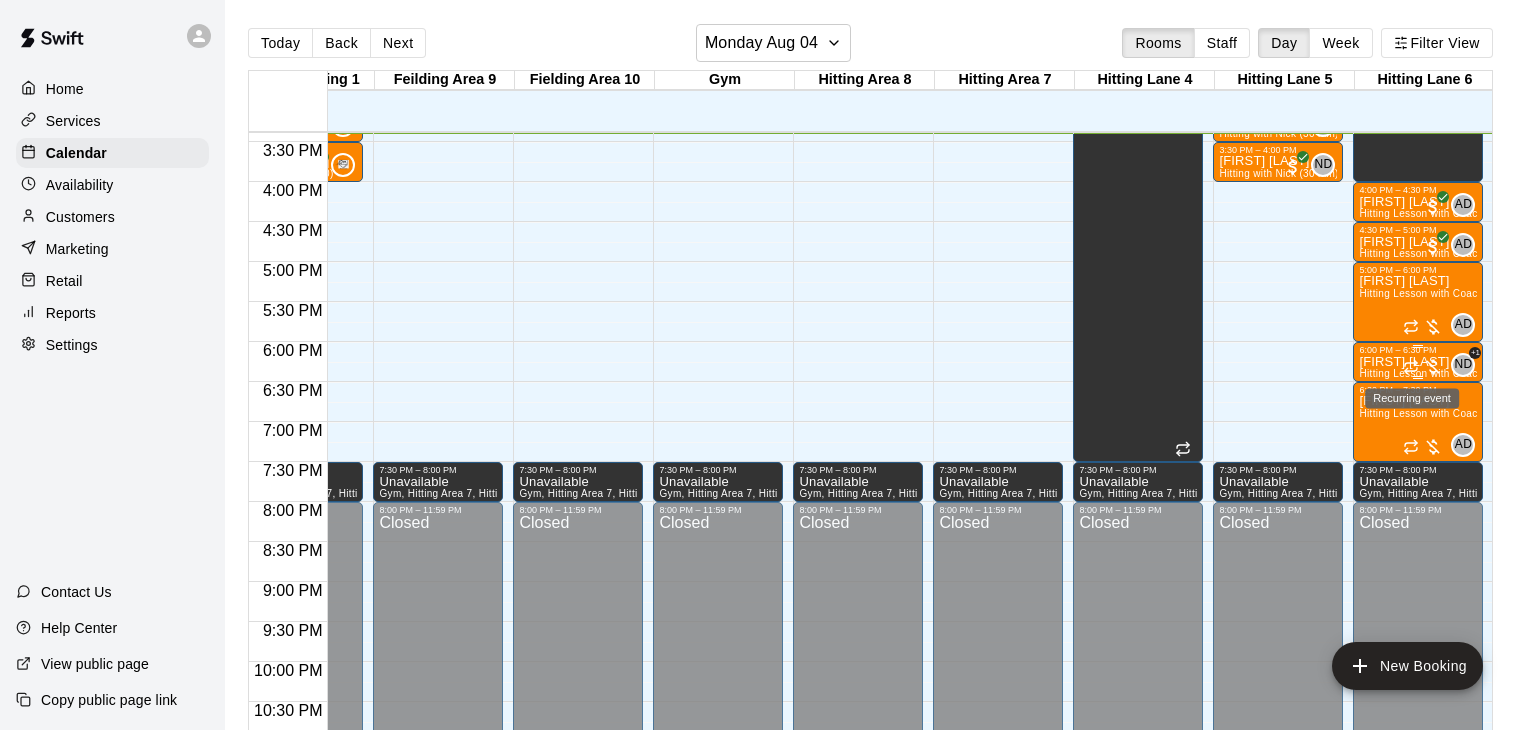 click 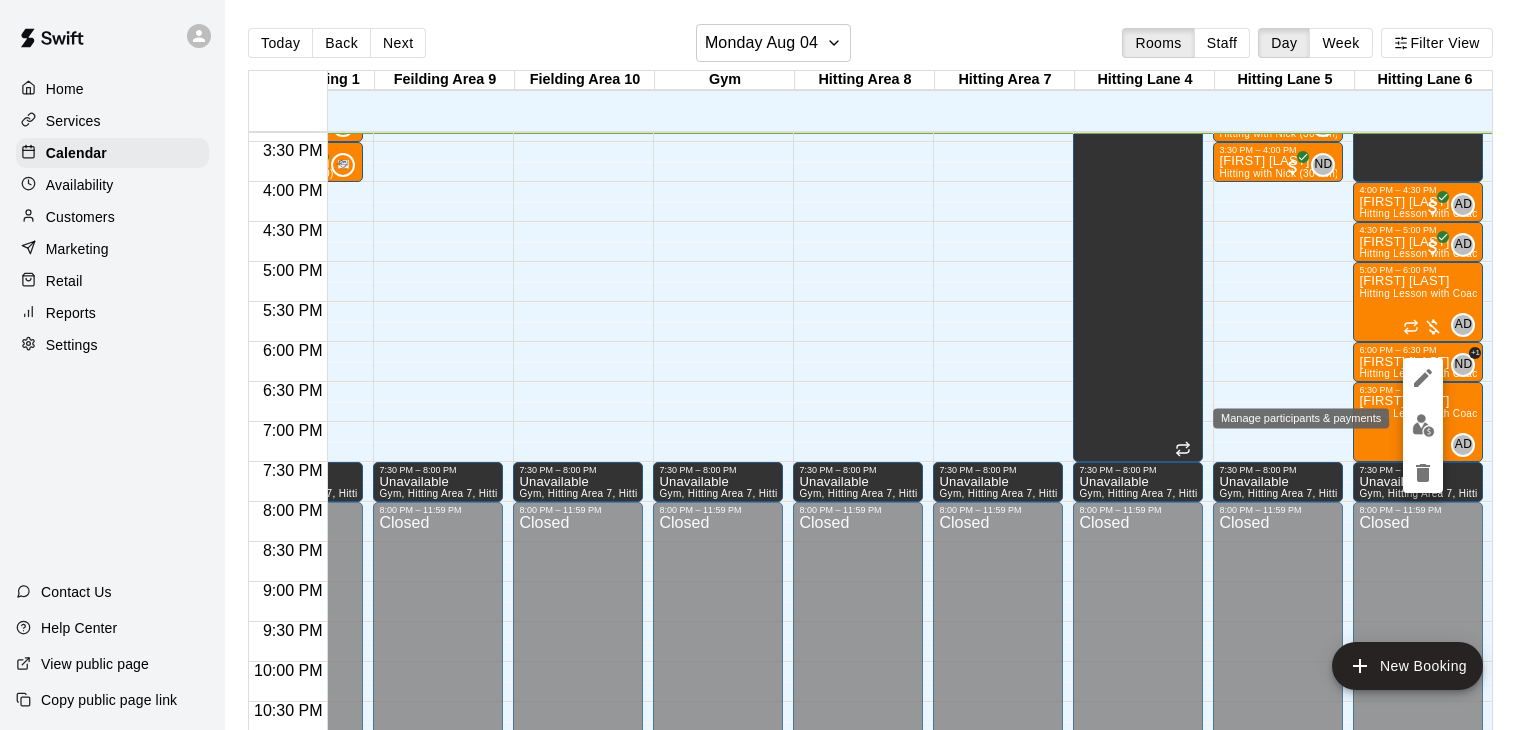 click at bounding box center (1423, 425) 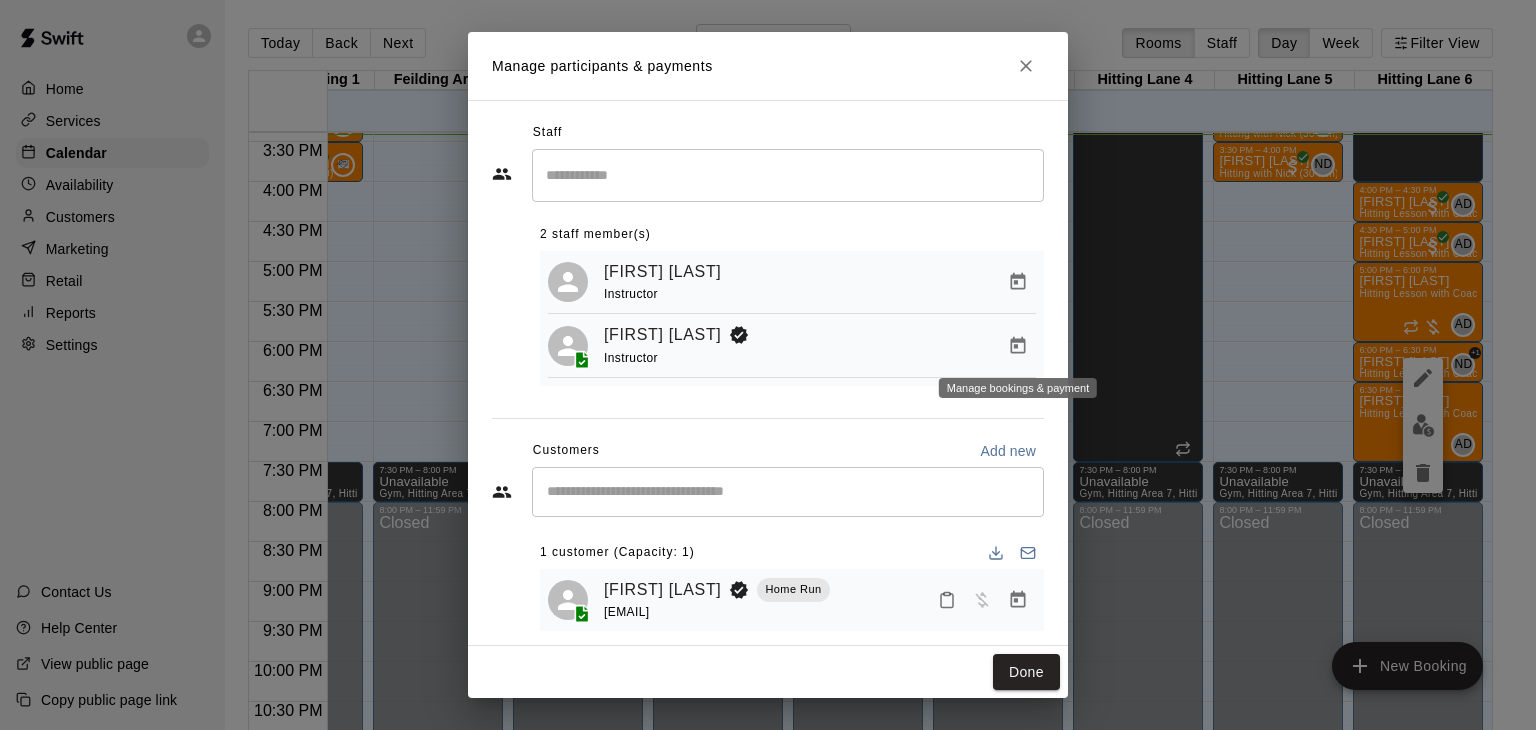 click 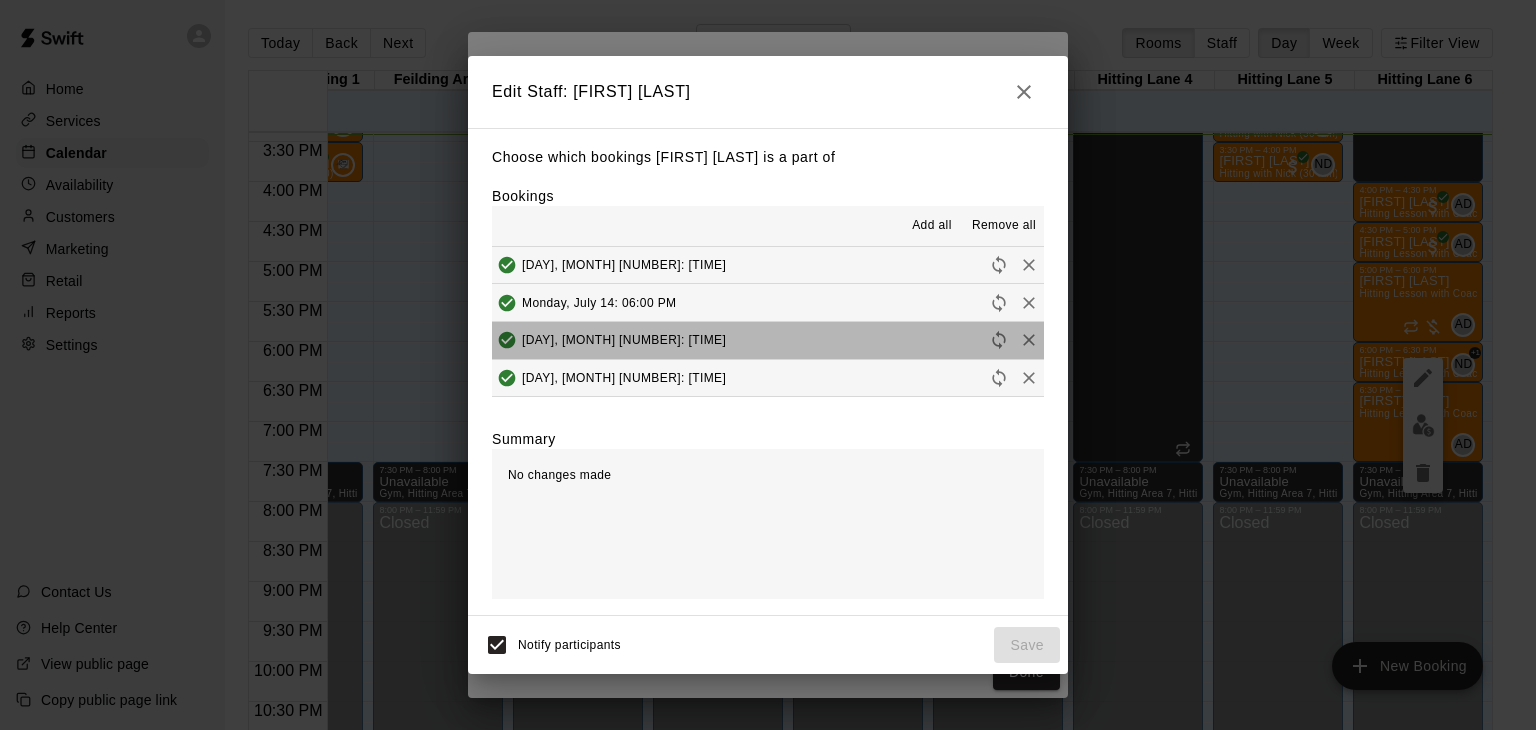 scroll, scrollTop: 36, scrollLeft: 0, axis: vertical 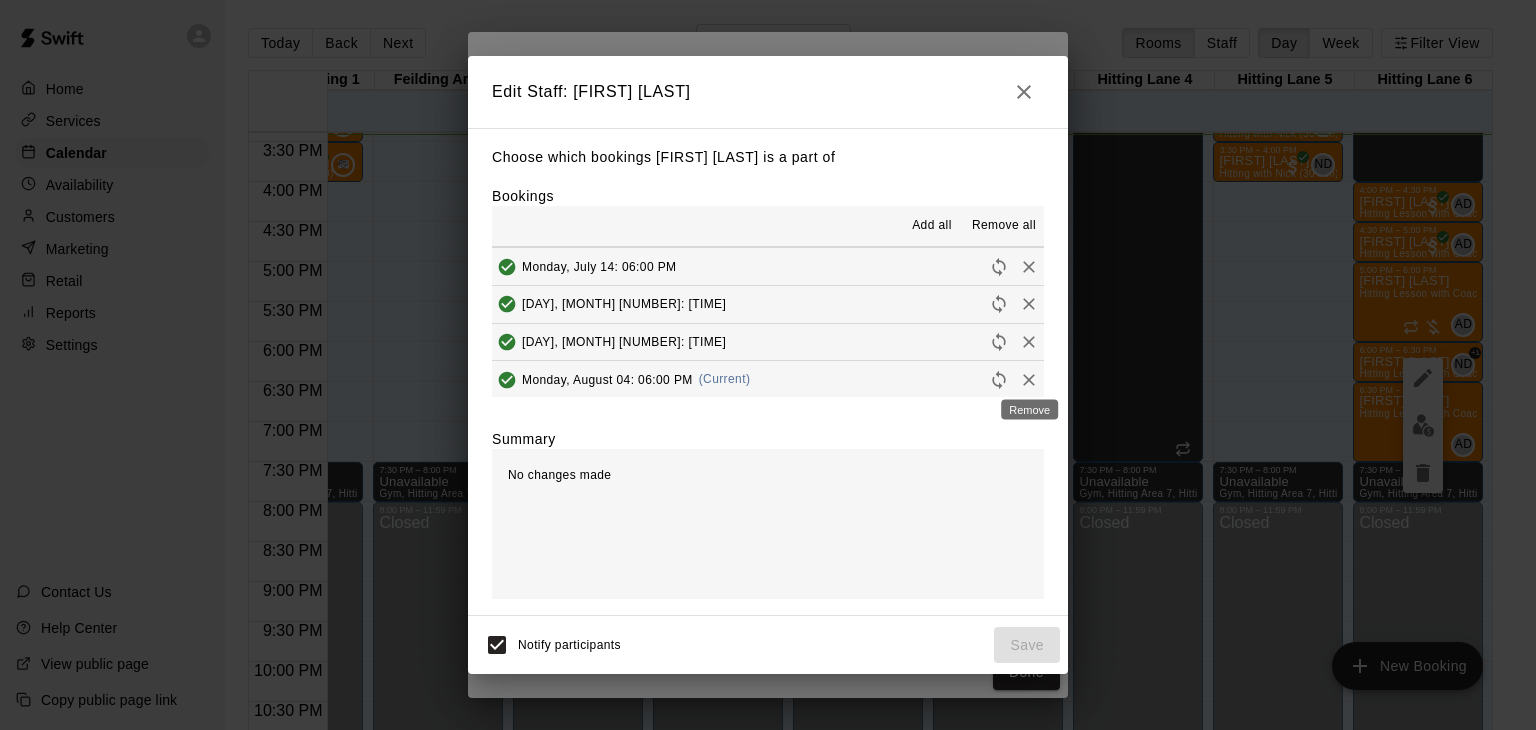 click 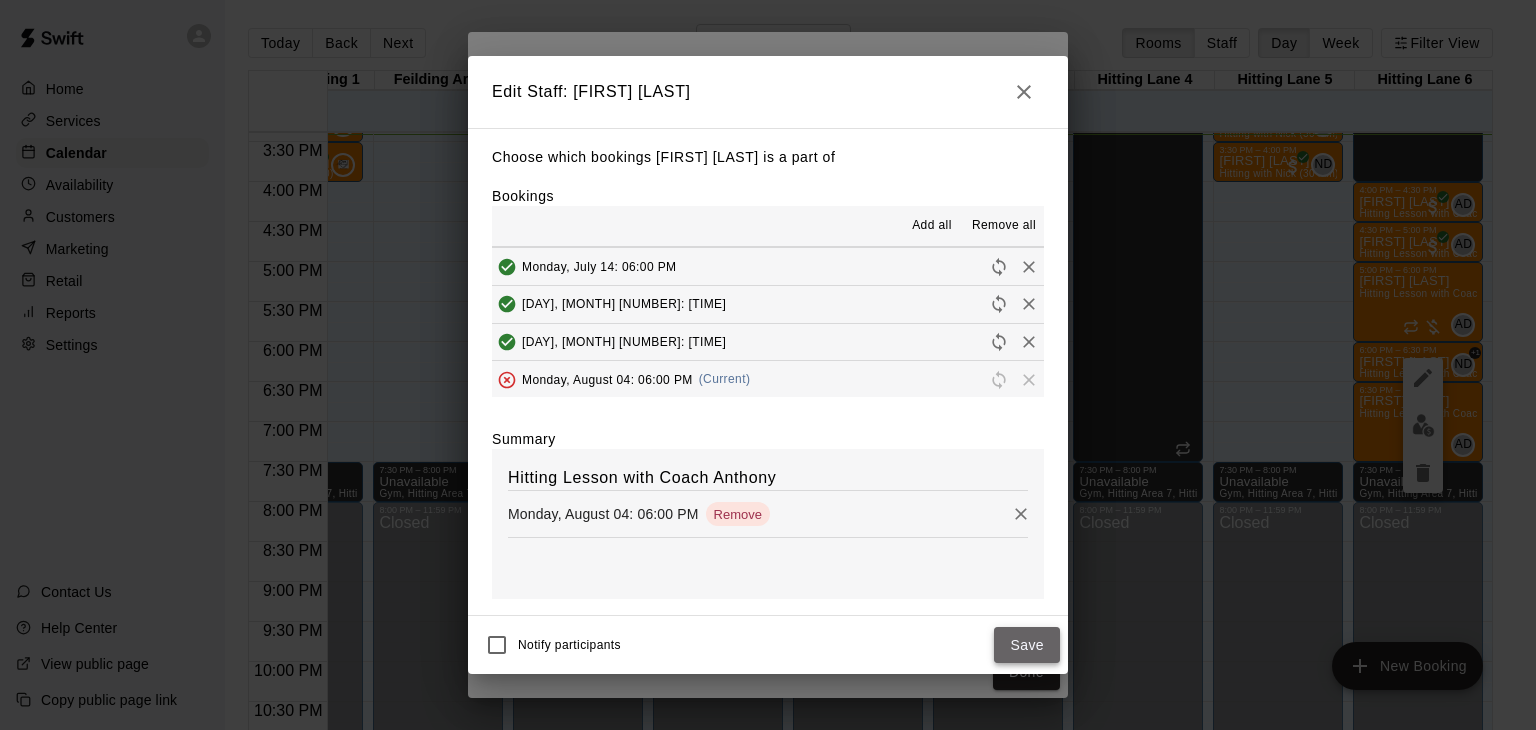 click on "Save" at bounding box center [1027, 645] 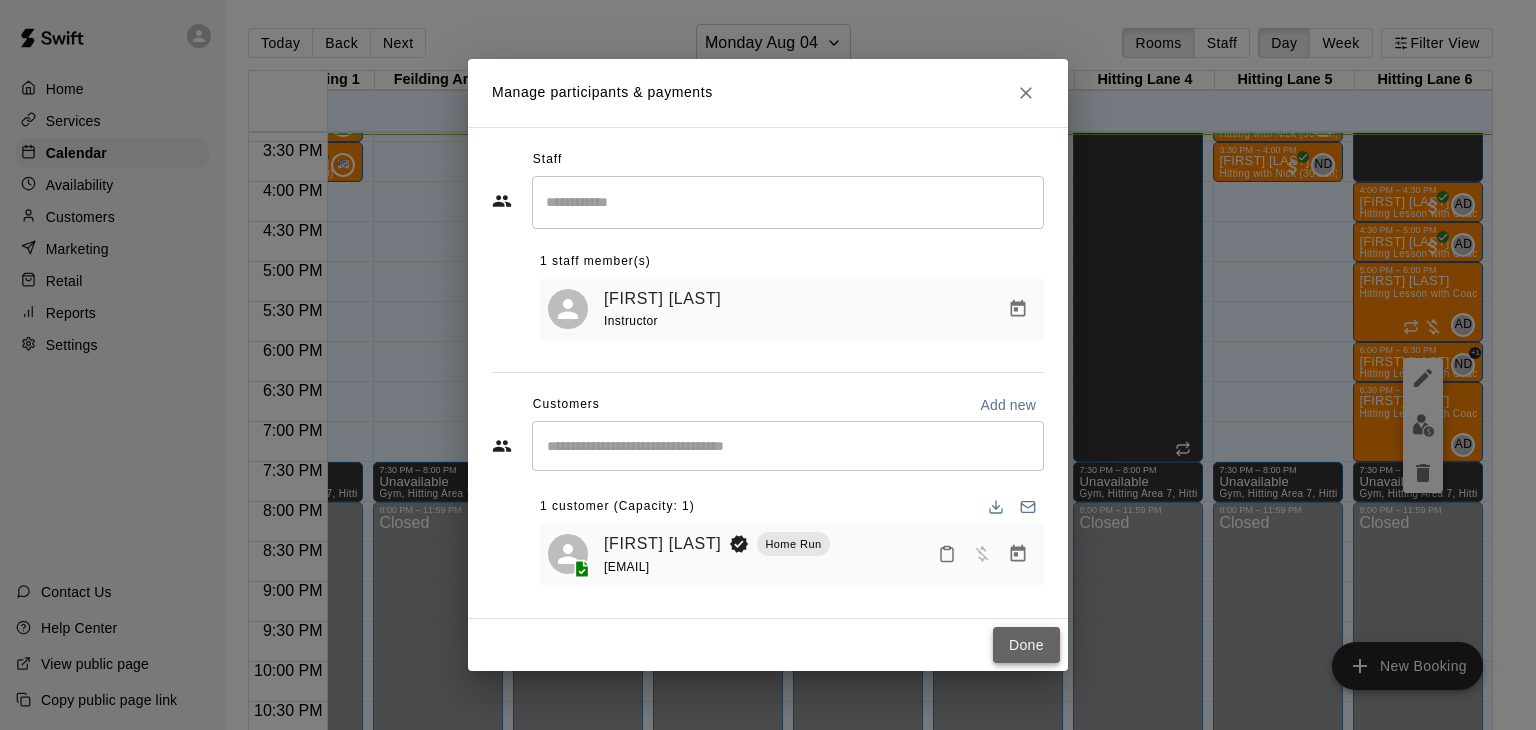 click on "Done" at bounding box center (1026, 645) 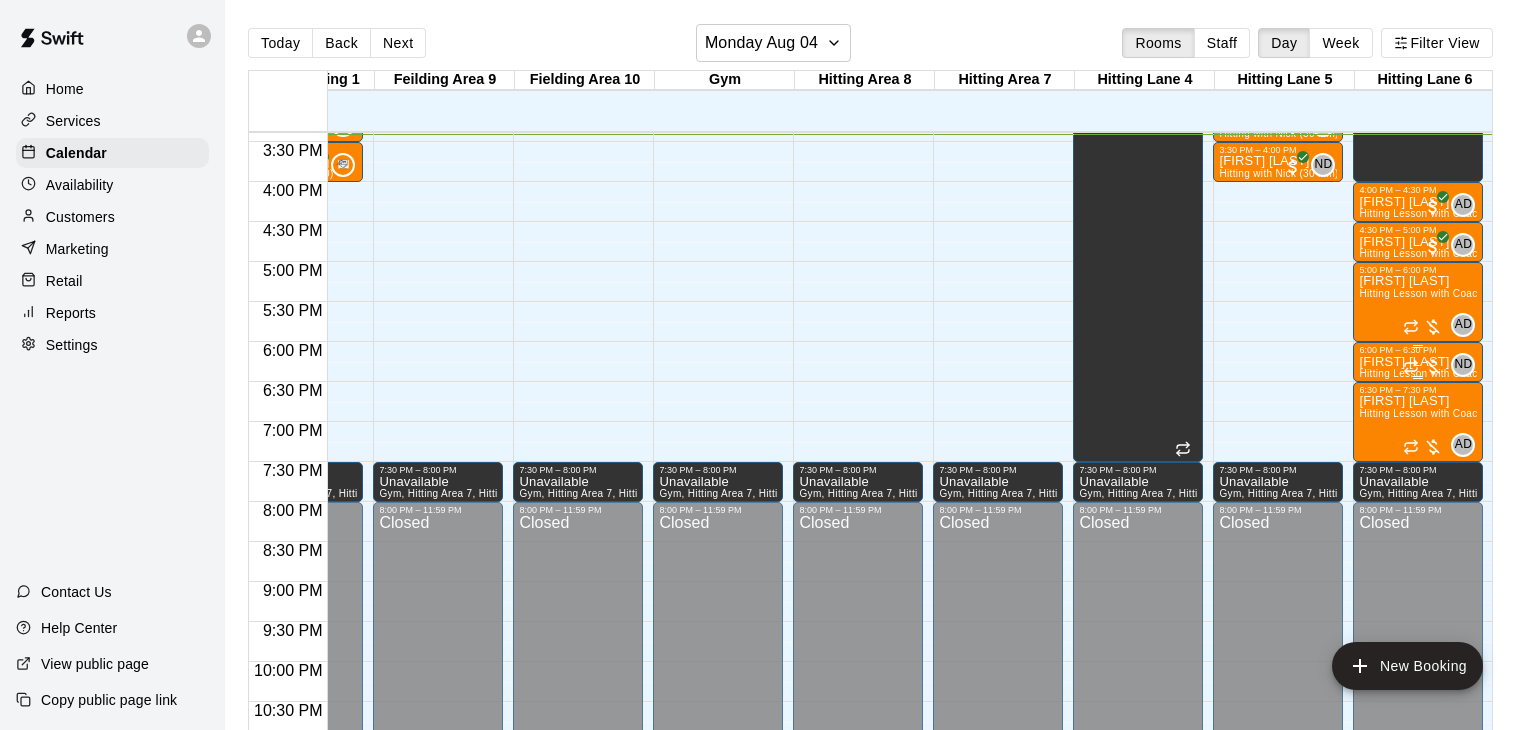 click on "Hitting Lesson with Coach Anthony" at bounding box center (1442, 373) 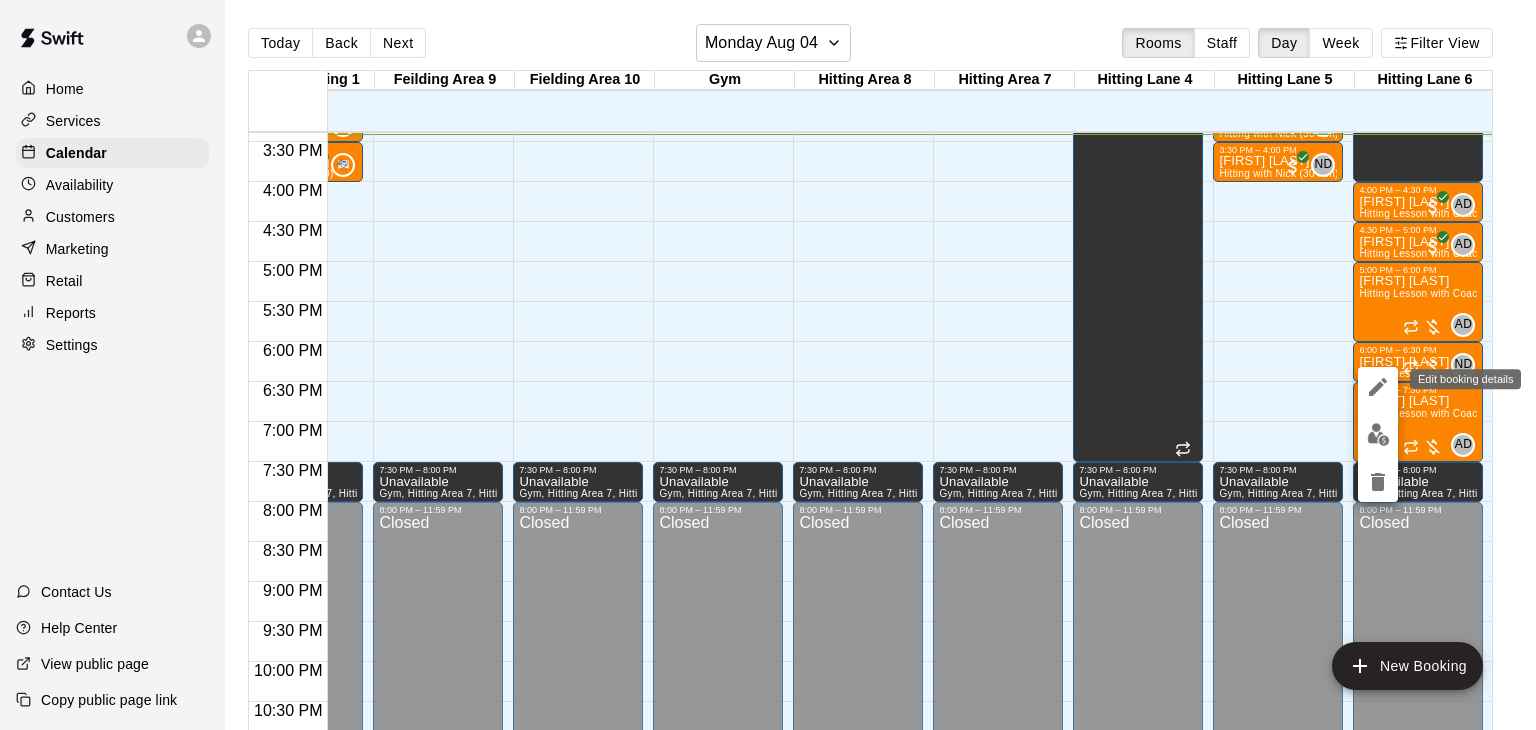 click 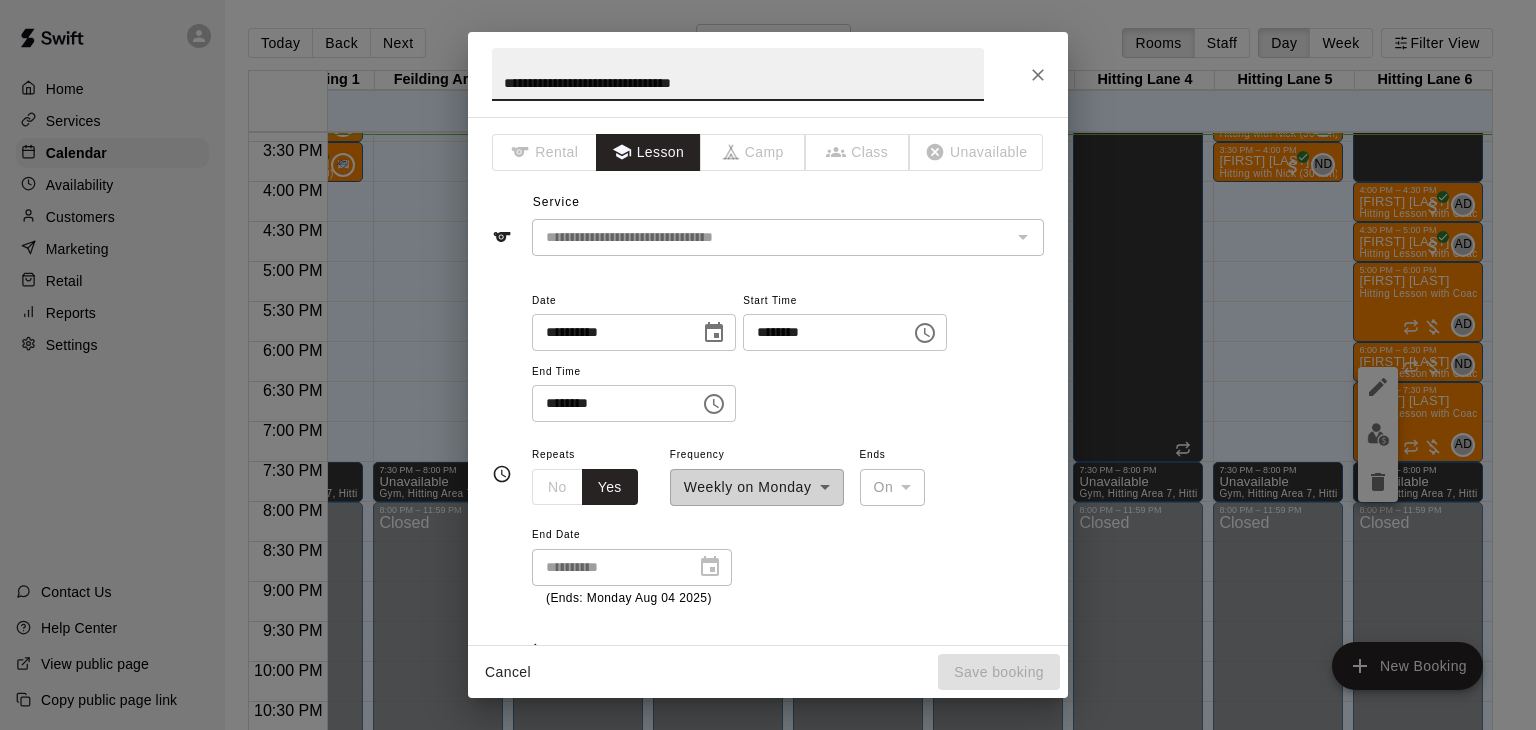 type on "**********" 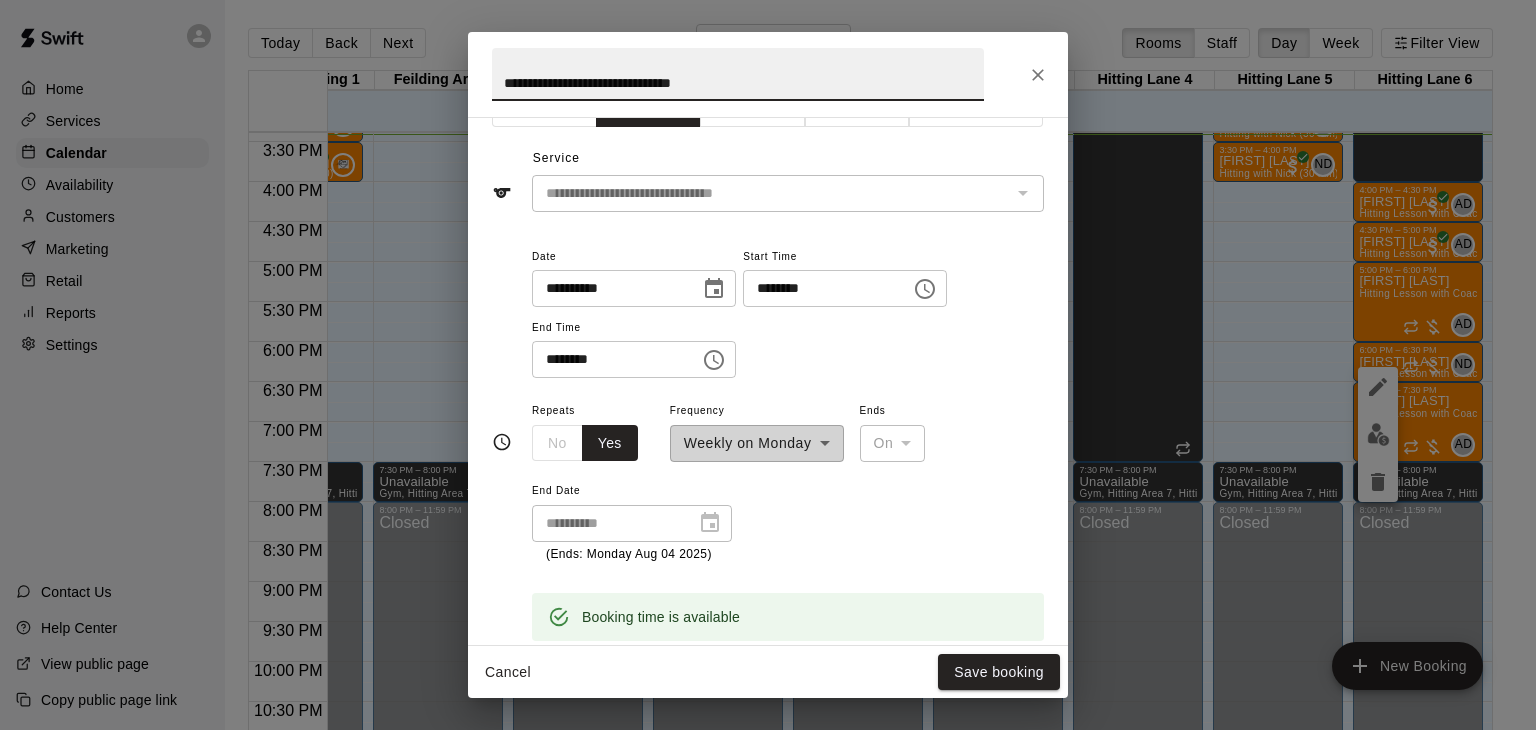 scroll, scrollTop: 53, scrollLeft: 0, axis: vertical 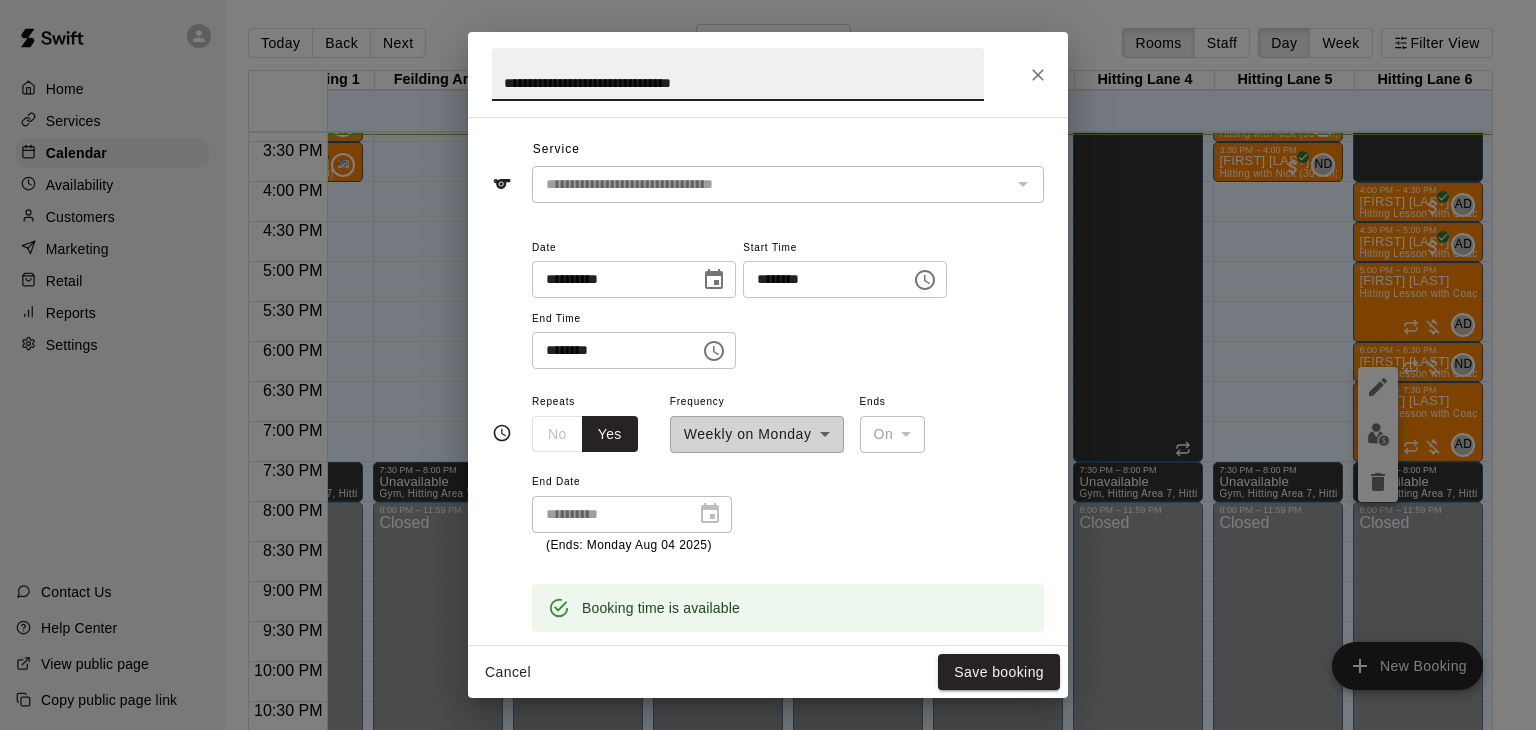 click on "********" at bounding box center [820, 279] 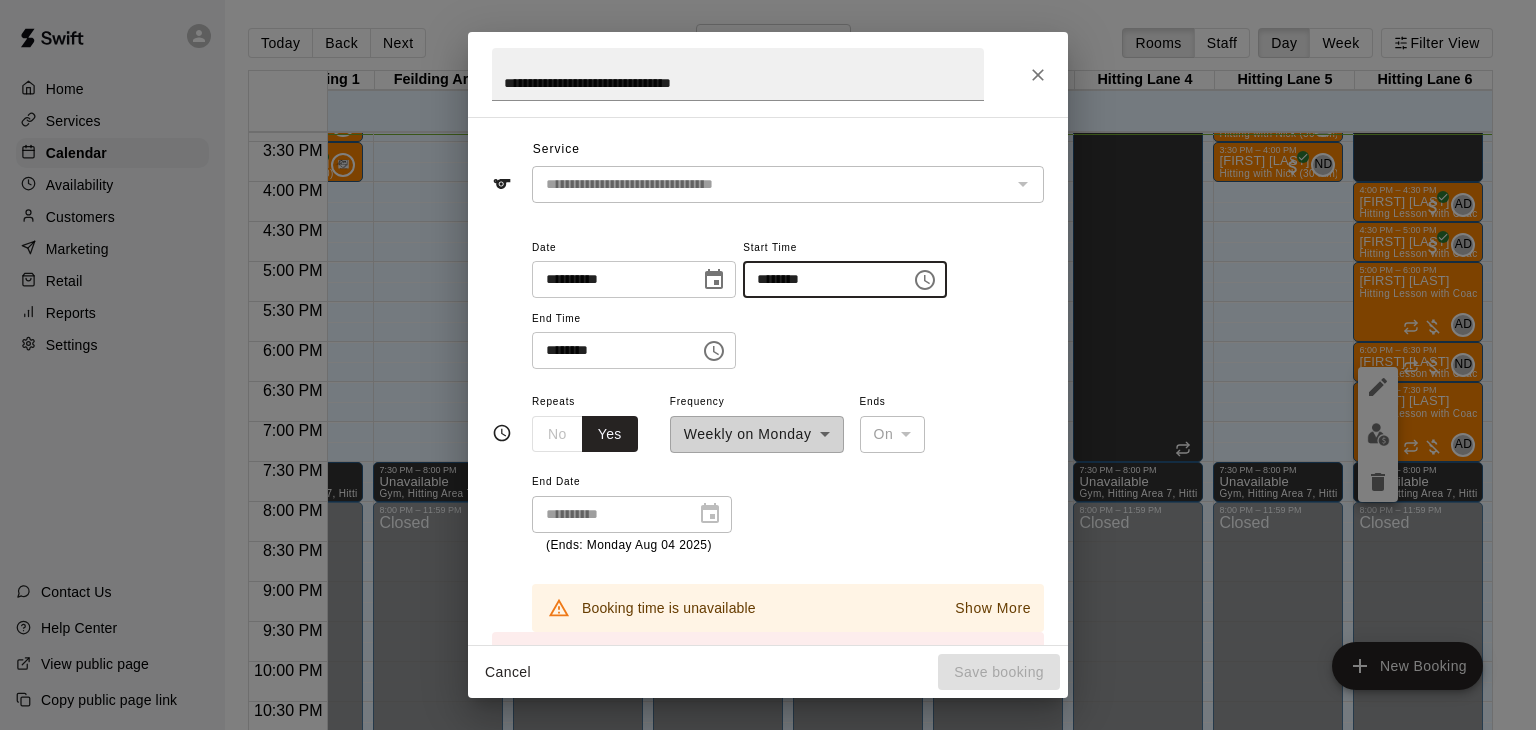 type on "********" 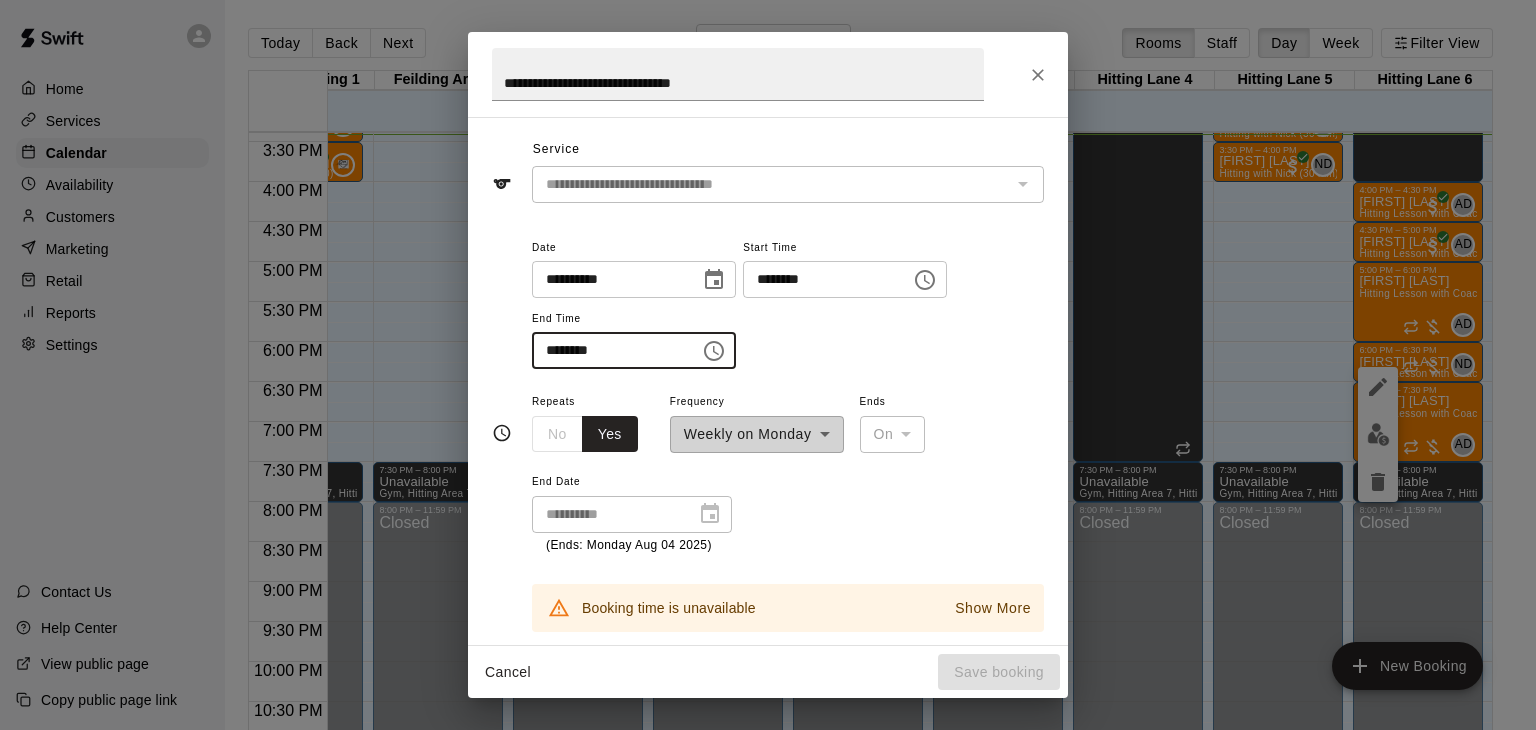 type on "********" 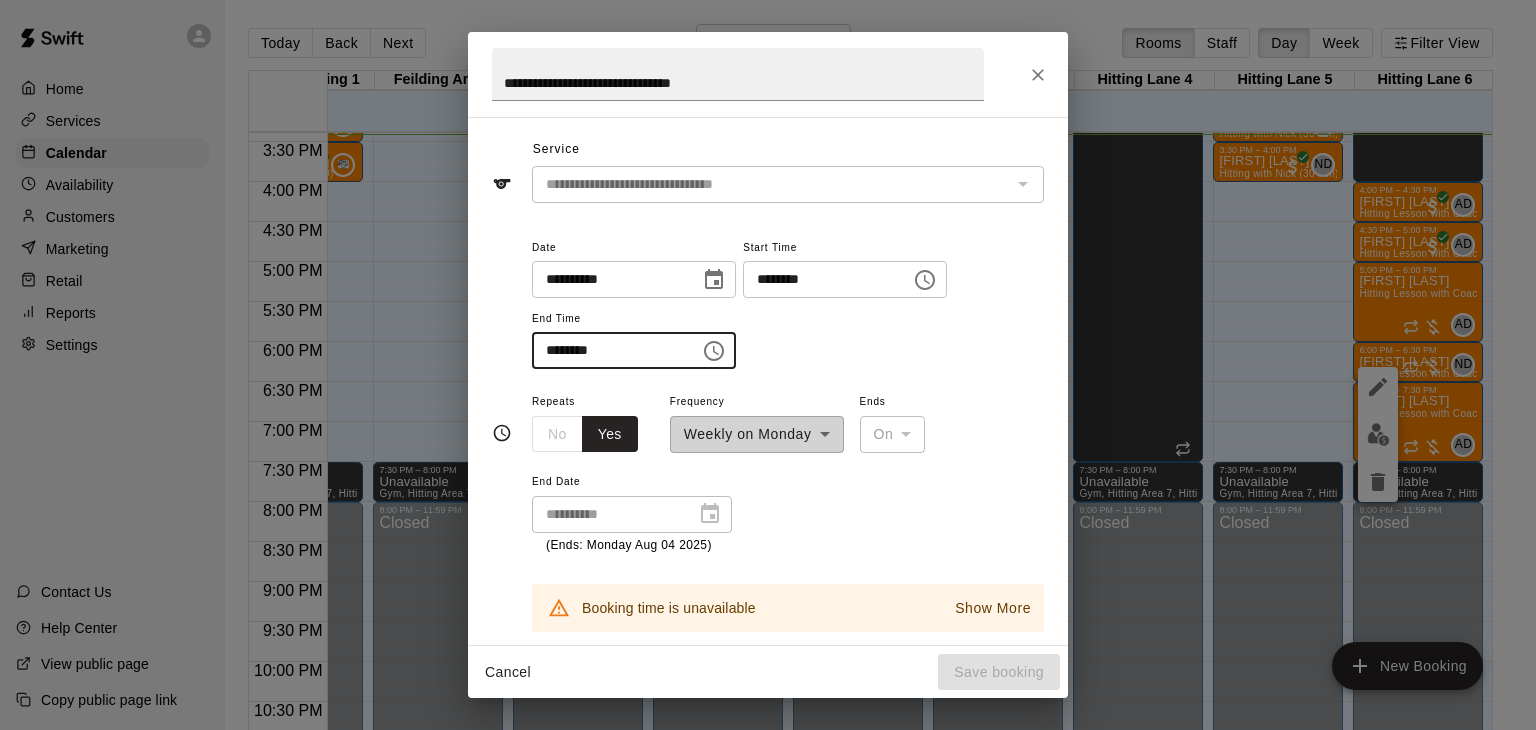 click on "**********" at bounding box center (788, 472) 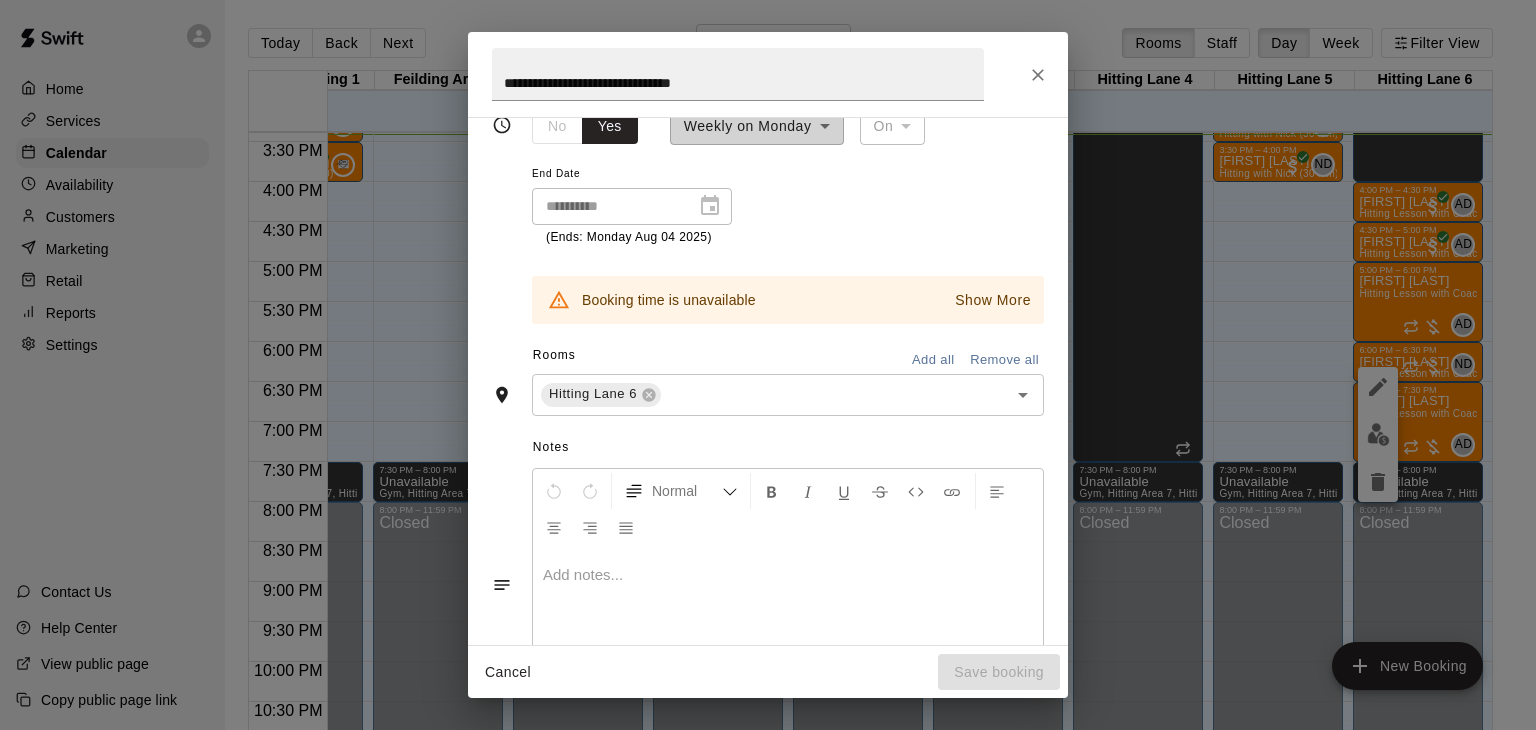 scroll, scrollTop: 368, scrollLeft: 0, axis: vertical 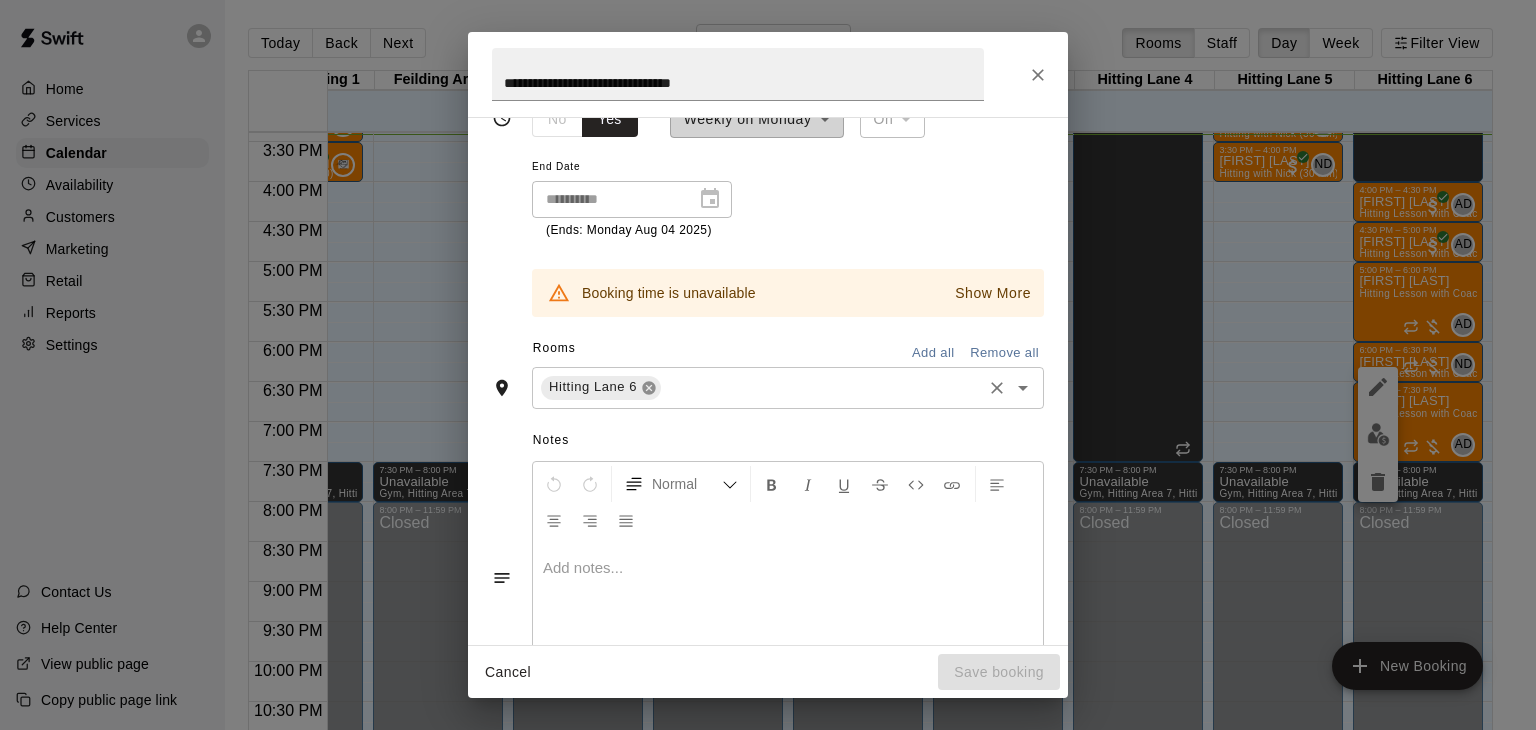 click 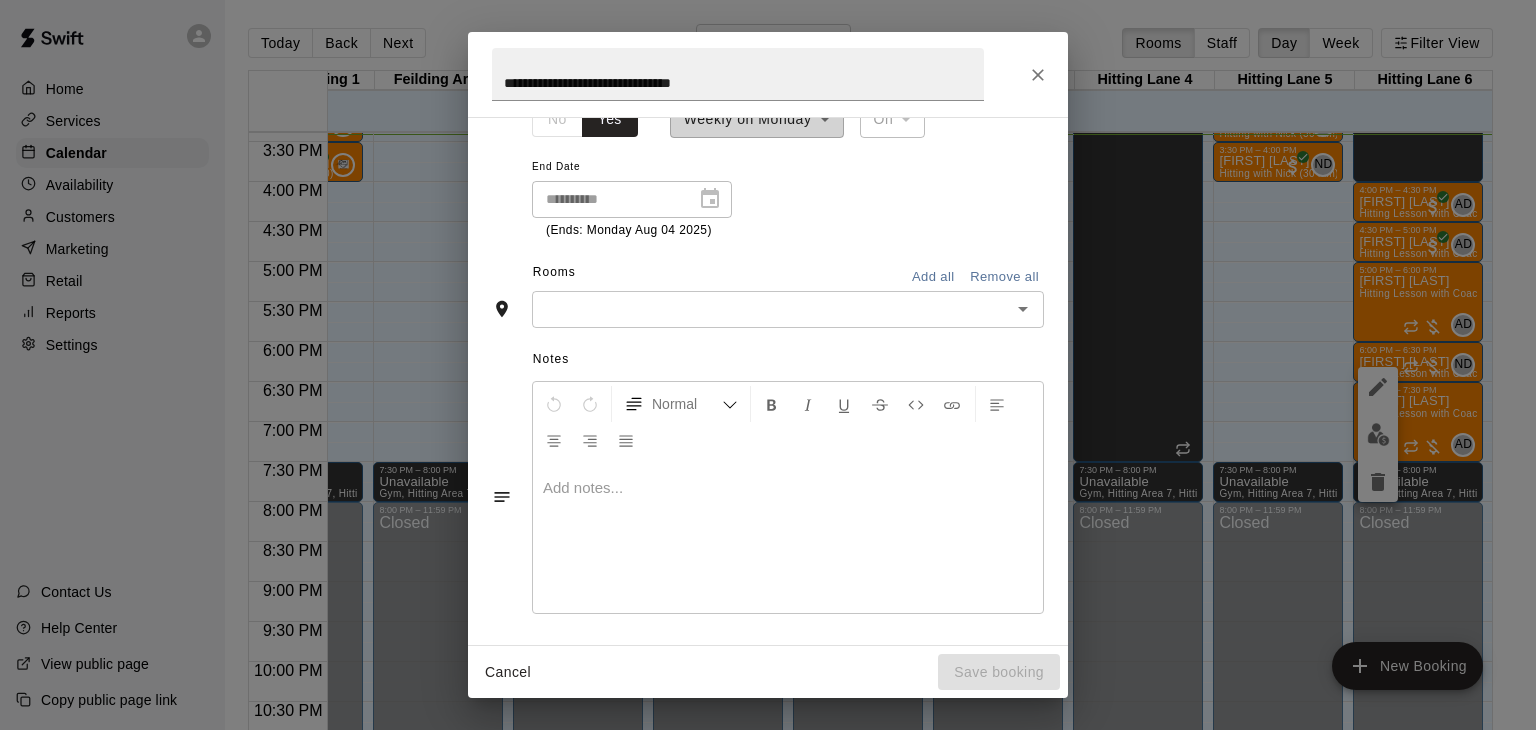 scroll, scrollTop: 331, scrollLeft: 0, axis: vertical 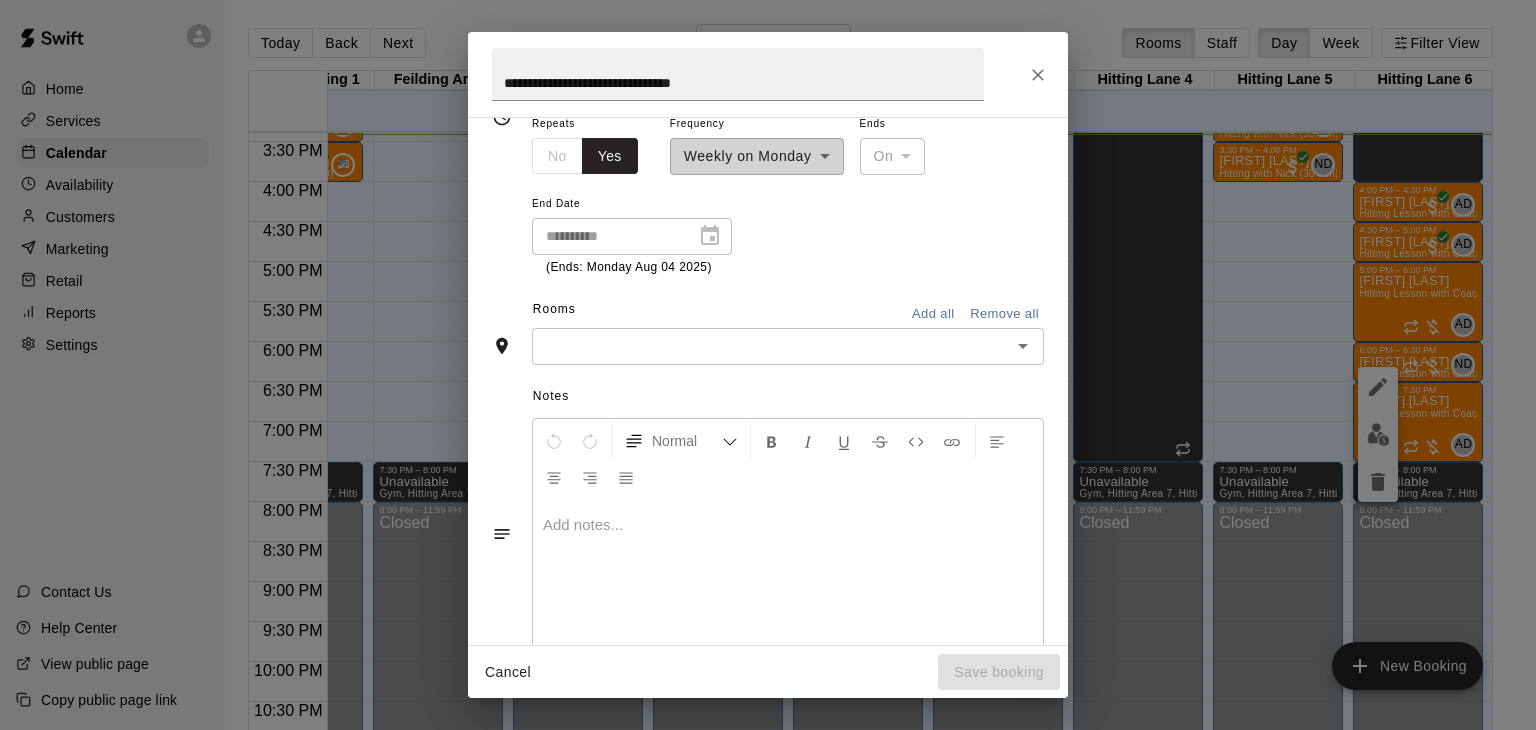 click at bounding box center (771, 346) 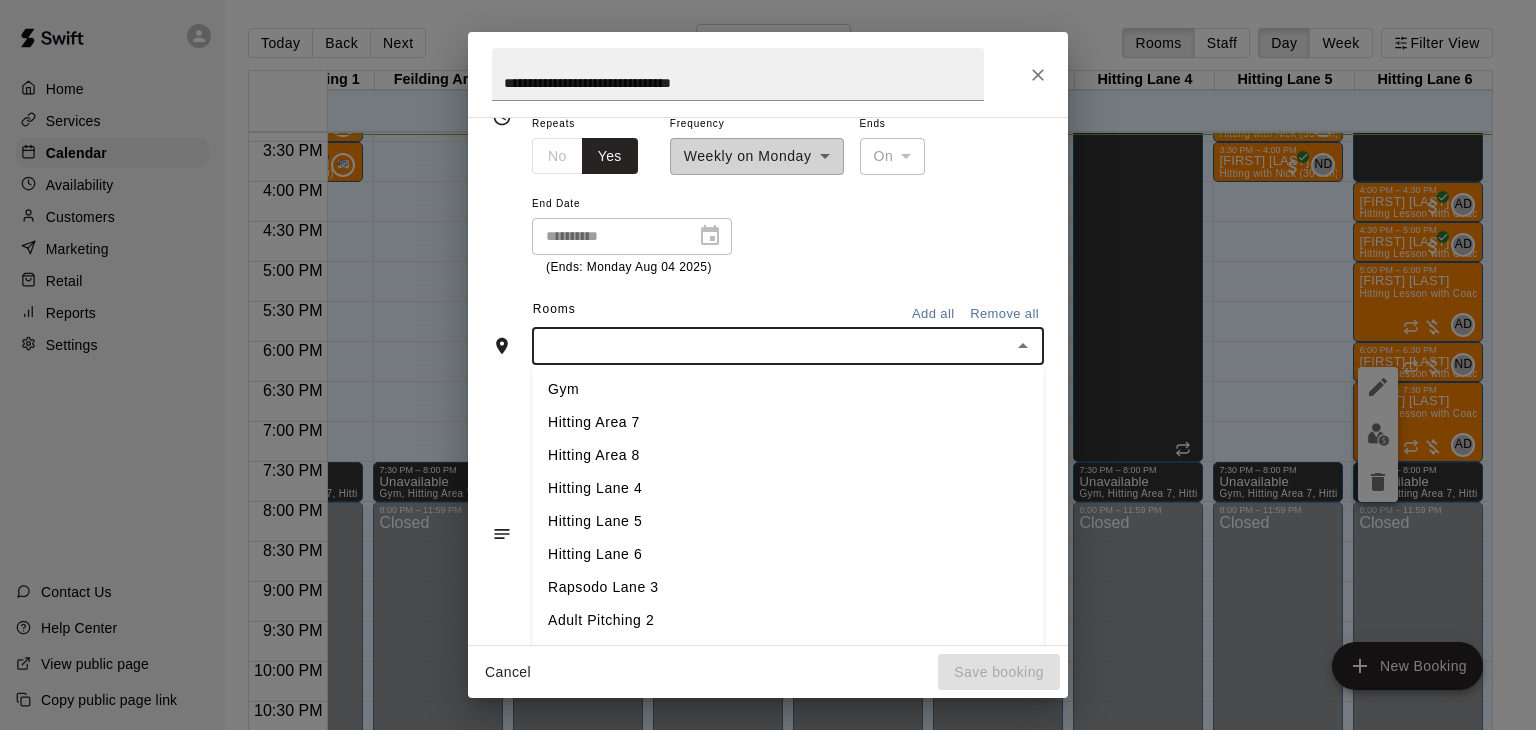 click on "Hitting Lane 5" at bounding box center (788, 521) 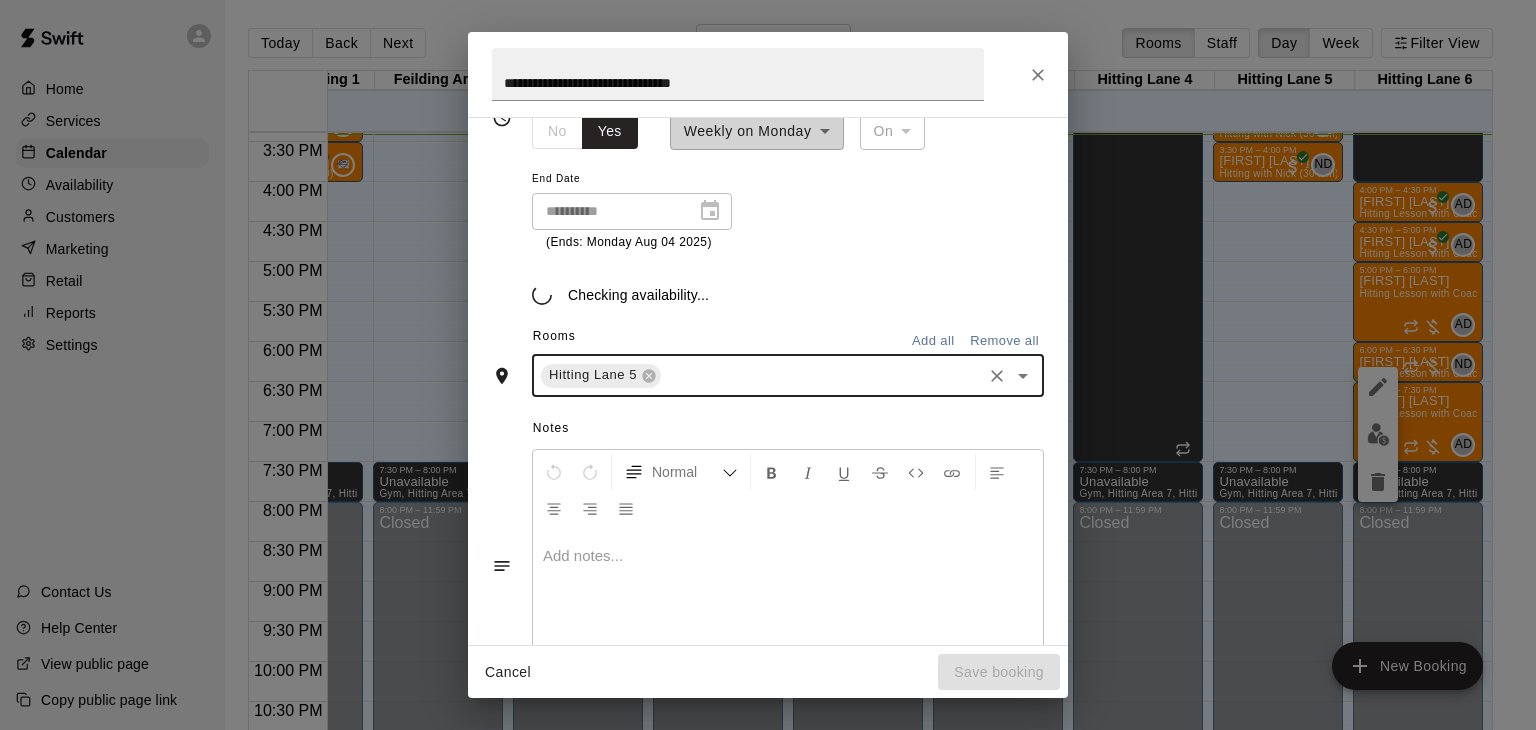 scroll, scrollTop: 368, scrollLeft: 0, axis: vertical 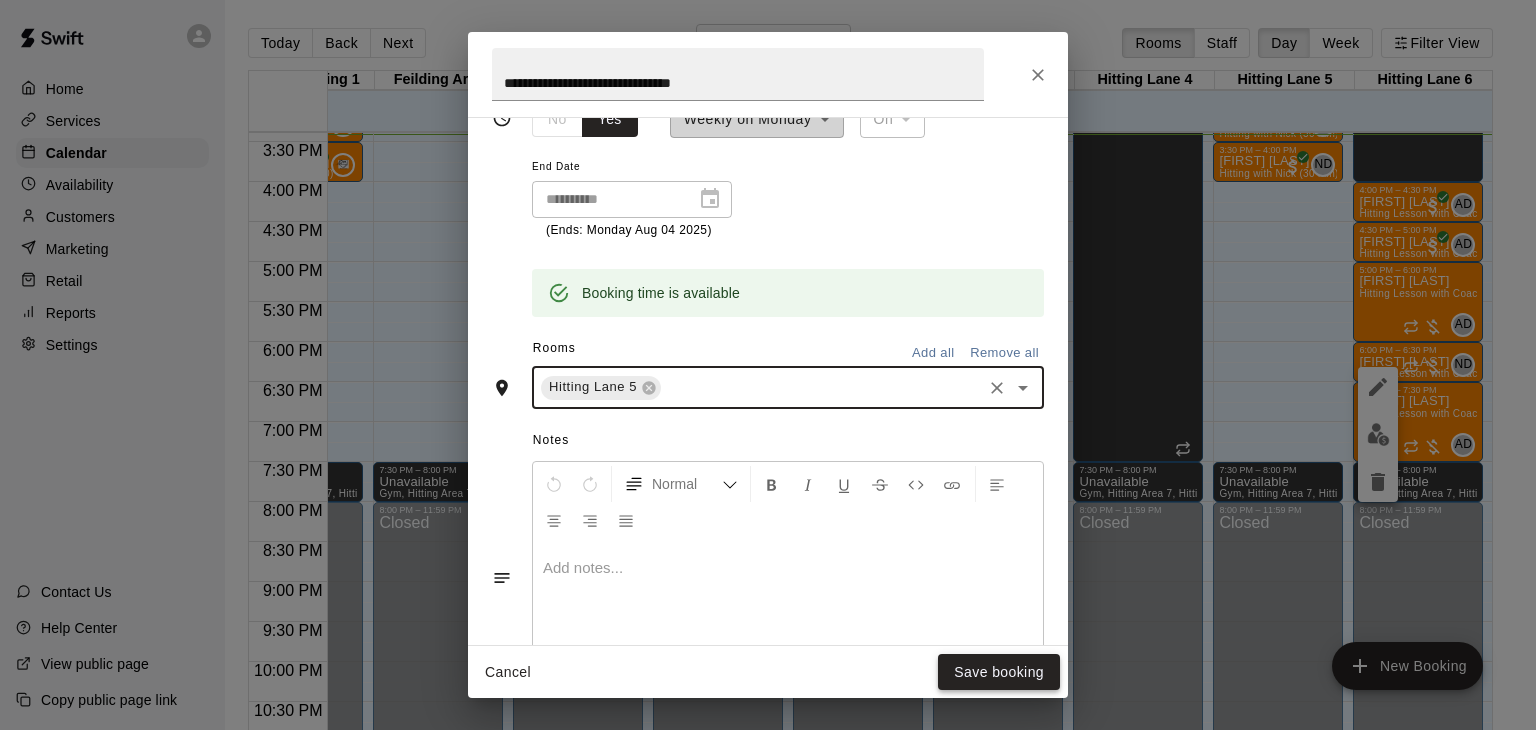 click on "Save booking" at bounding box center (999, 672) 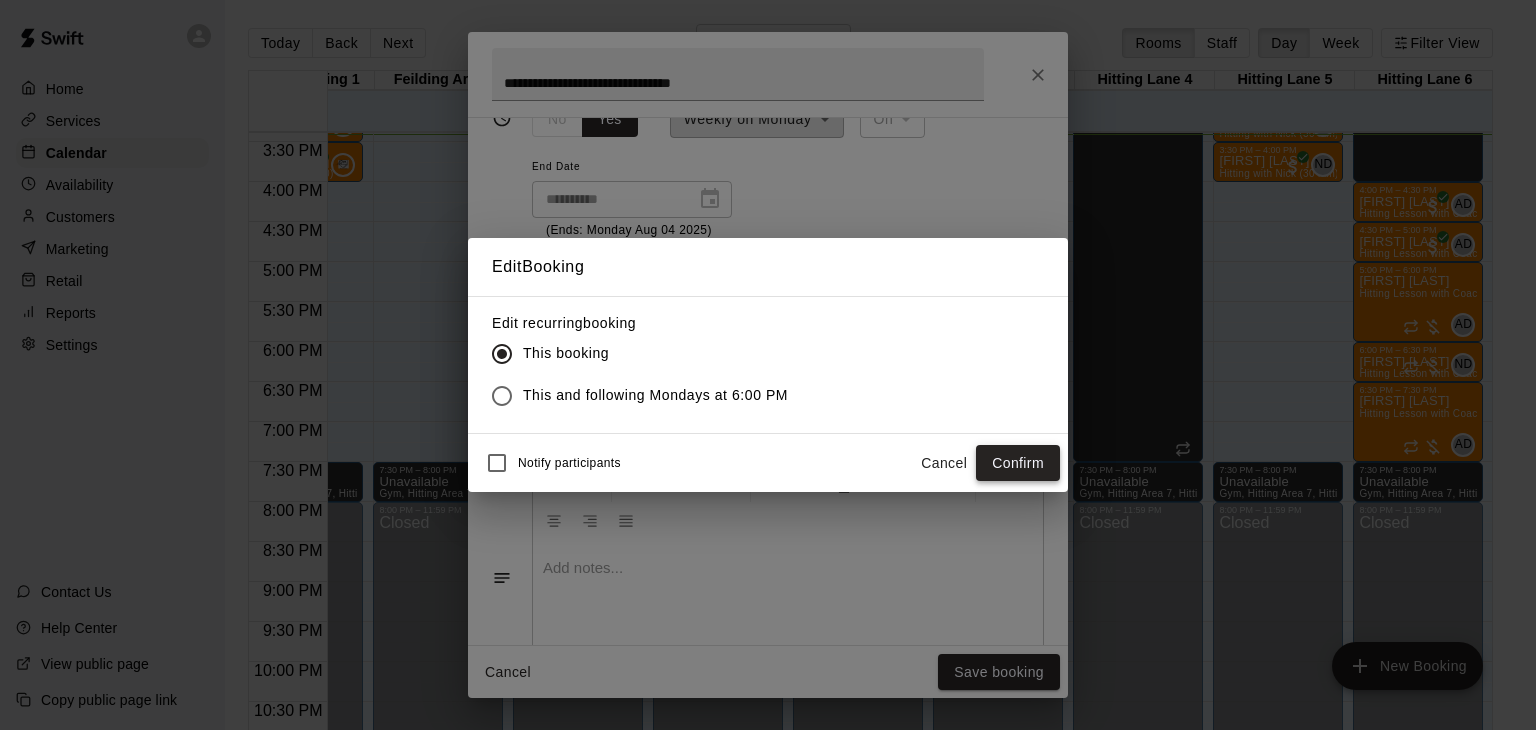 click on "Confirm" at bounding box center (1018, 463) 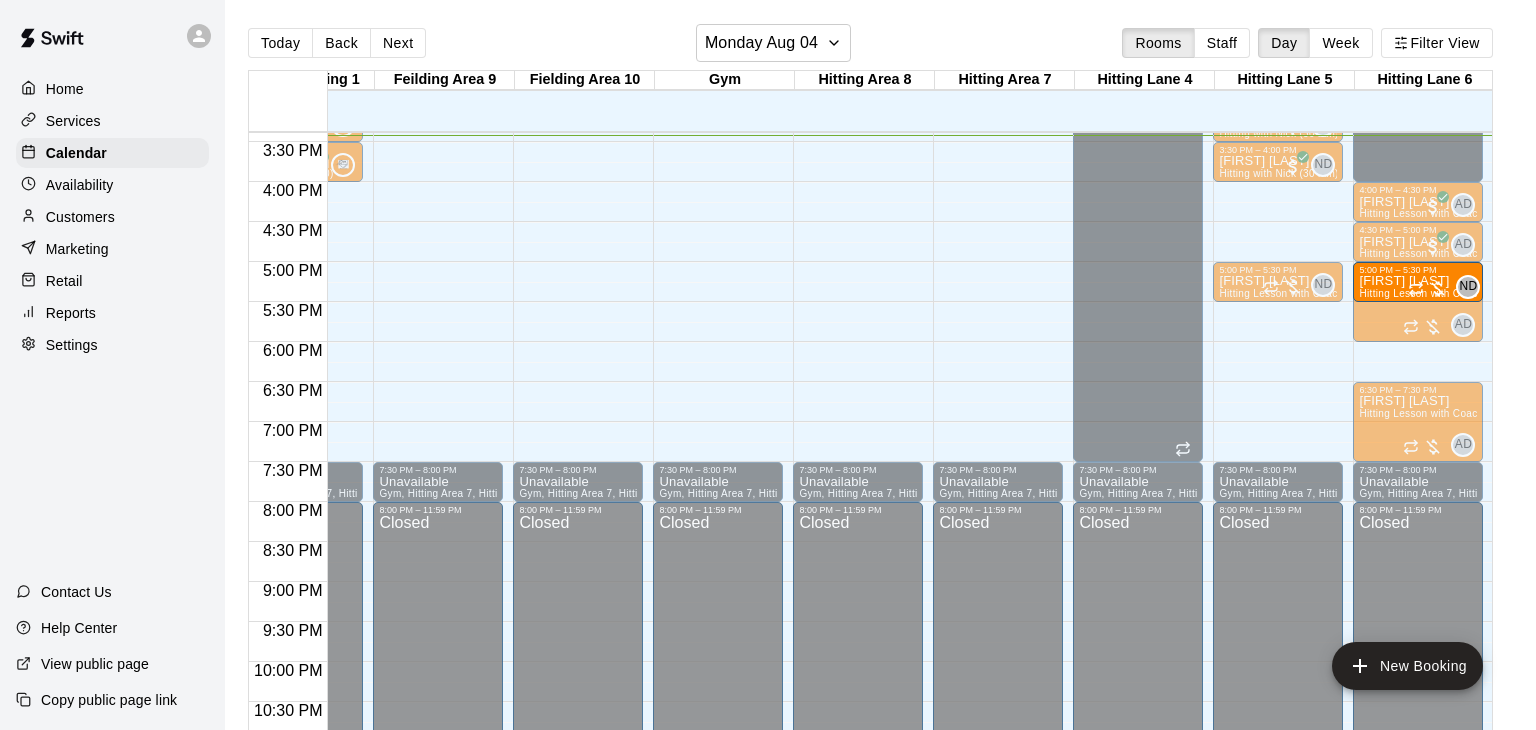 click on "12:00 AM – 12:00 PM Closed 1:30 PM – 2:00 PM Colton Stoltzfus Batting Lane Rental   3:00 PM – 3:30 PM Madelynn  Rising Hitting with Nick (30 min) ND 0 3:30 PM – 4:00 PM Madelynn  Rising Hitting with Nick (30 min) ND 0 5:00 PM – 5:30 PM Dylan Trembley Hitting Lesson with Coach Anthony ND 0 7:30 PM – 8:00 PM Unavailable Gym, Hitting Area 7, Hitting Area 8, Hitting Lane 4, Hitting Lane 5, Hitting Lane 6, Rapsodo Lane 3, Adult Pitching 2, Adult Pitching 1, Feilding Area 9, Fielding Area 10, Fielding Area 11 8:00 PM – 11:59 PM Closed" at bounding box center [1278, -138] 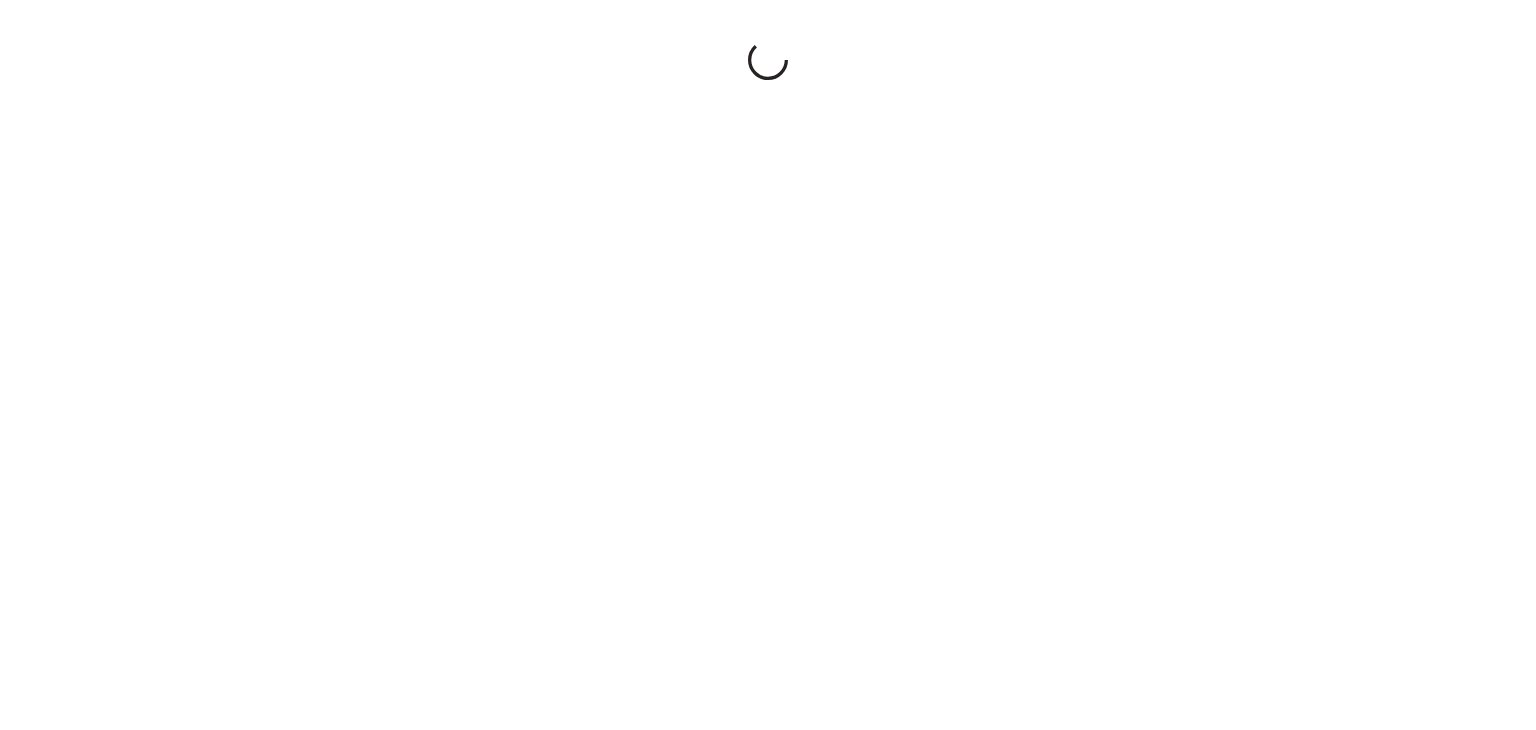 scroll, scrollTop: 0, scrollLeft: 0, axis: both 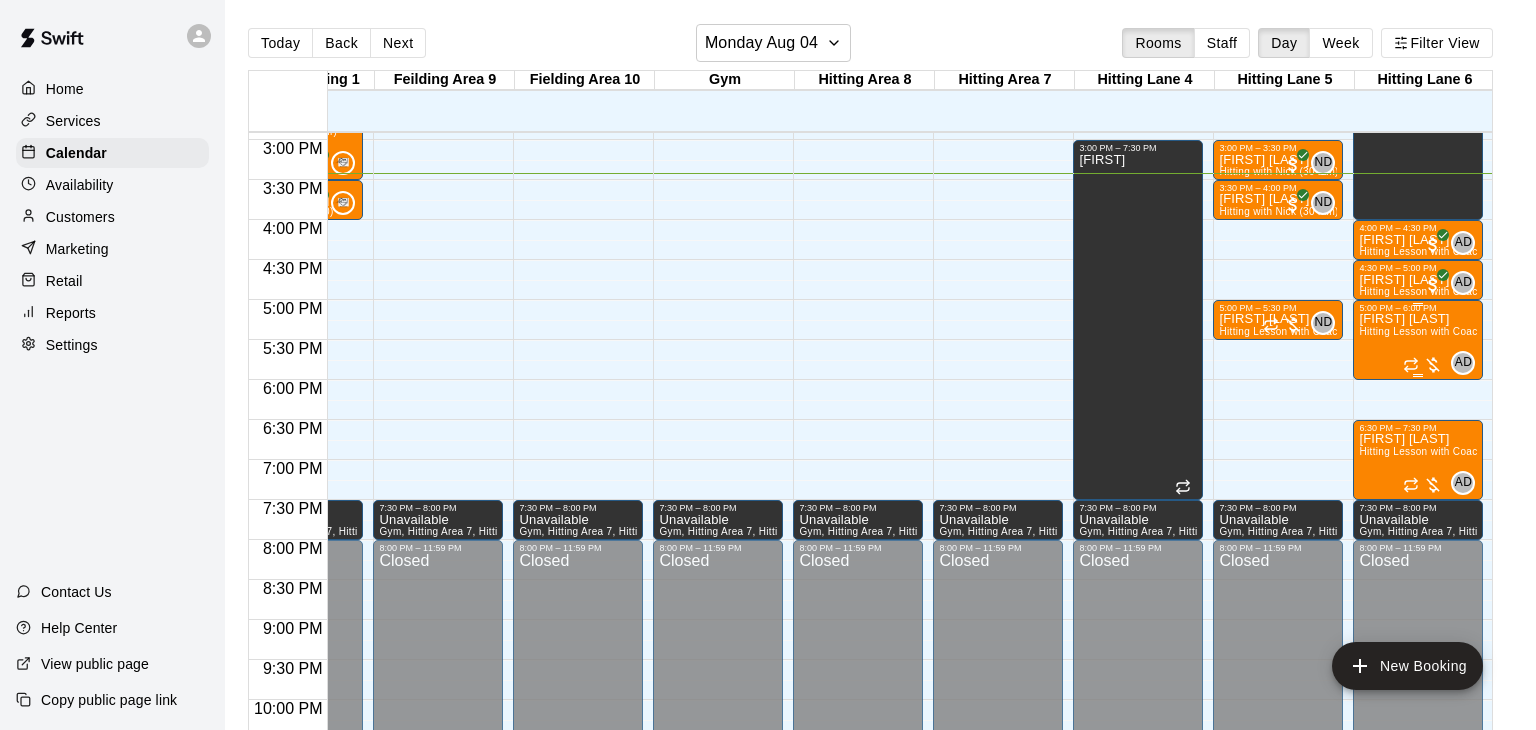 click on "Hitting Lesson with Coach Anthony (60 minutes)" at bounding box center (1473, 331) 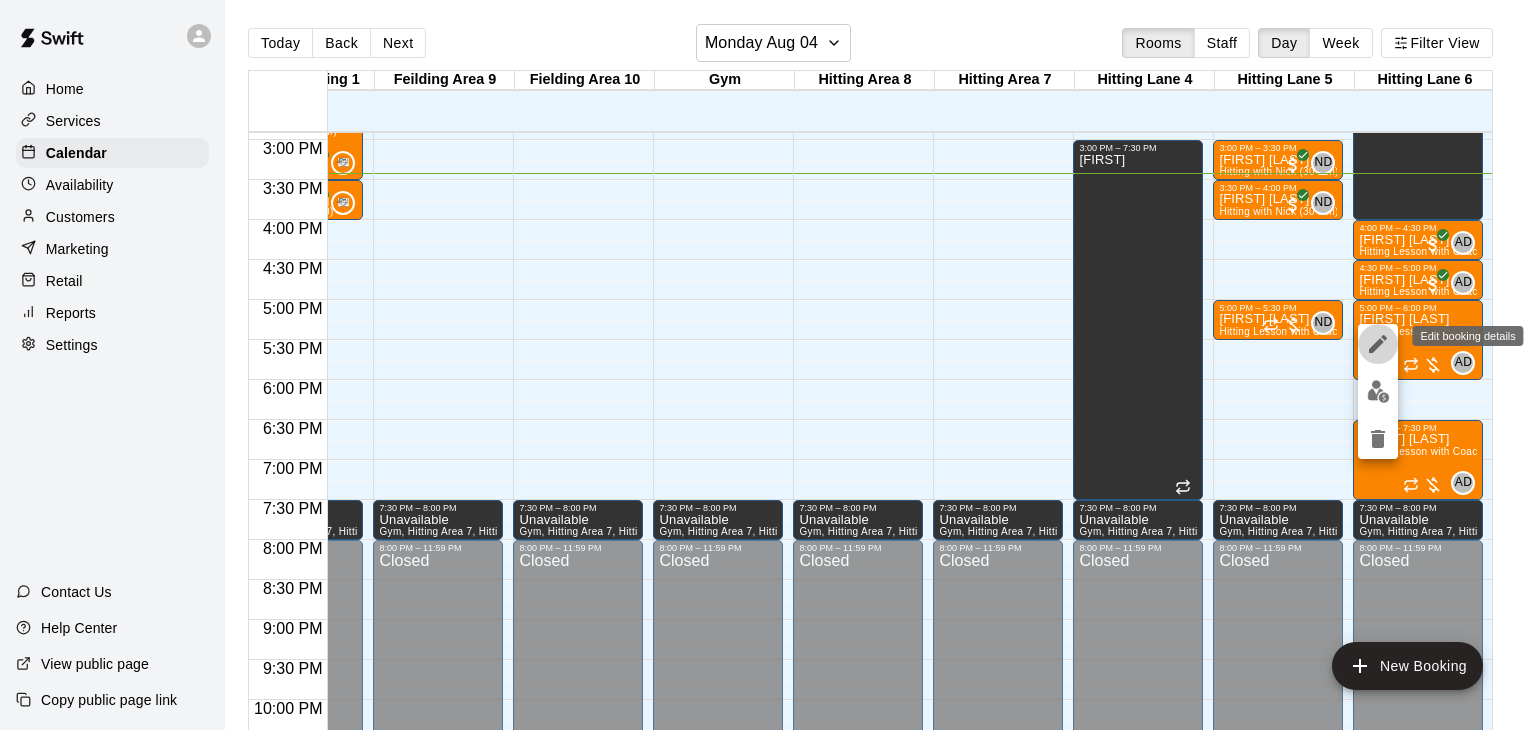 click 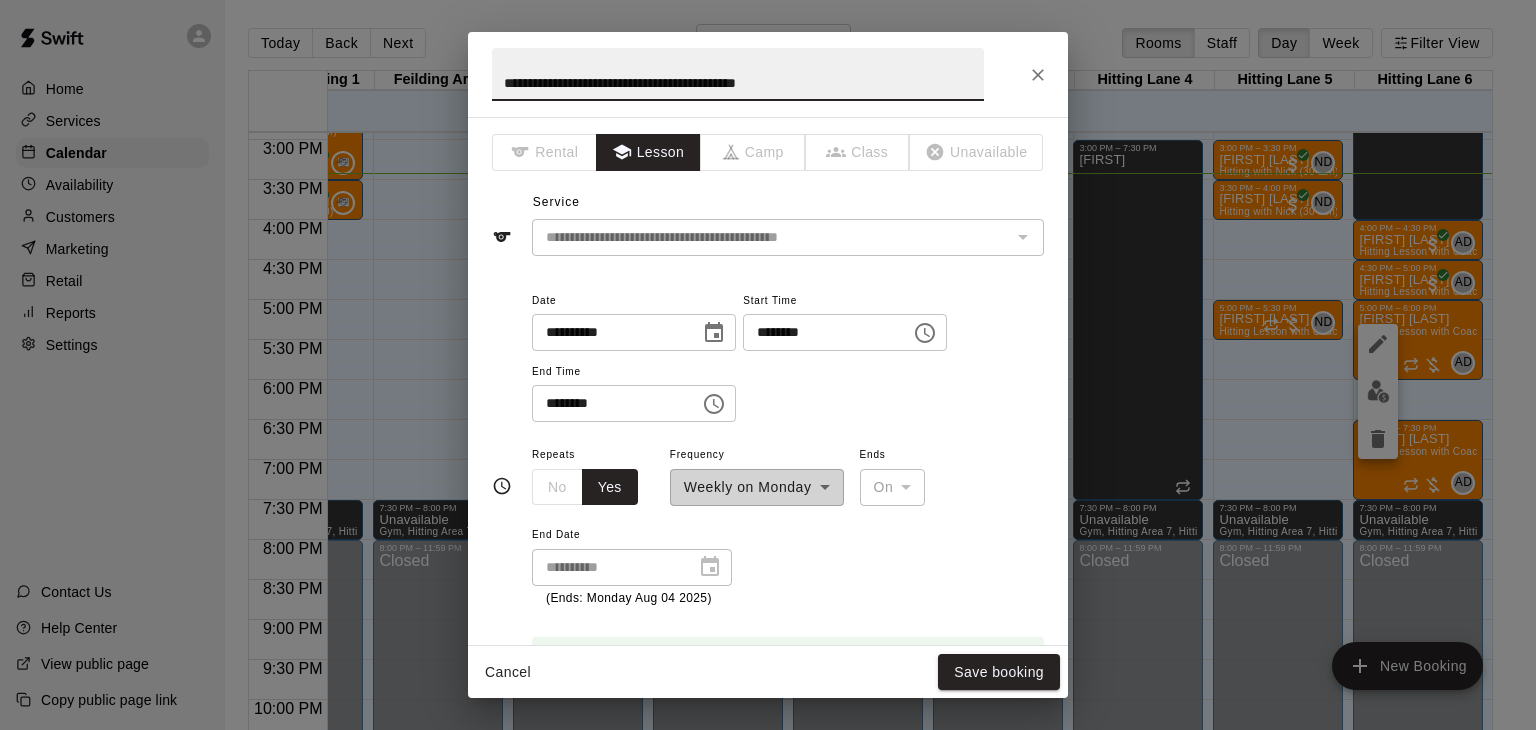 click on "********" at bounding box center (820, 332) 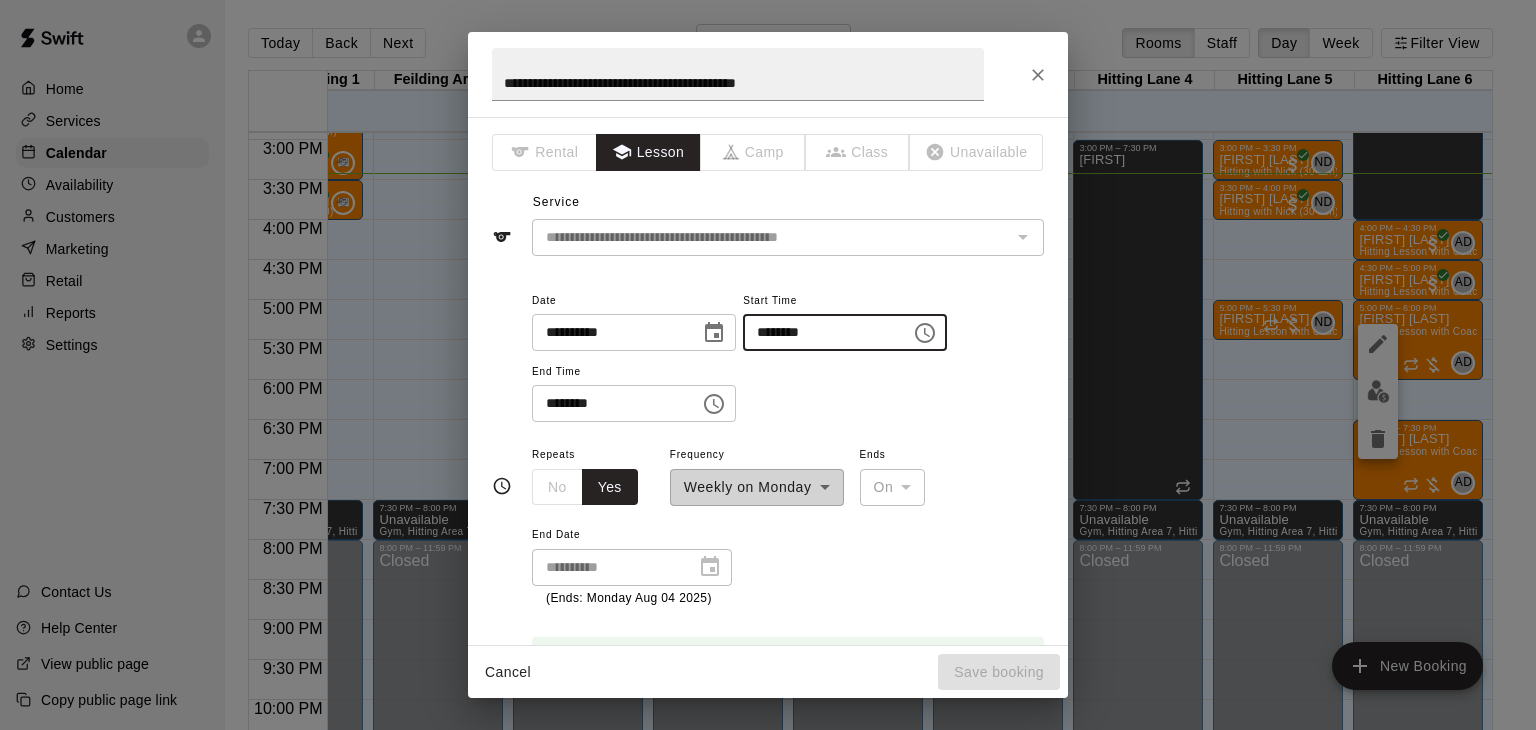type on "********" 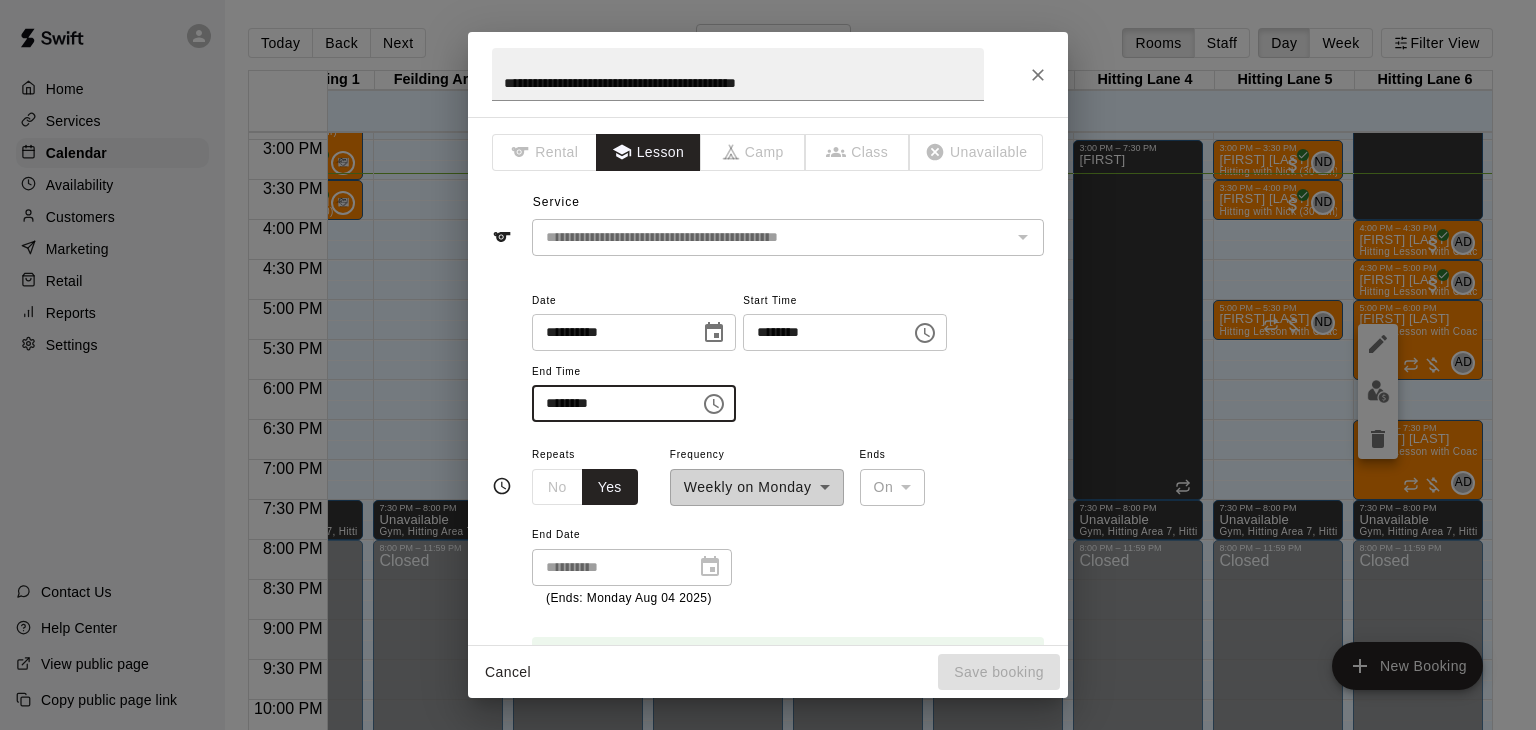 click on "********" at bounding box center [609, 403] 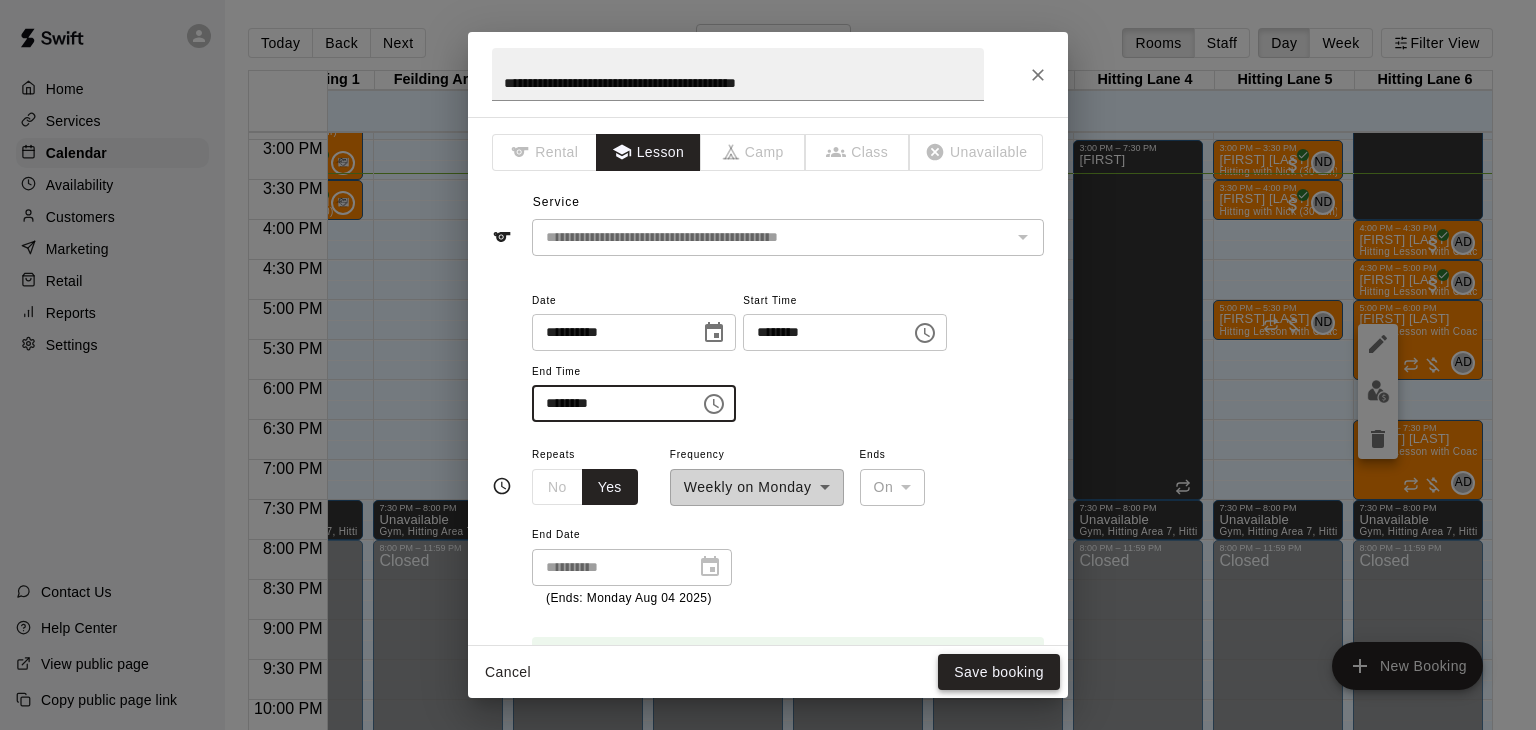 type on "********" 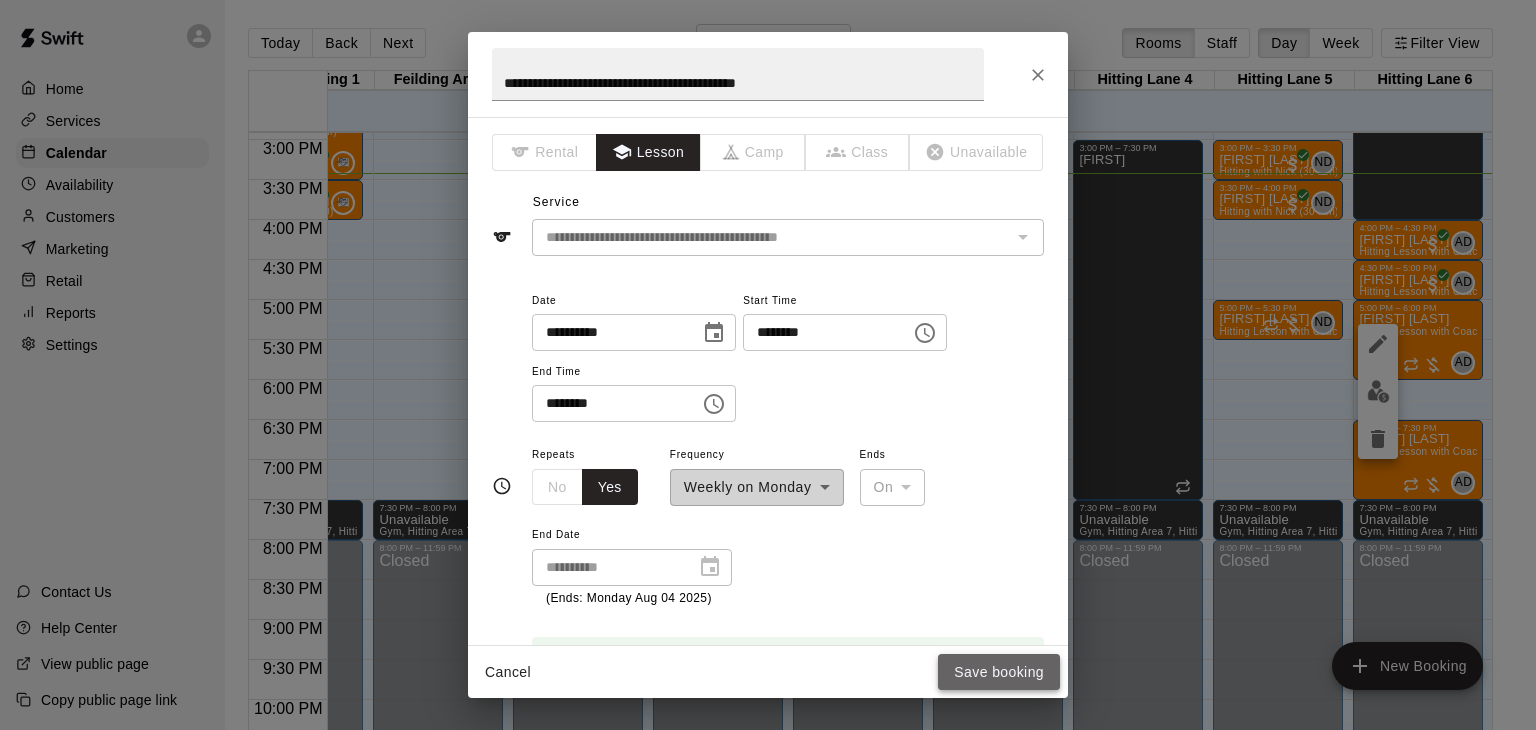 click on "Save booking" at bounding box center (999, 672) 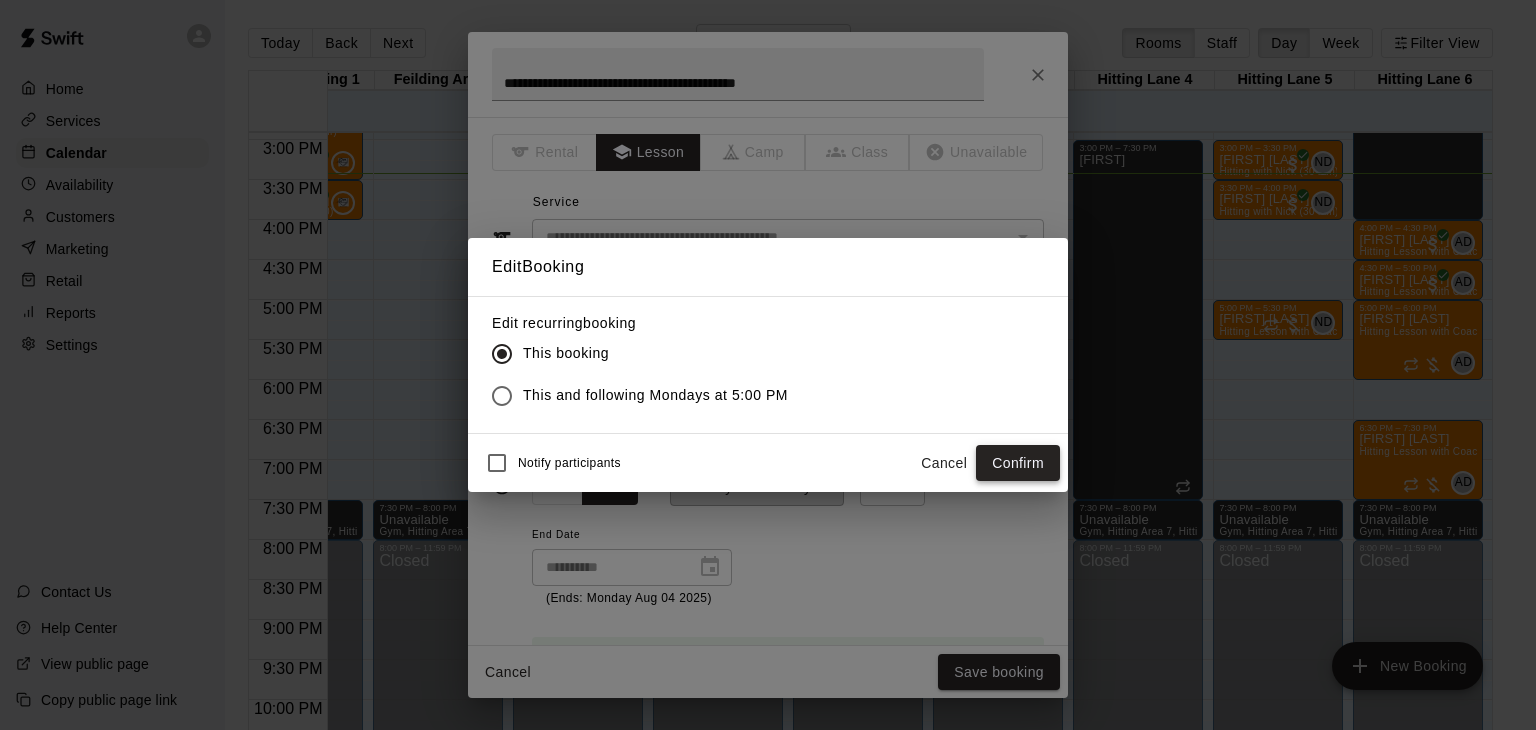 click on "Confirm" at bounding box center [1018, 463] 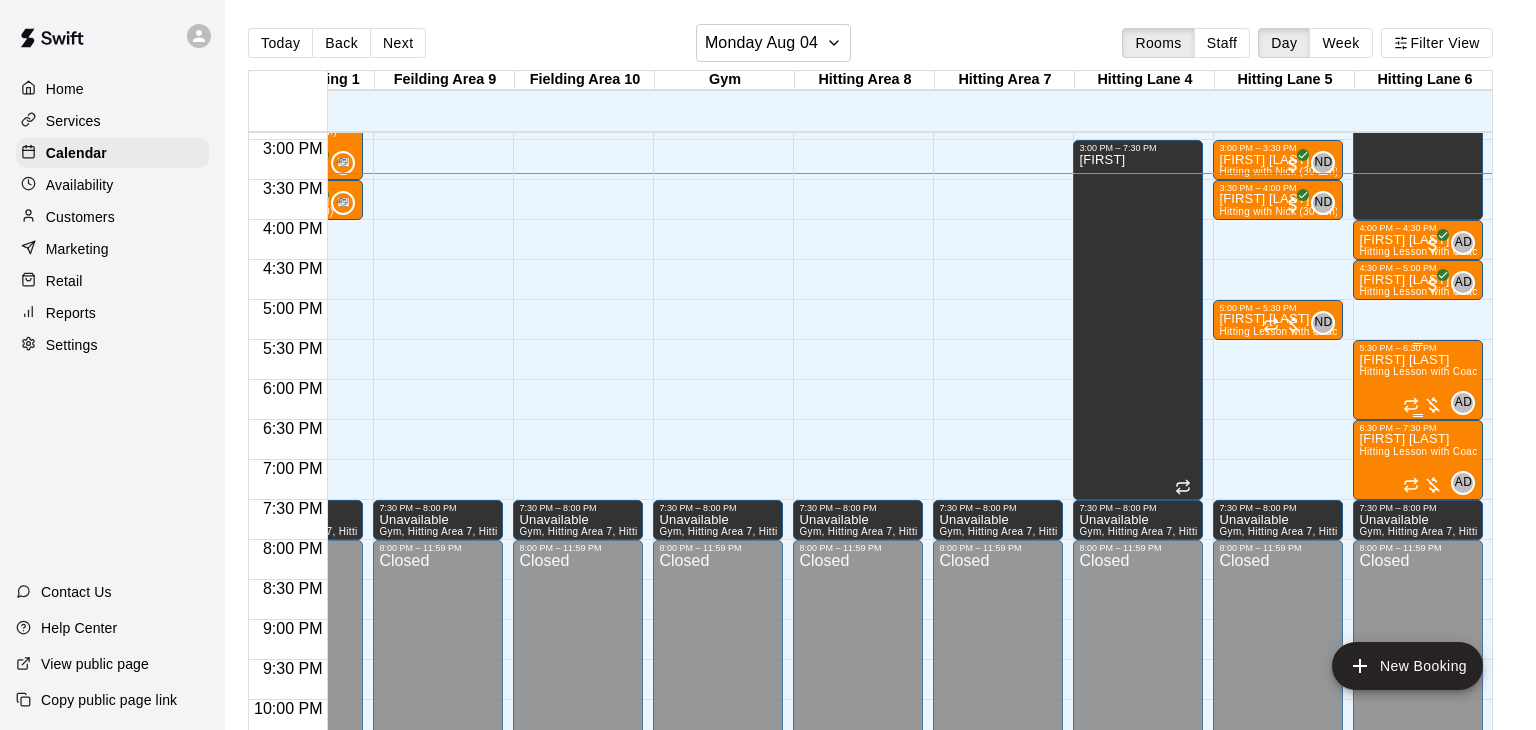 drag, startPoint x: 1376, startPoint y: 305, endPoint x: 1375, endPoint y: 337, distance: 32.01562 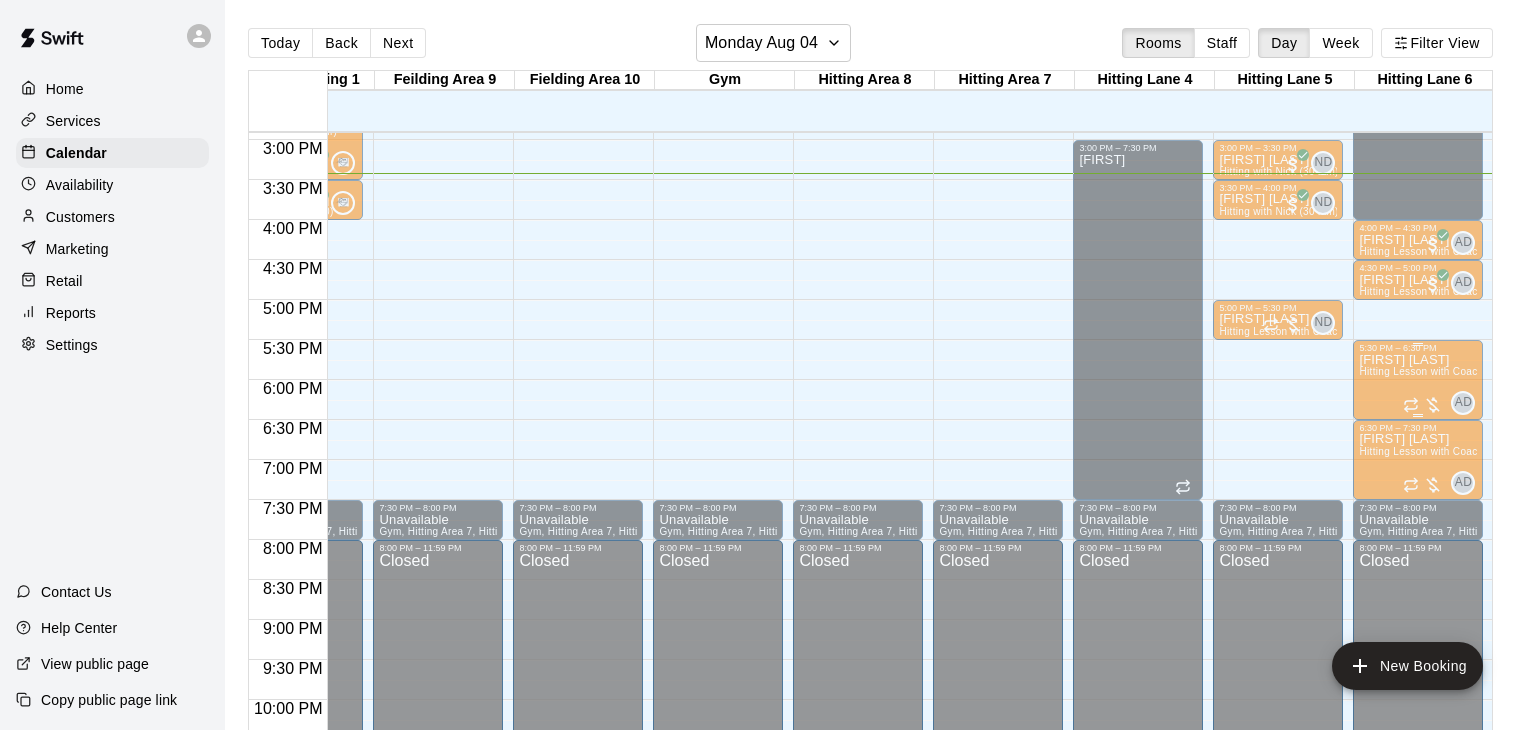 click at bounding box center (1418, 344) 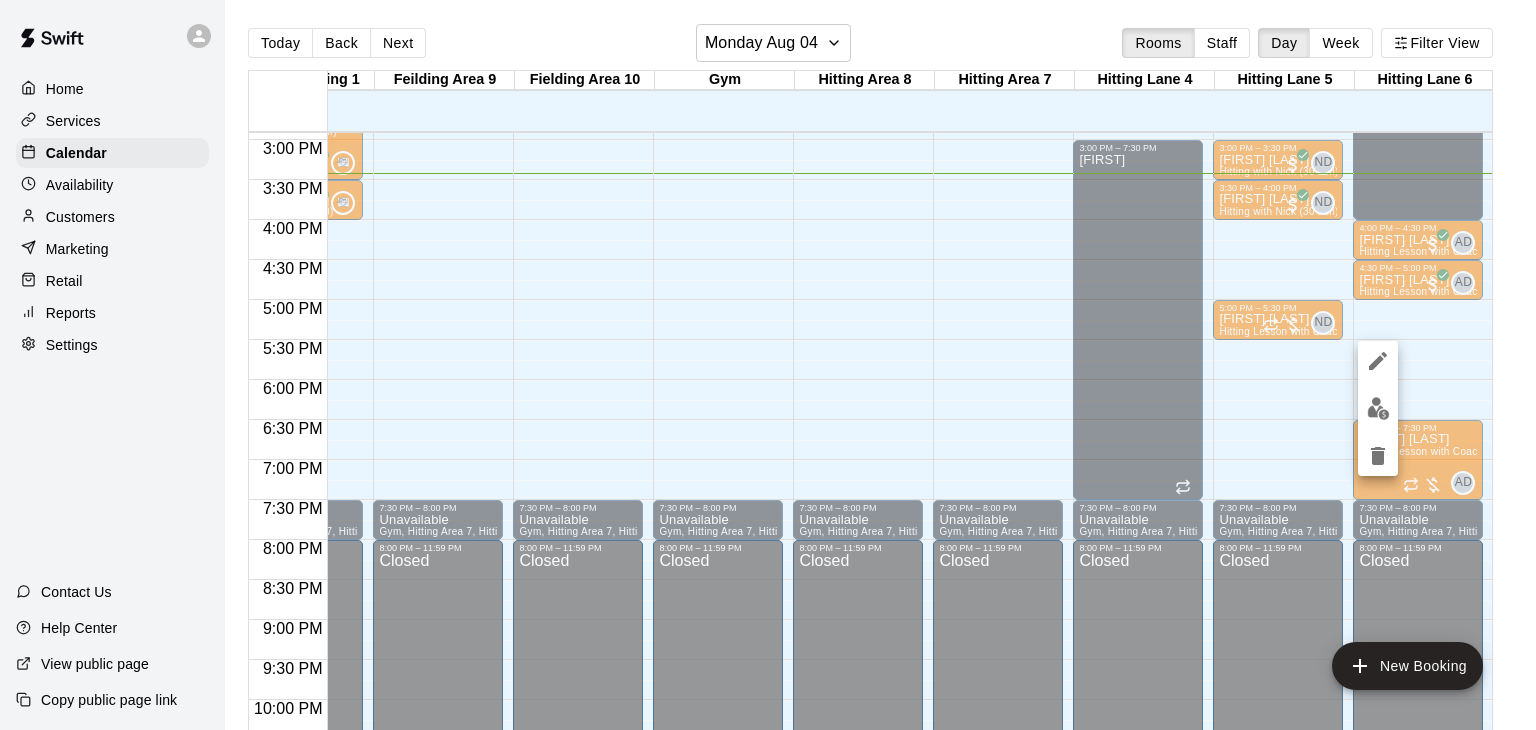click at bounding box center (768, 365) 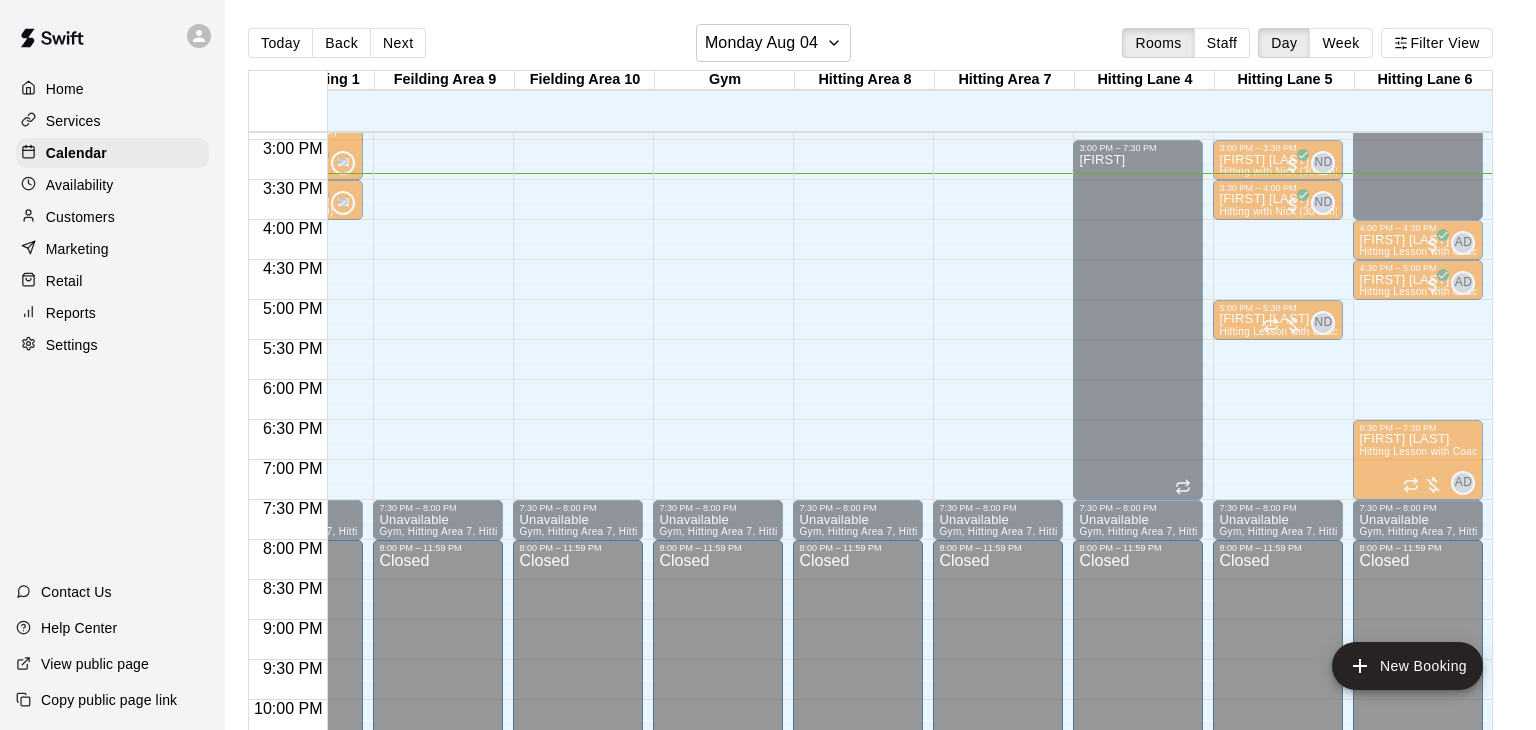 click on "12:00 AM – 12:00 PM Closed 12:00 PM – 1:00 PM Jeff Martin Basic Hitting Rental 7:30 PM – 8:00 PM Unavailable Gym, Hitting Area 7, Hitting Area 8, Hitting Lane 4, Hitting Lane 5, Hitting Lane 6, Rapsodo Lane 3, Adult Pitching 2, Adult Pitching 1, Feilding Area 9, Fielding Area 10, Fielding Area 11 8:00 PM – 11:59 PM Closed" at bounding box center [998, -100] 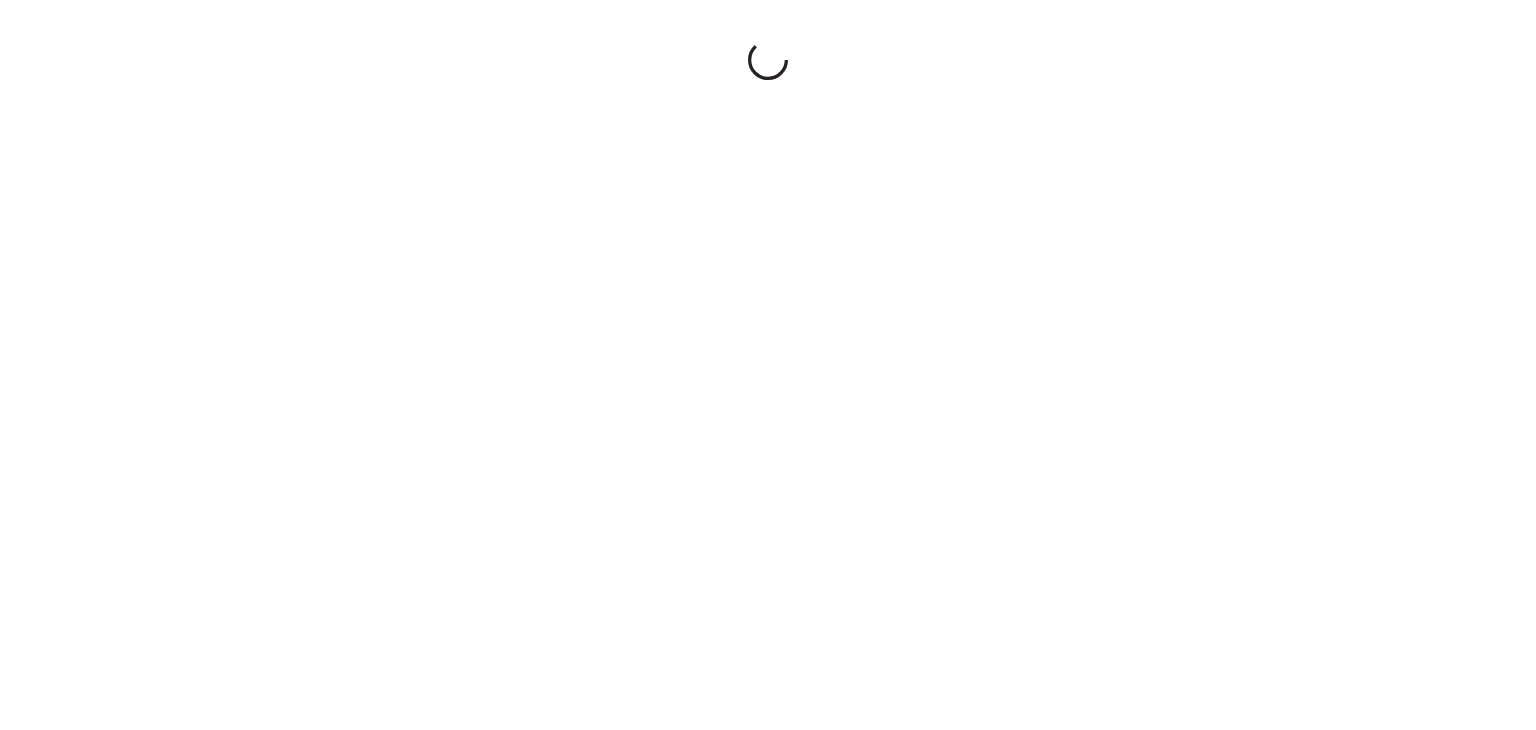 scroll, scrollTop: 0, scrollLeft: 0, axis: both 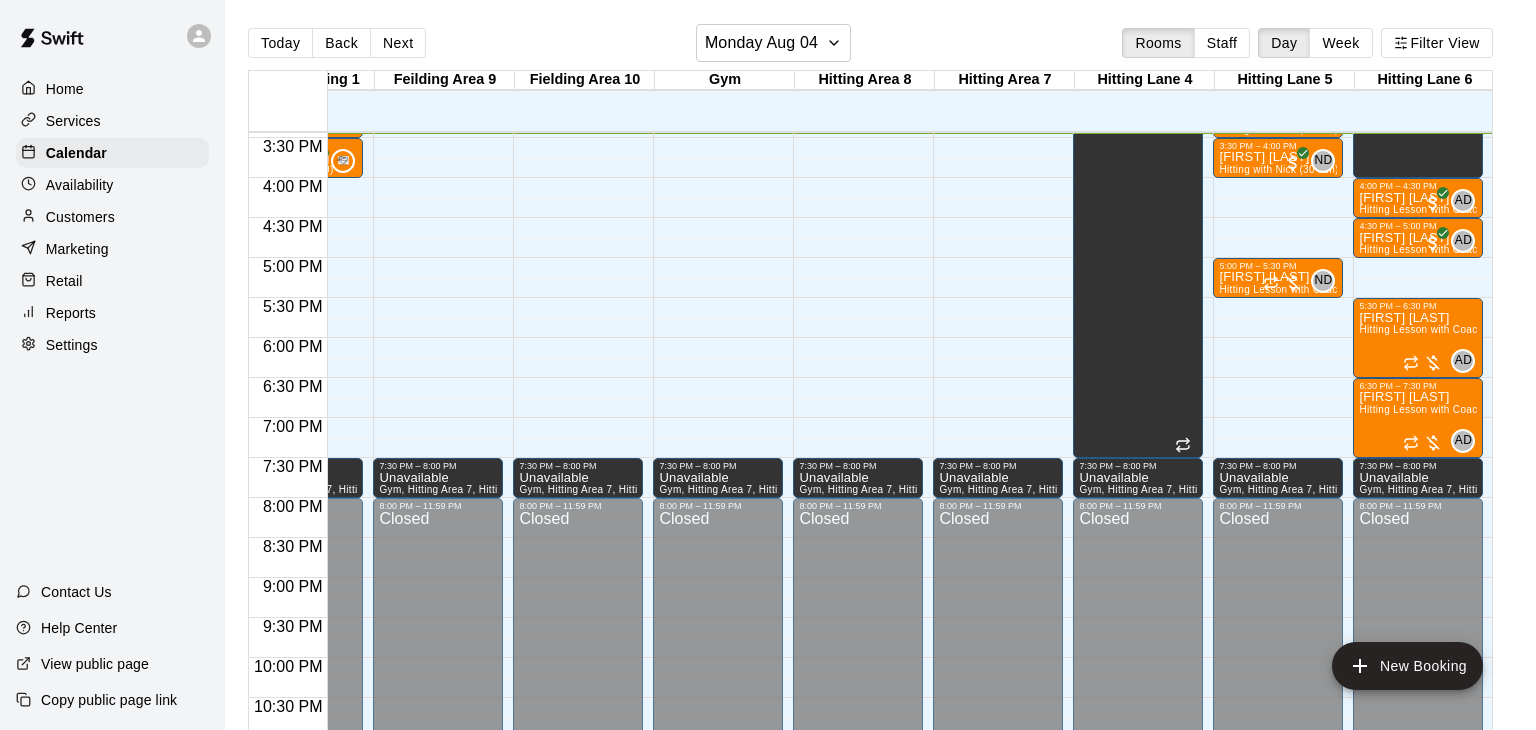 drag, startPoint x: 1384, startPoint y: 263, endPoint x: 1385, endPoint y: 288, distance: 25.019993 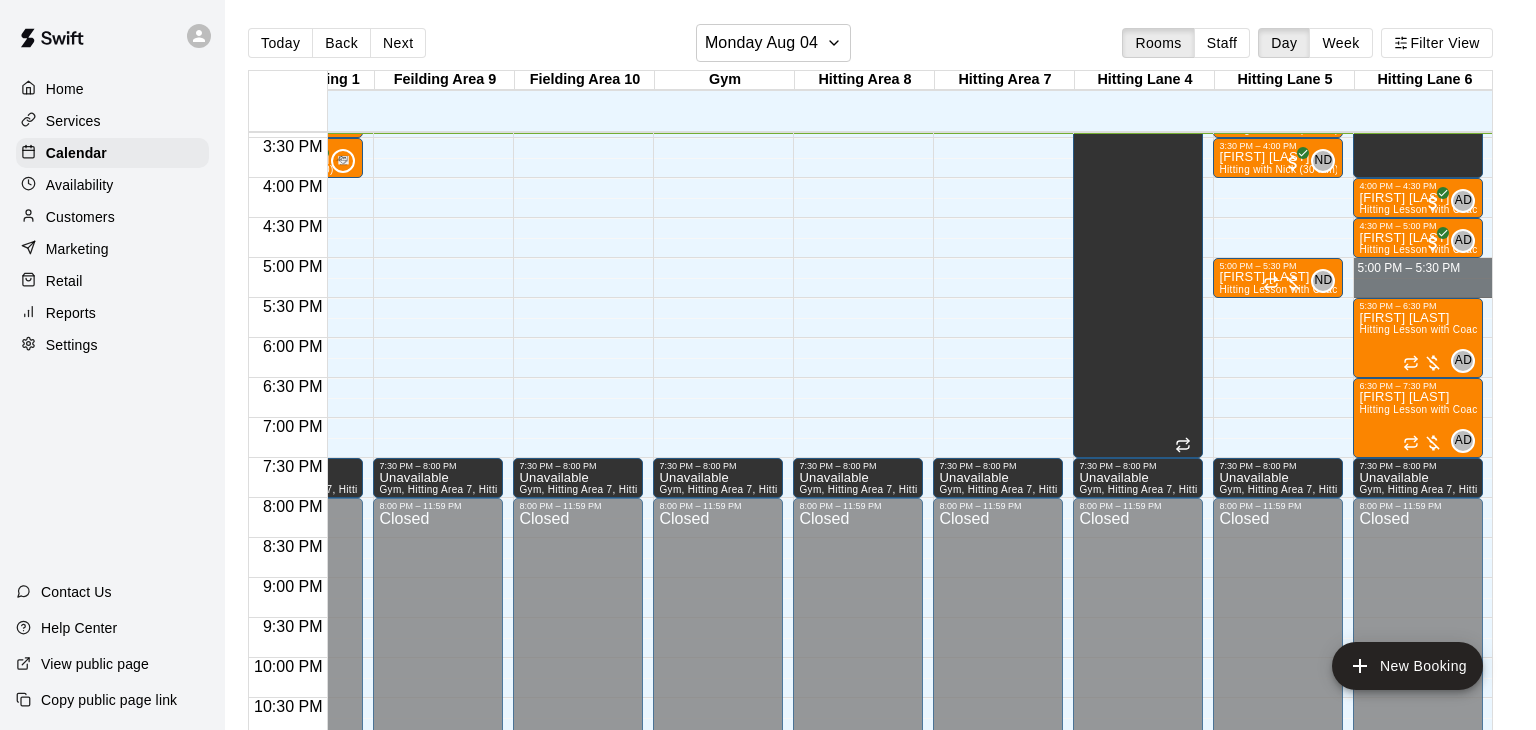 click on "5:00 PM – 5:30 PM" at bounding box center [1423, 278] 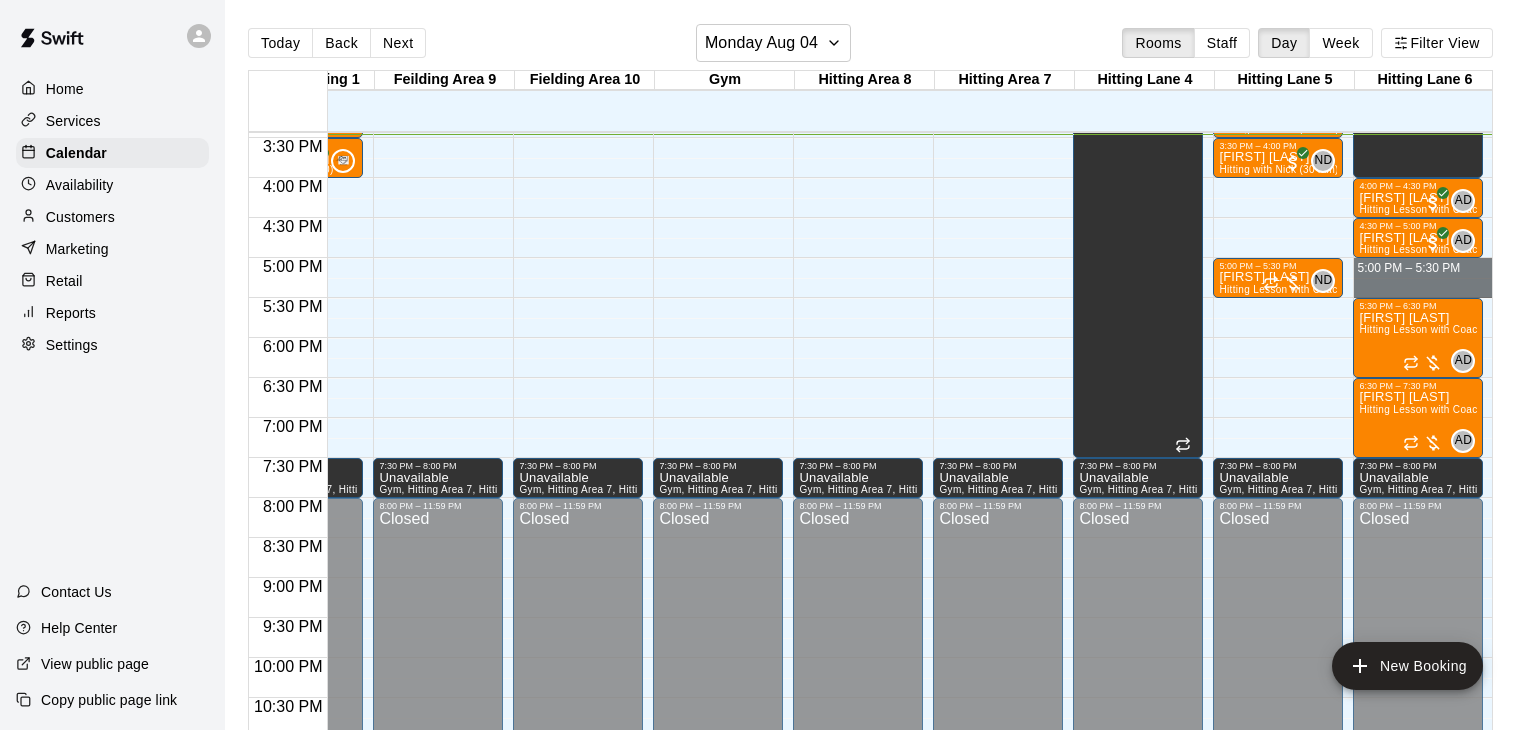 click on "12:00 AM – 12:00 PM Closed 1:30 PM – 2:00 PM Colton Stoltzfus Batting Lane Rental   3:00 PM – 3:30 PM Madelynn  Rising Hitting with Nick (30 min) ND 0 3:30 PM – 4:00 PM Madelynn  Rising Hitting with Nick (30 min) ND 0 5:00 PM – 5:30 PM Dylan Trembley Hitting Lesson with Coach Anthony ND 0 7:30 PM – 8:00 PM Unavailable Gym, Hitting Area 7, Hitting Area 8, Hitting Lane 4, Hitting Lane 5, Hitting Lane 6, Rapsodo Lane 3, Adult Pitching 2, Adult Pitching 1, Feilding Area 9, Fielding Area 10, Fielding Area 11 8:00 PM – 11:59 PM Closed" at bounding box center [1278, -142] 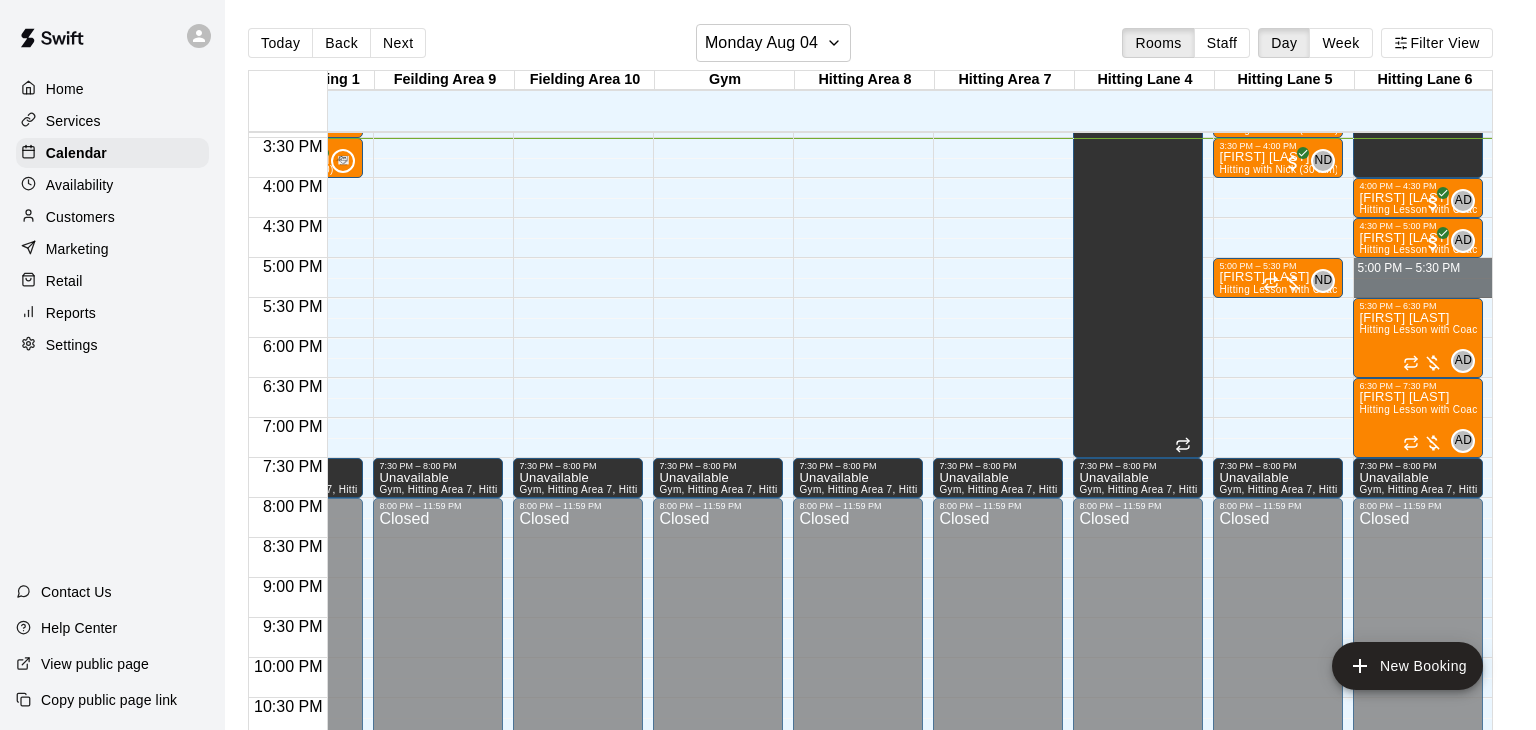 click on "5:00 PM – 5:30 PM" at bounding box center [1423, 278] 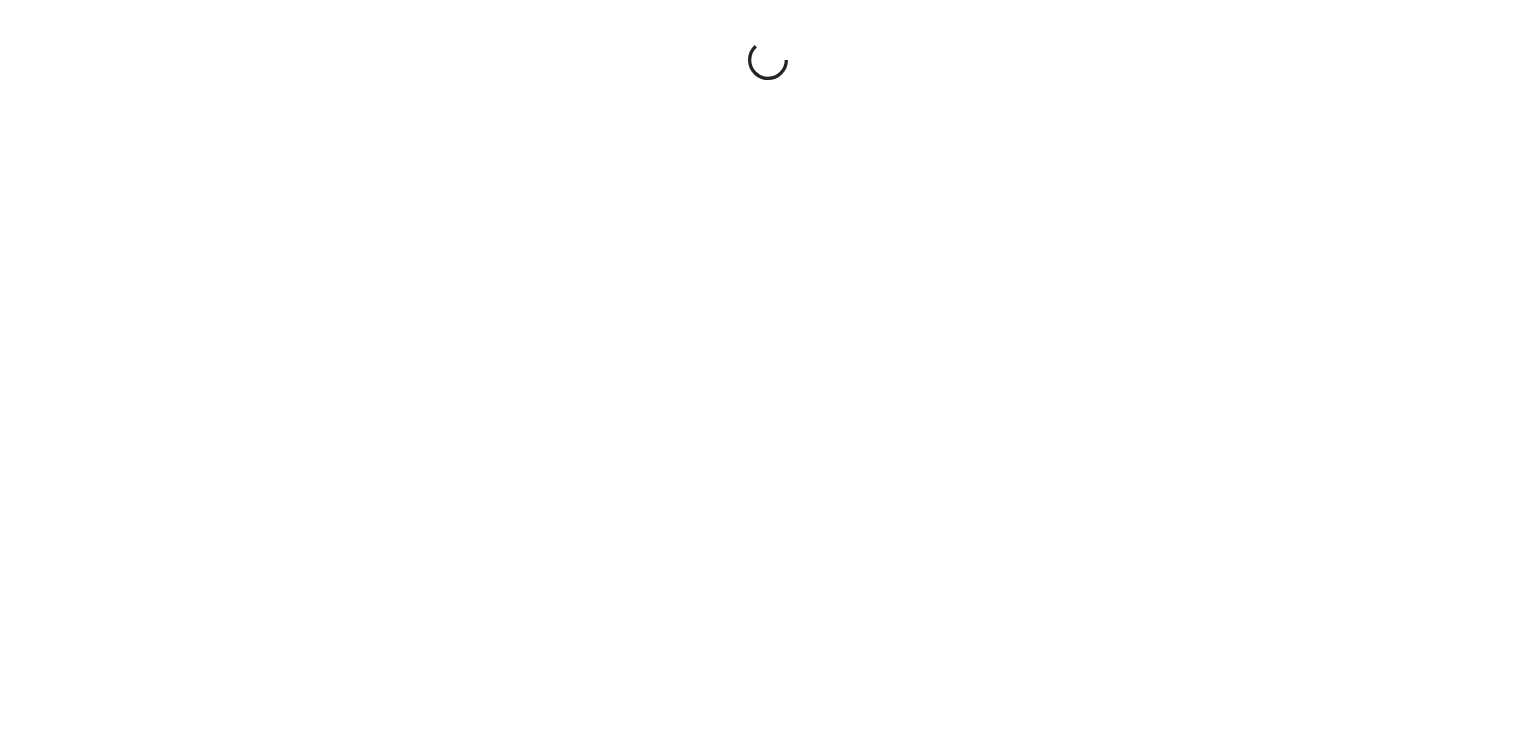 scroll, scrollTop: 0, scrollLeft: 0, axis: both 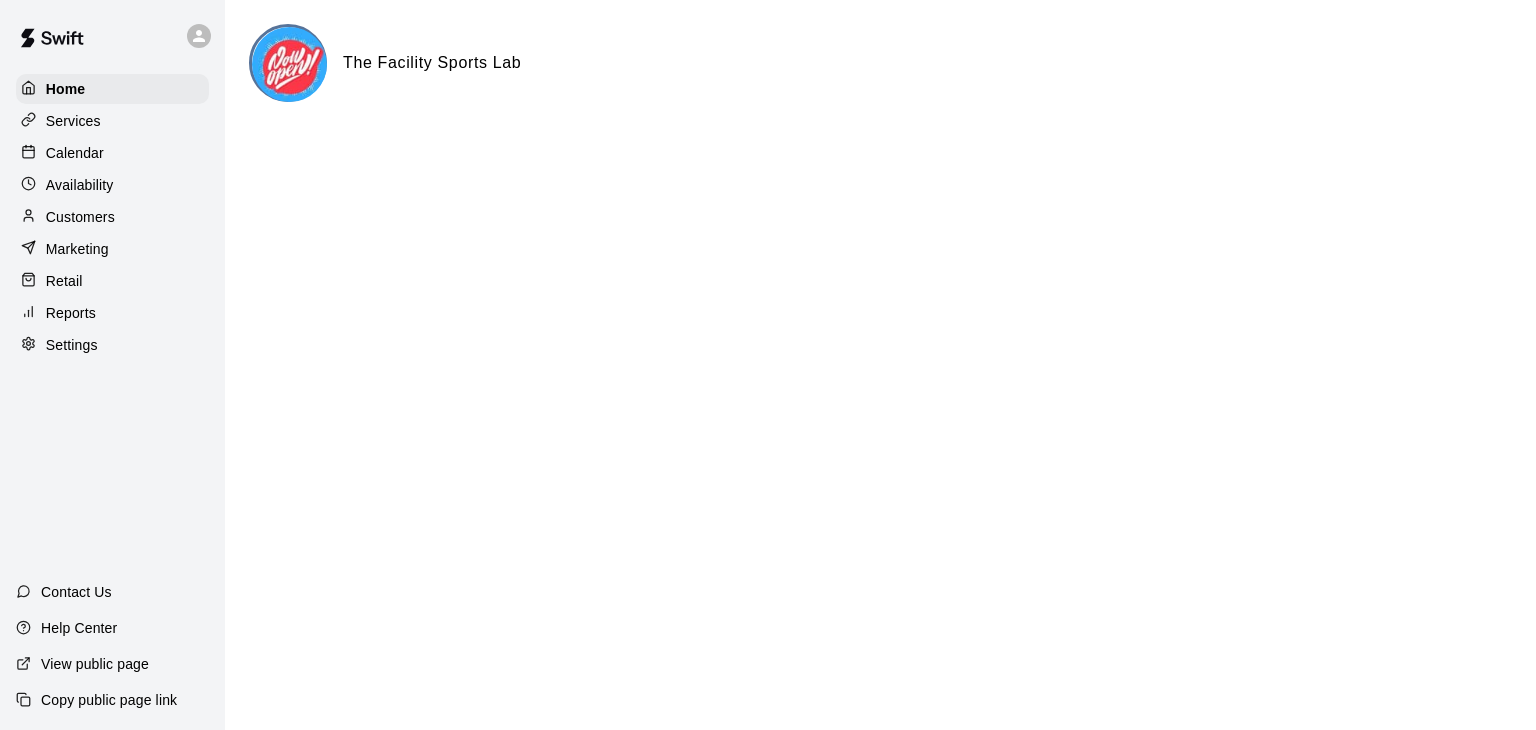 click on "Calendar" at bounding box center [75, 153] 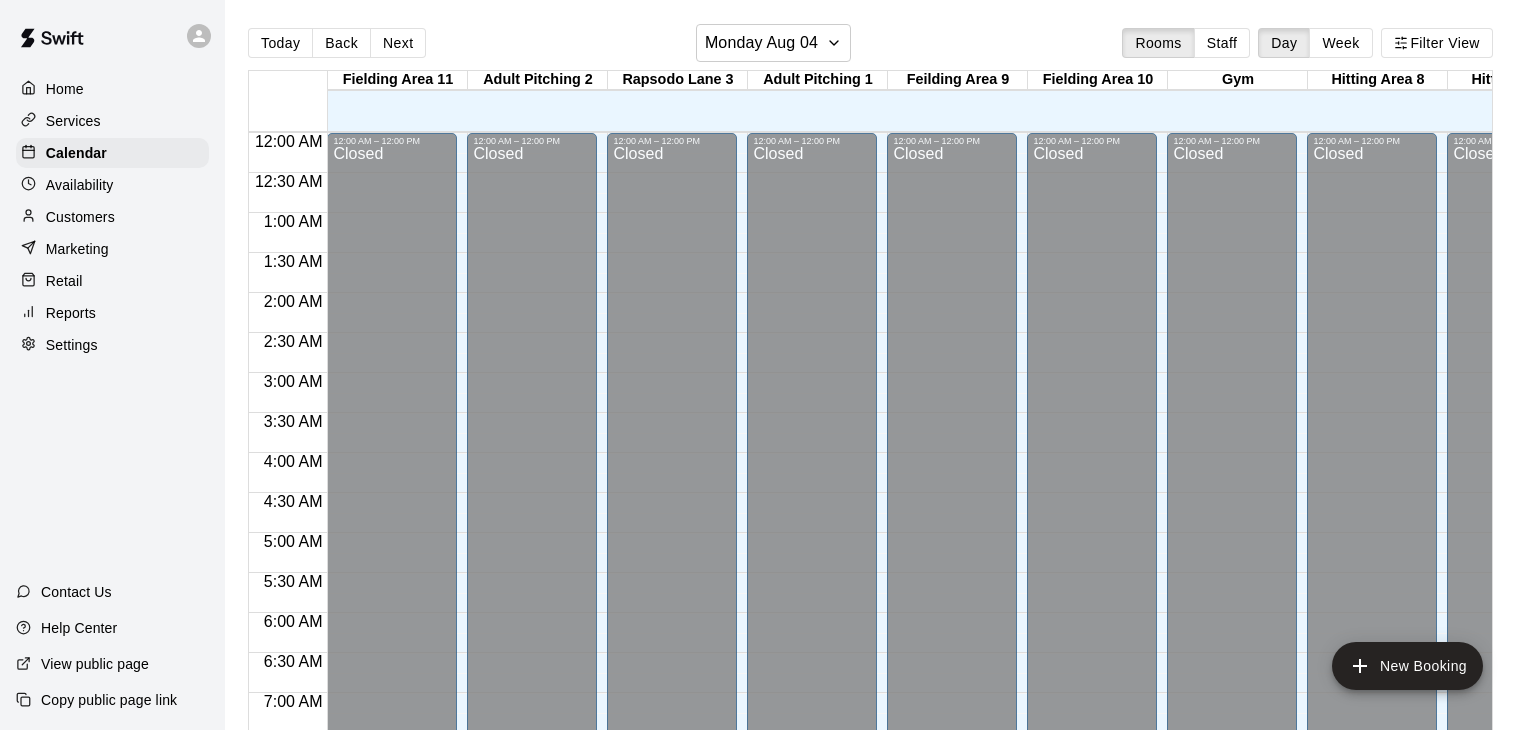 scroll, scrollTop: 1239, scrollLeft: 0, axis: vertical 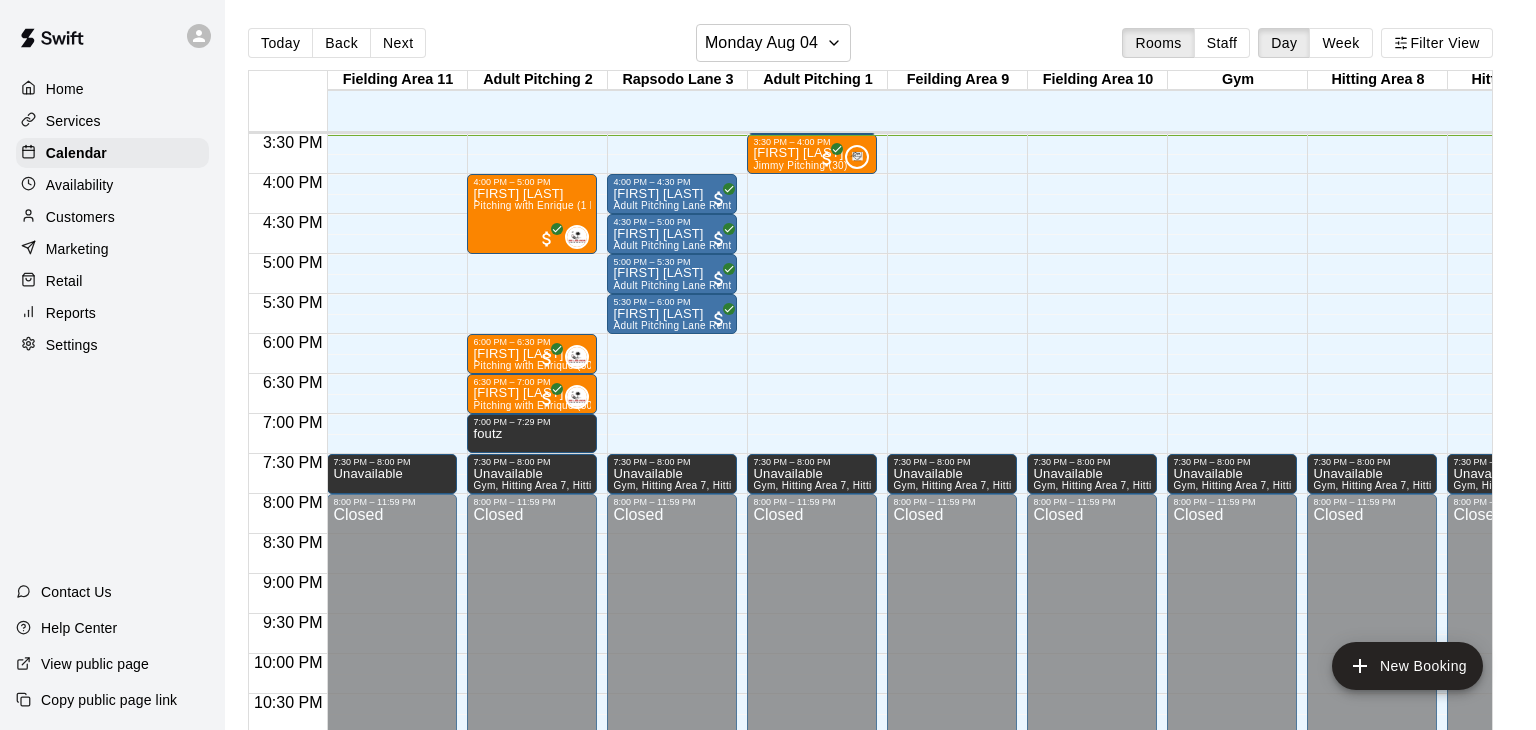 click on "12:00 AM – 12:00 PM Closed 7:30 PM – 8:00 PM Unavailable Gym, Hitting Area 7, Hitting Area 8, Hitting Lane 4, Hitting Lane 5, Hitting Lane 6, Rapsodo Lane 3, Adult Pitching 2, Adult Pitching 1, Feilding Area 9, Fielding Area 10, Fielding Area 11 8:00 PM – 11:59 PM Closed" at bounding box center [1232, -146] 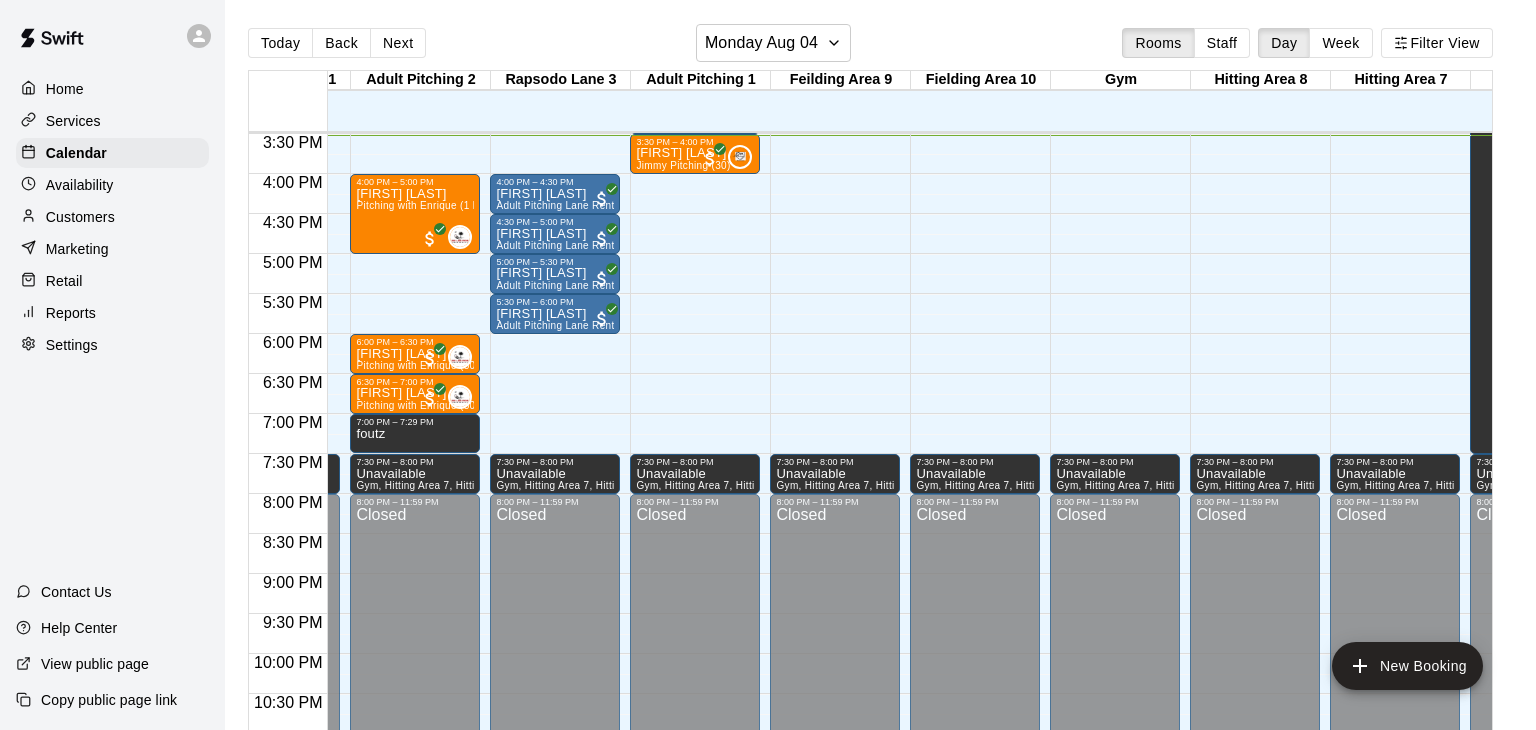 scroll, scrollTop: 1239, scrollLeft: 209, axis: both 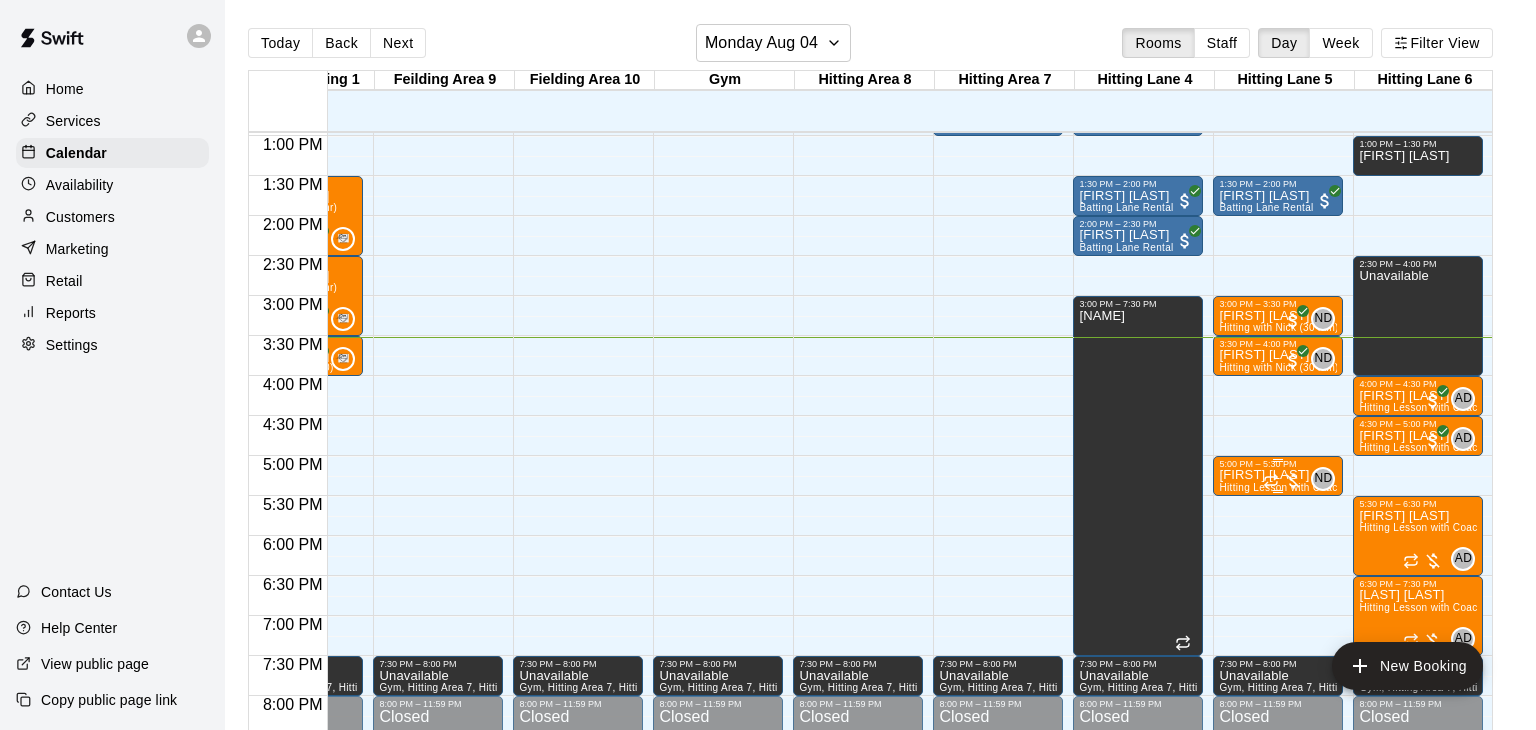 click on "ND 0" at bounding box center [1299, 479] 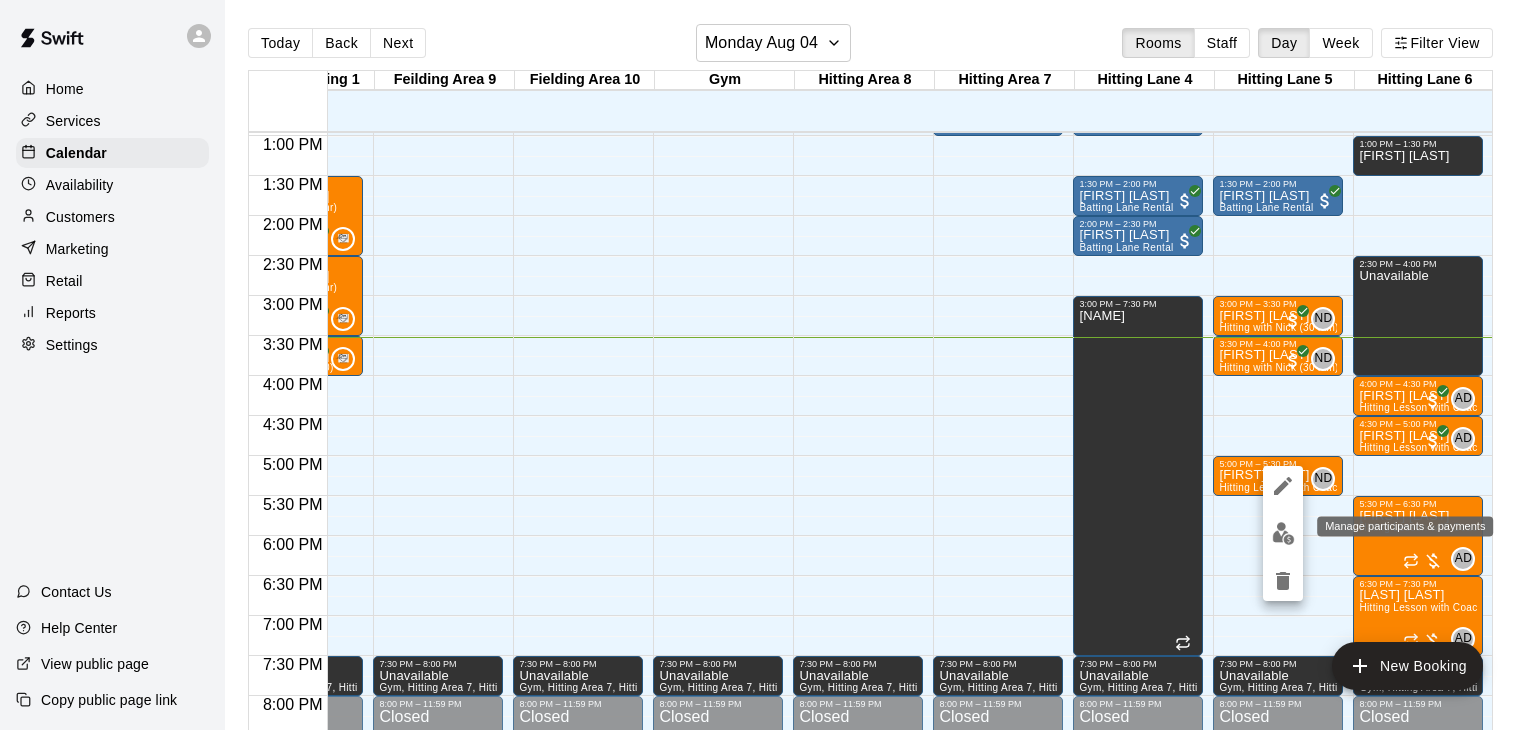 click at bounding box center [1283, 533] 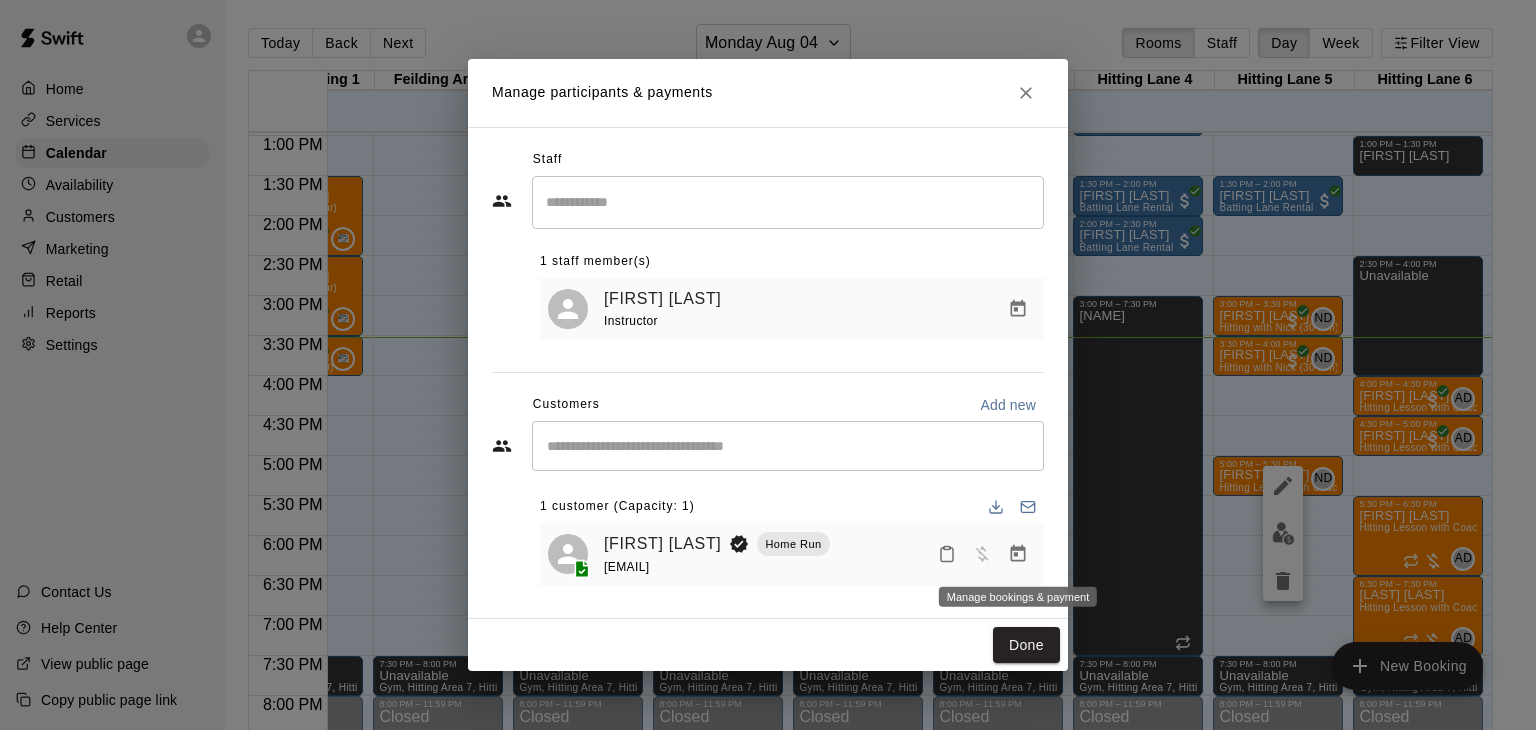 click 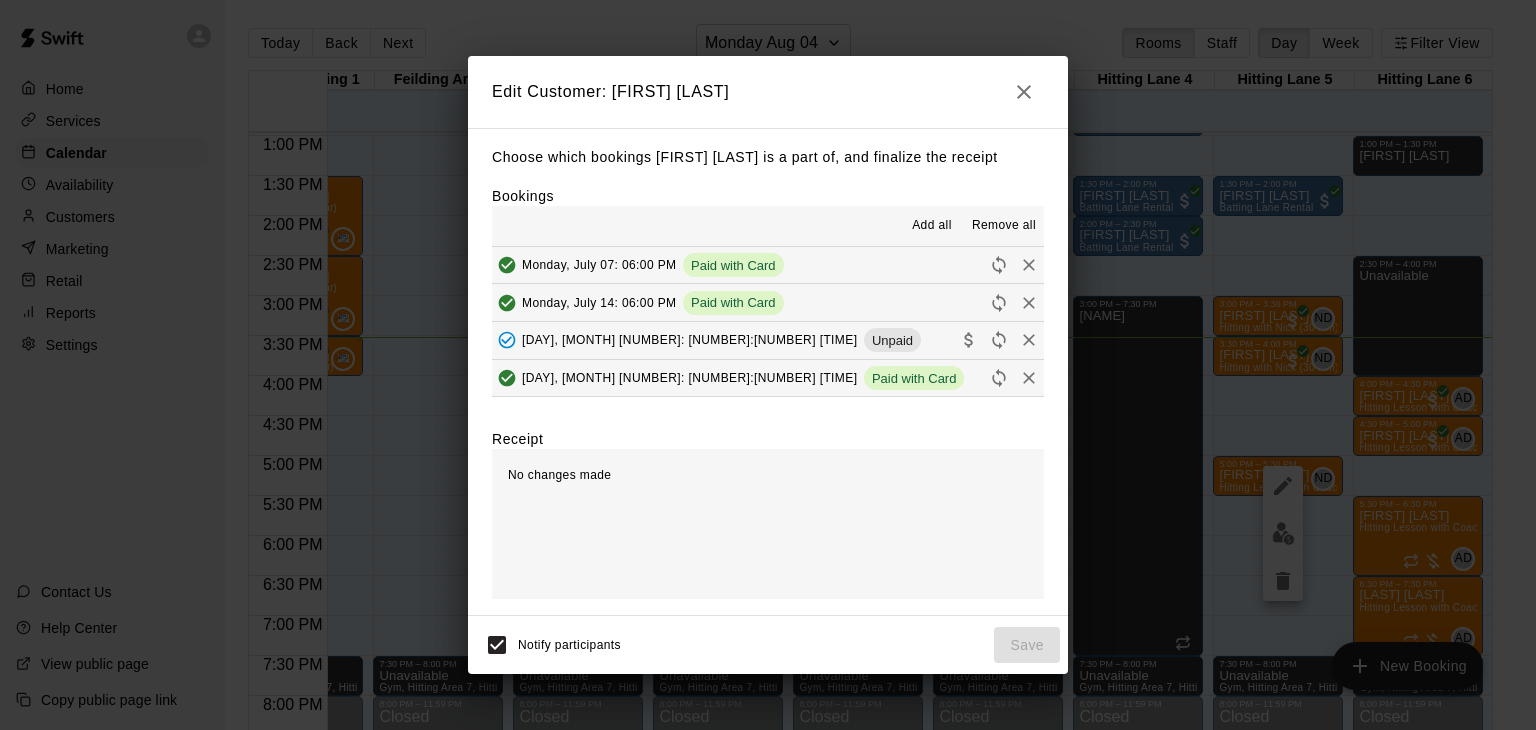 scroll, scrollTop: 36, scrollLeft: 0, axis: vertical 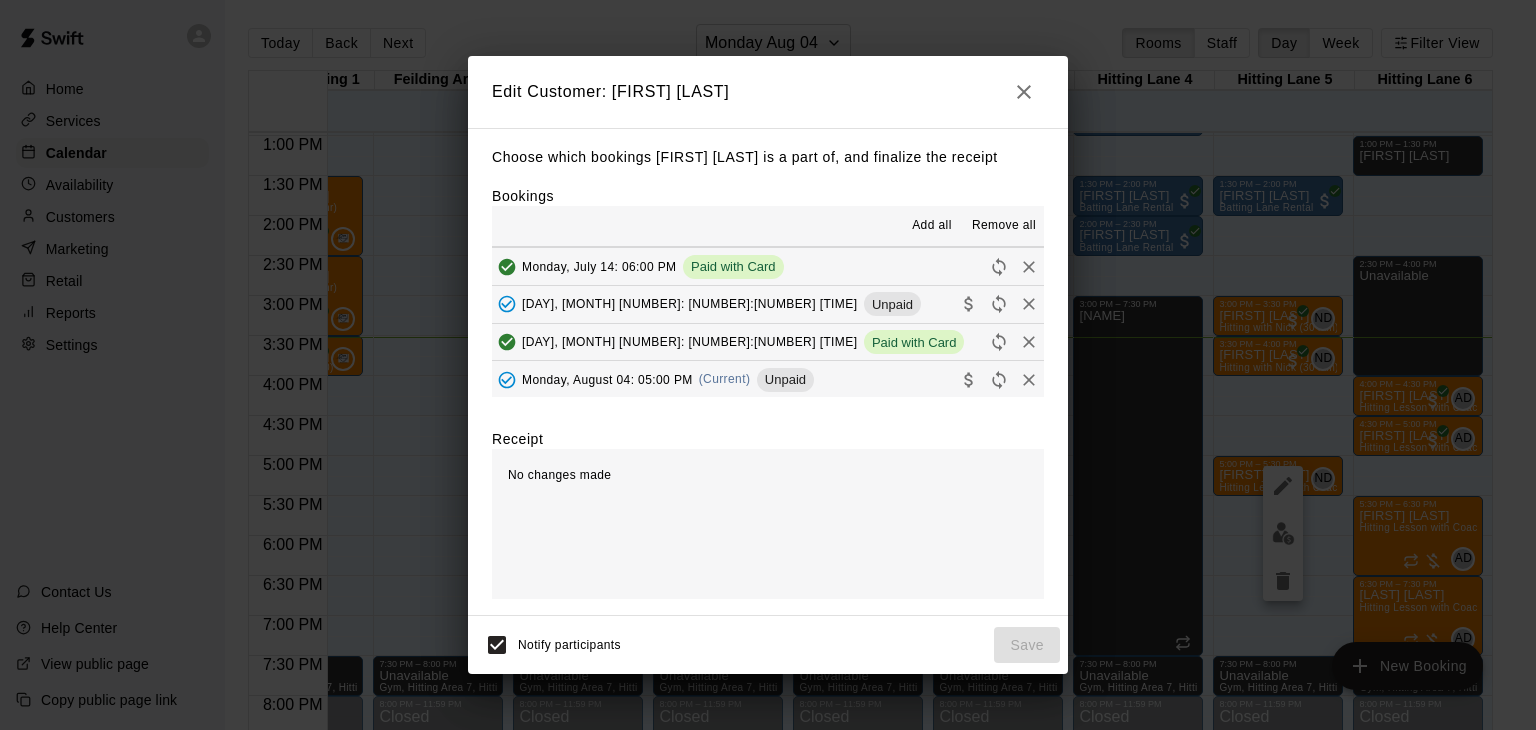 click on "Monday, August 04: 05:00 PM" at bounding box center [607, 379] 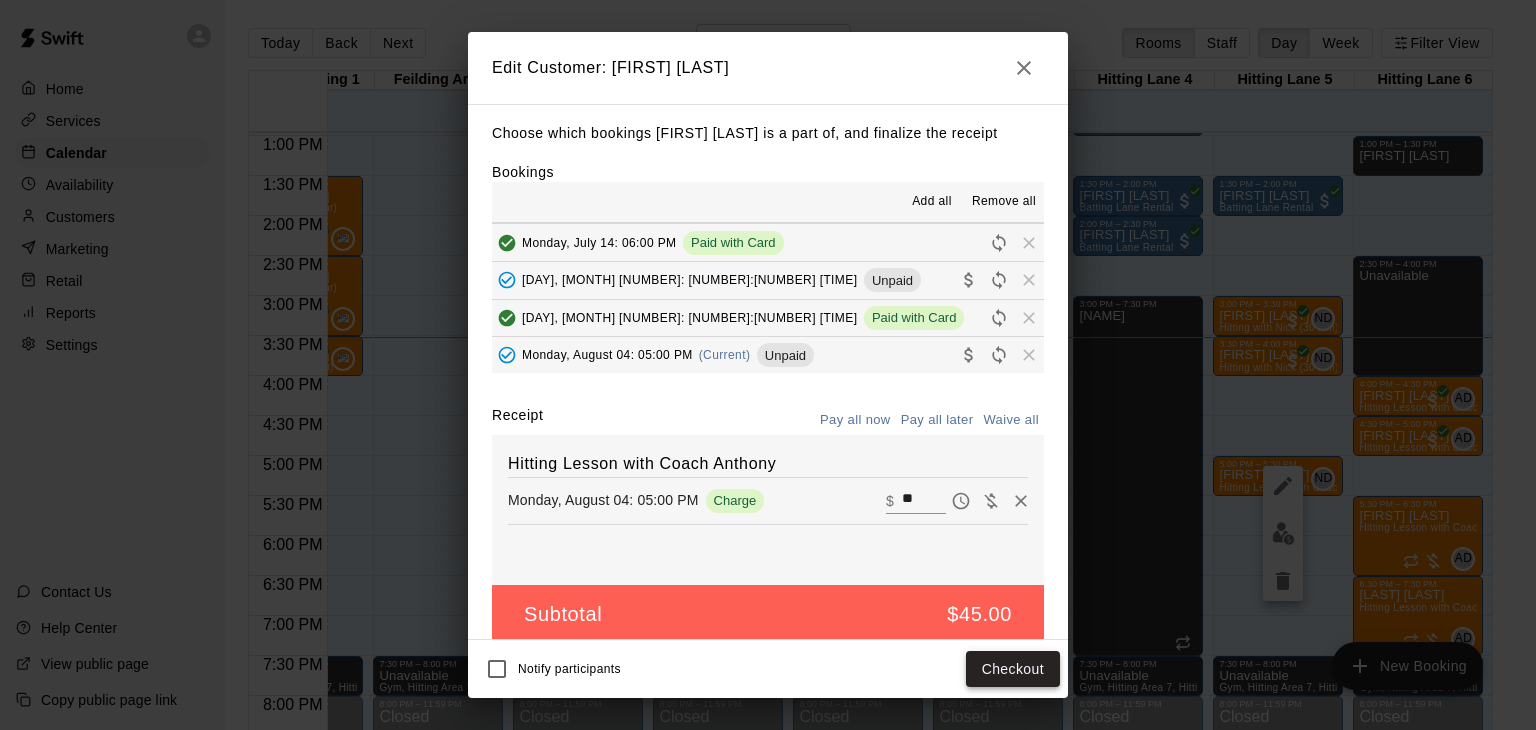 click on "Checkout" at bounding box center (1013, 669) 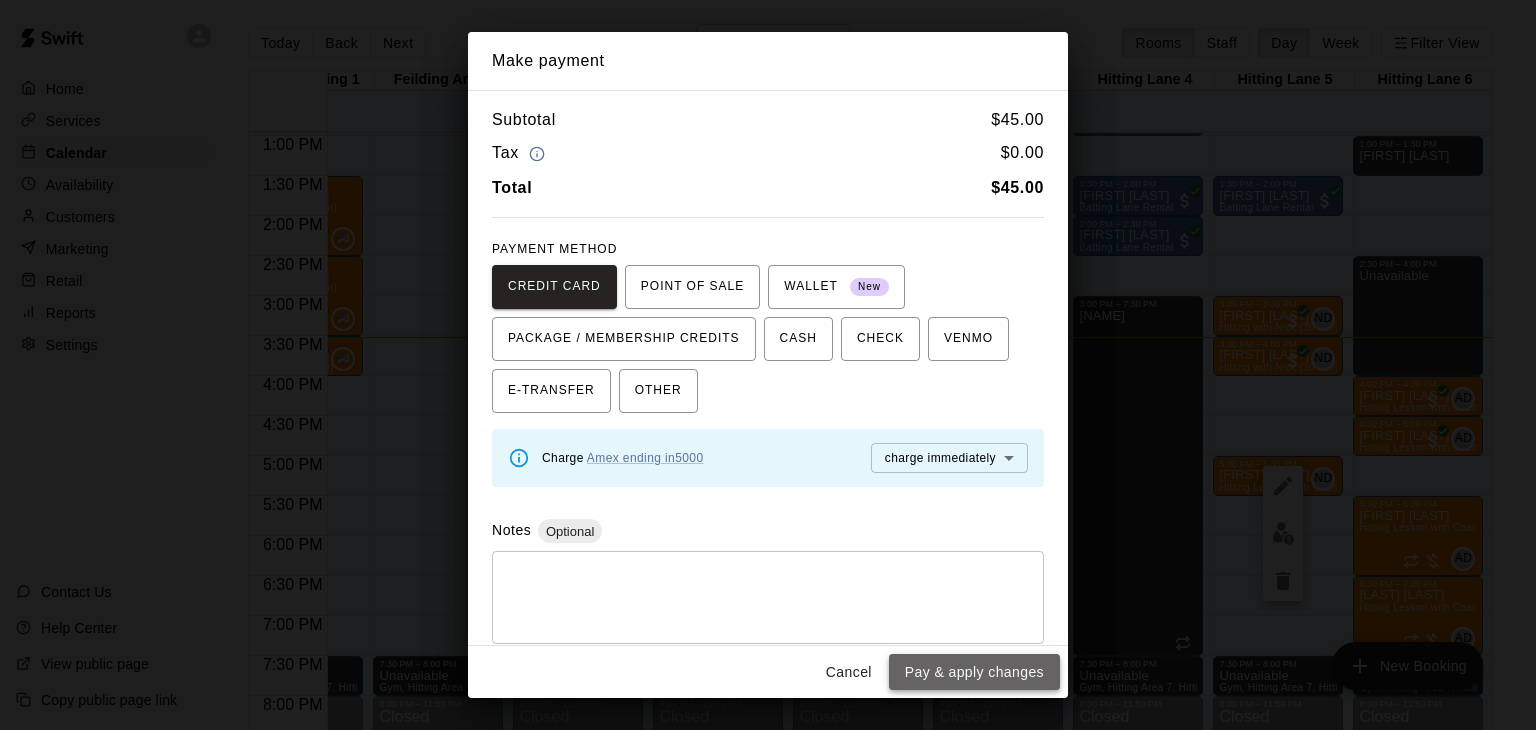 click on "Pay & apply changes" at bounding box center [974, 672] 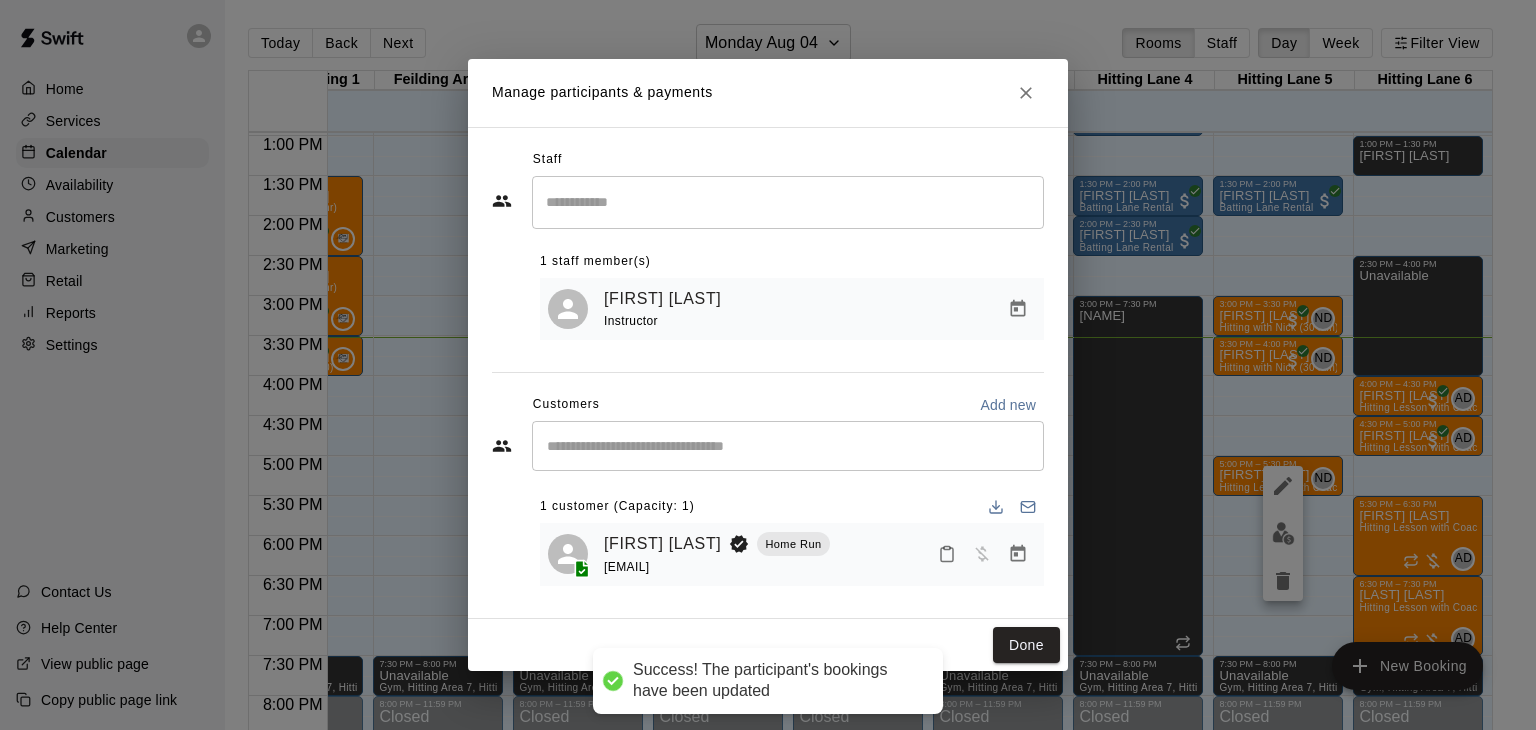 scroll, scrollTop: 0, scrollLeft: 0, axis: both 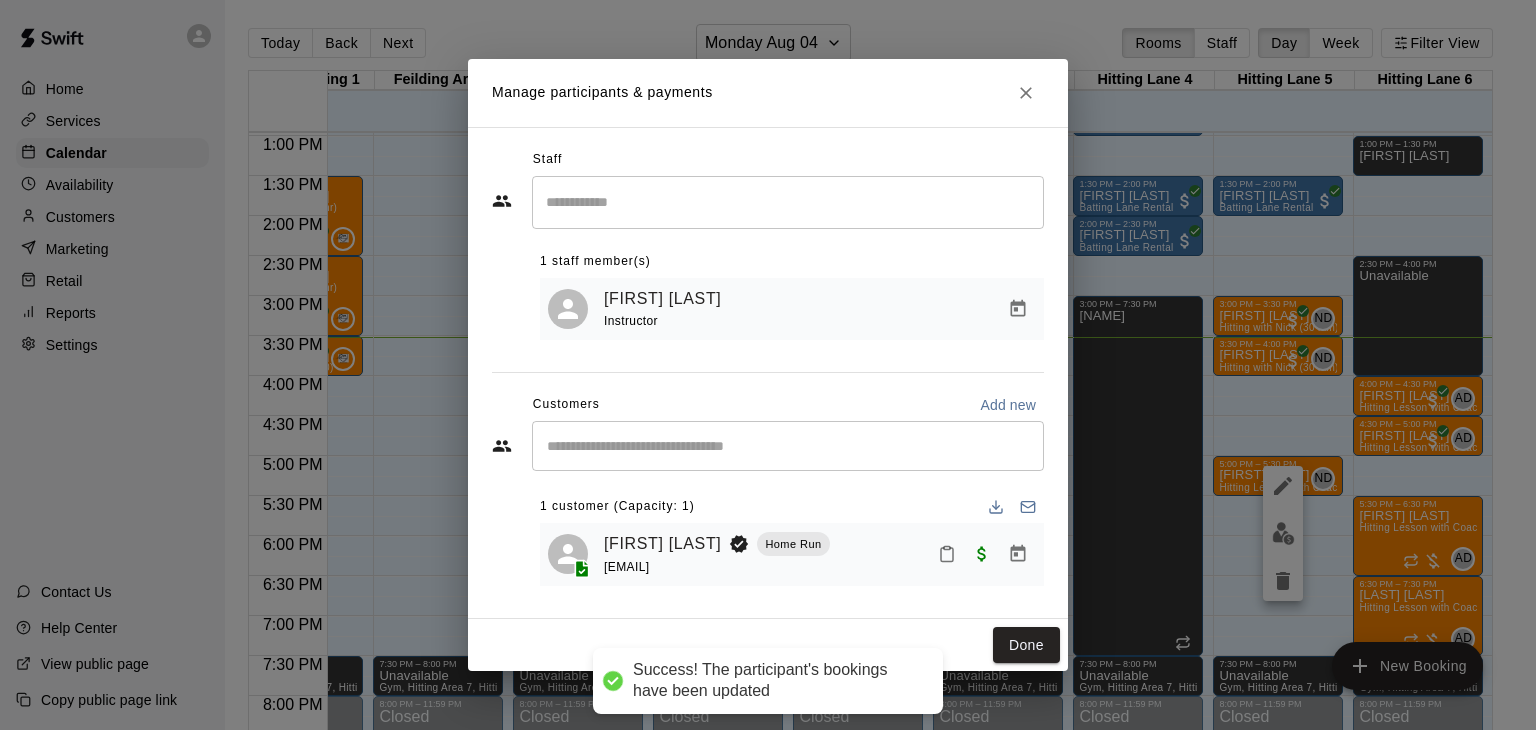click on "Manage participants & payments Staff ​ [NUMBER]   staff member(s) [FIRST] [LAST] Instructor Customers Add new ​ [NUMBER]   customer (Capacity: [NUMBER]) [FIRST] [LAST] Home Run  [EMAIL] Done" at bounding box center (768, 365) 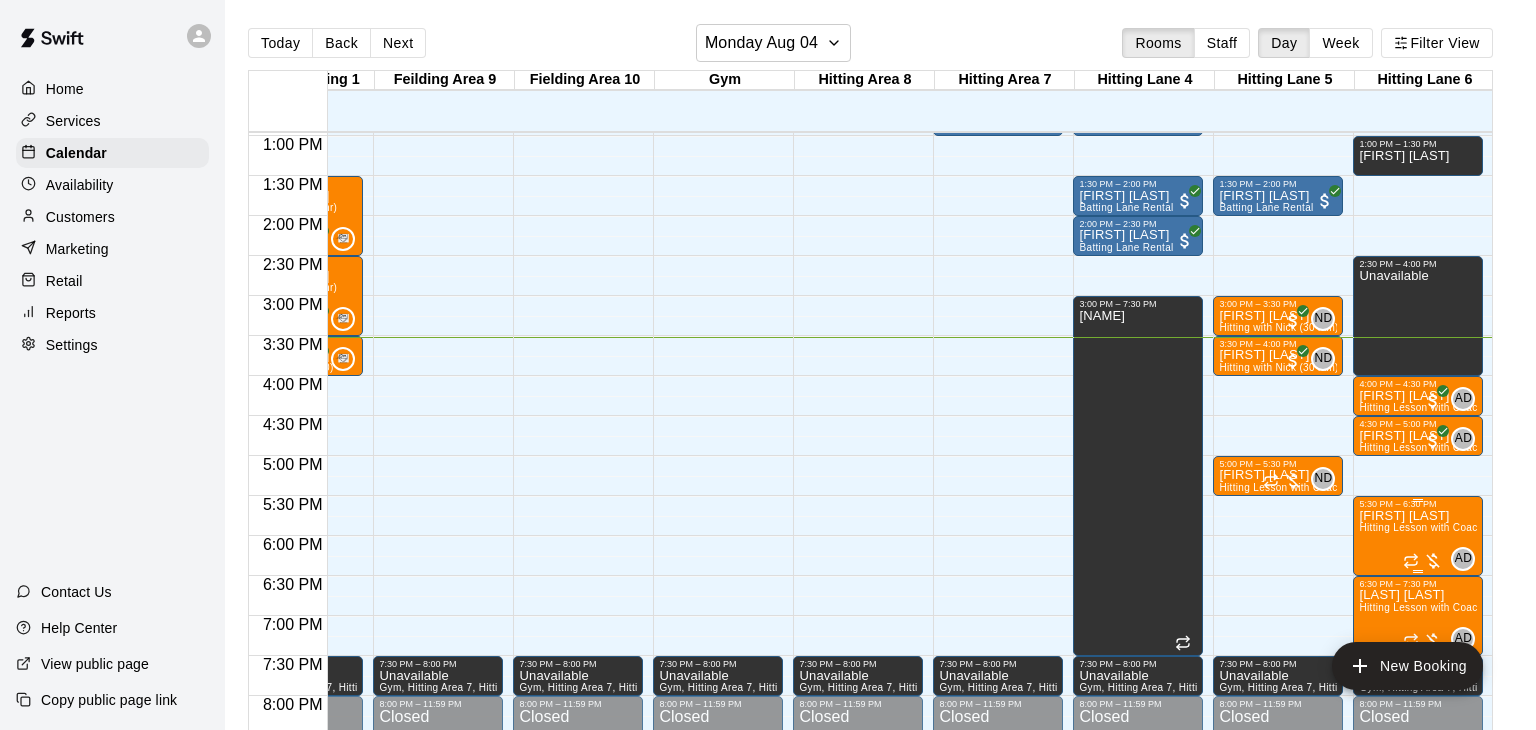 click on "[FIRST] [LAST] Hitting Lesson with Coach [FIRST] ([NUMBER] minutes)" at bounding box center (1418, 874) 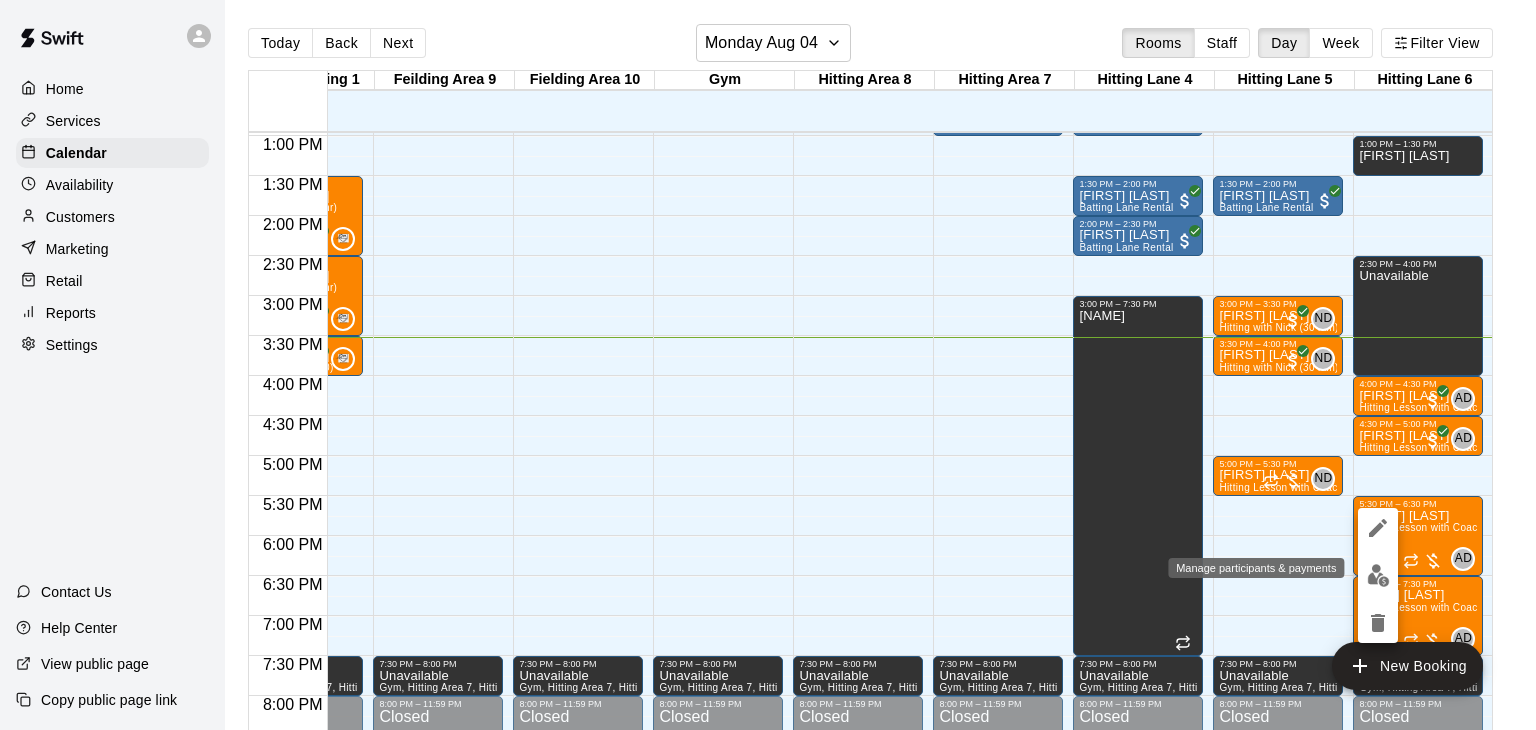 click at bounding box center [1378, 575] 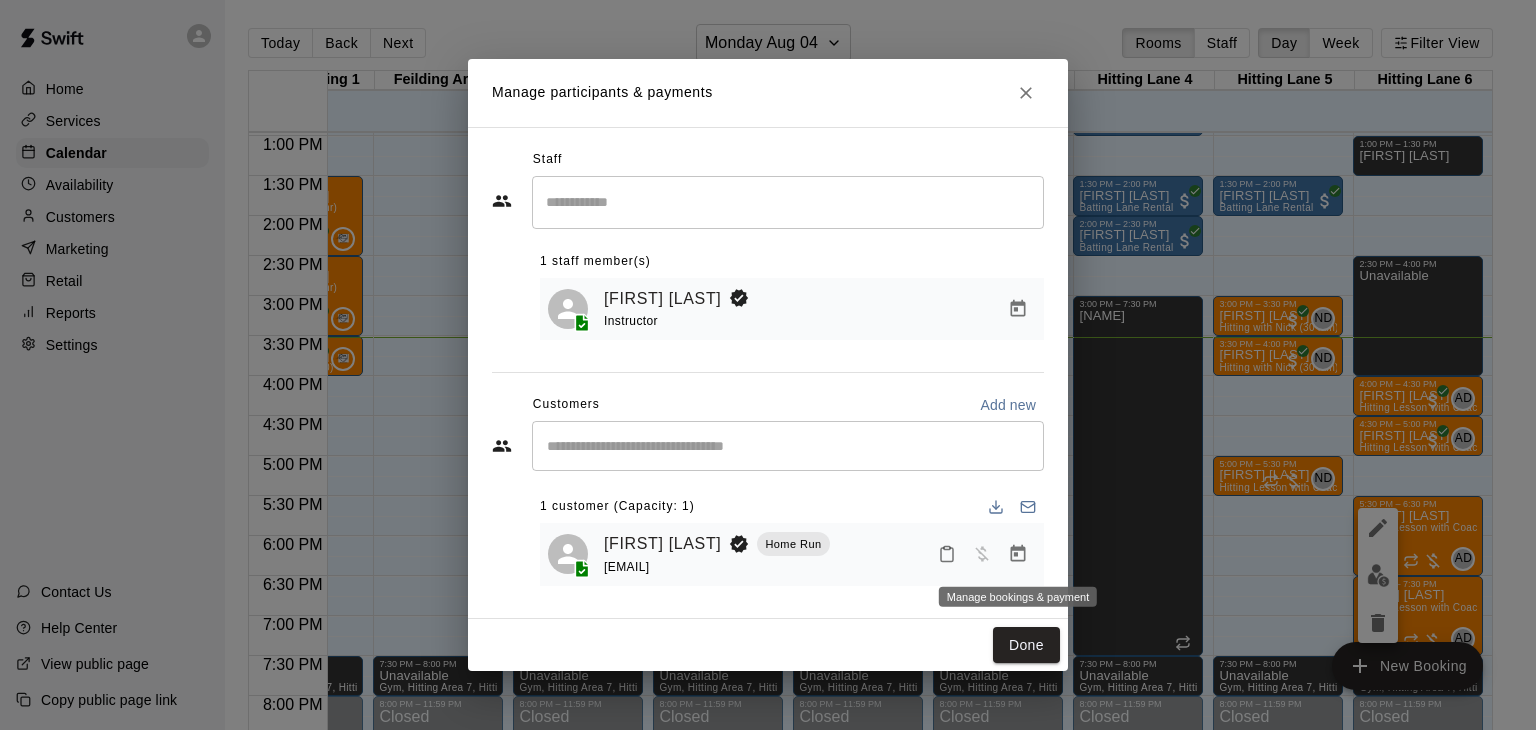 click 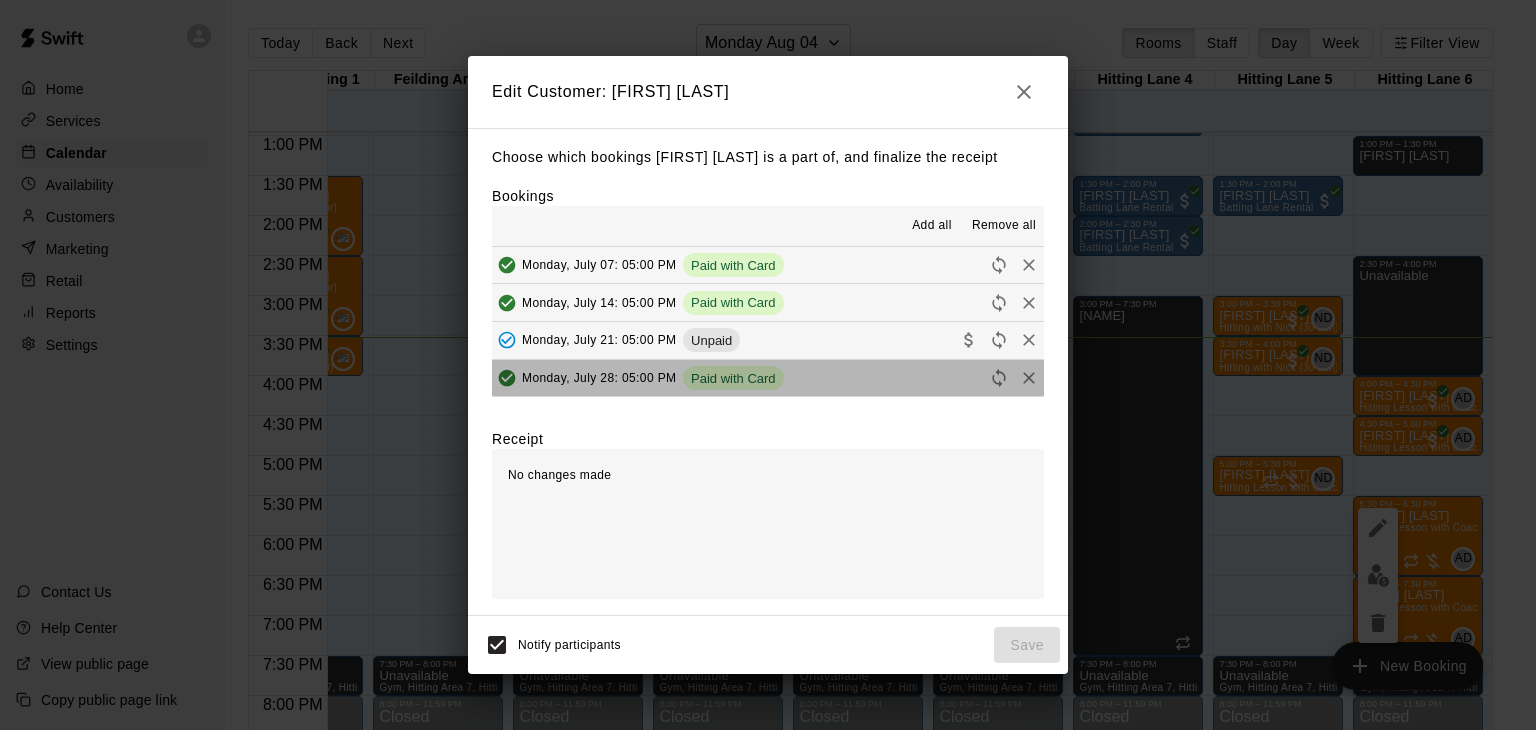 scroll, scrollTop: 36, scrollLeft: 0, axis: vertical 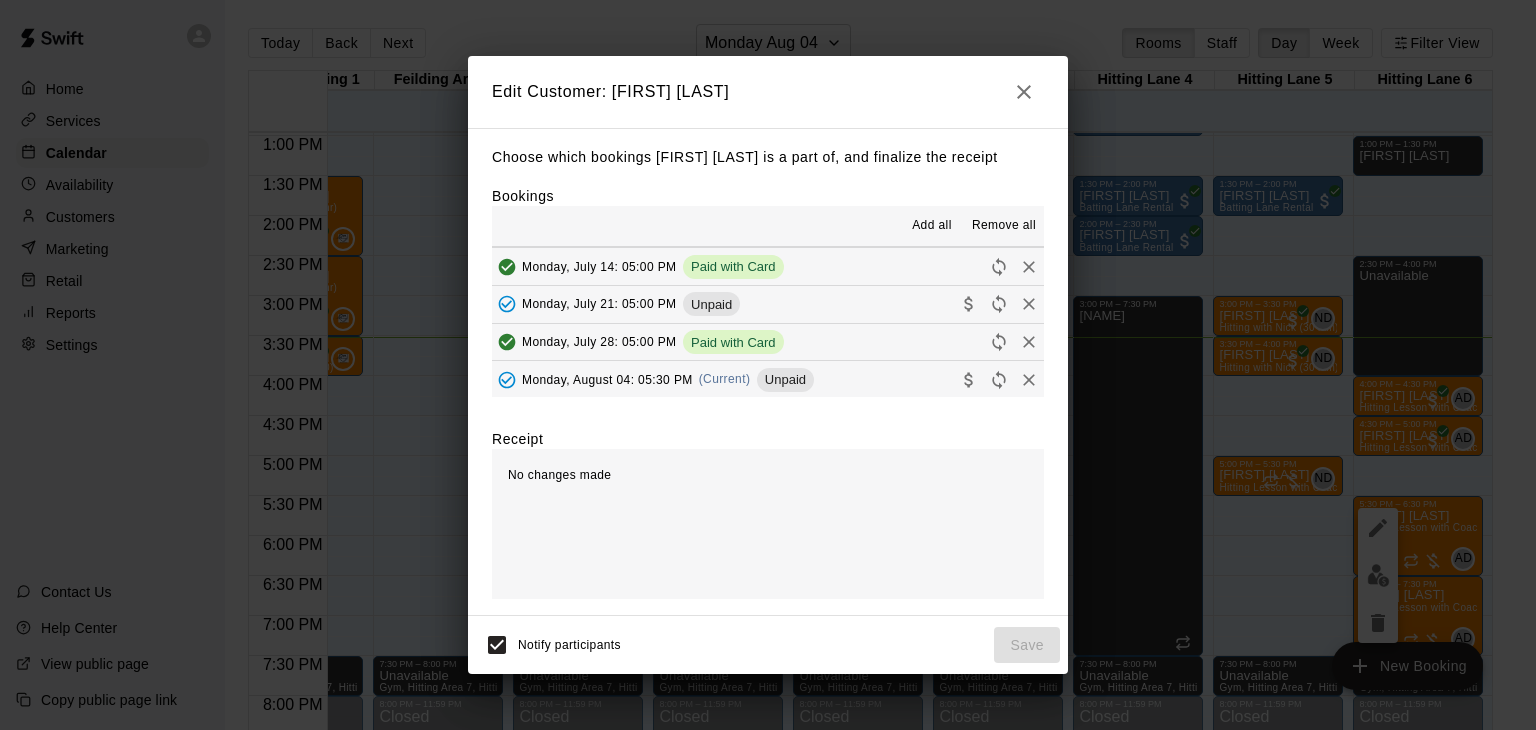 click on "Monday, August 04: 05:30 PM" at bounding box center [607, 379] 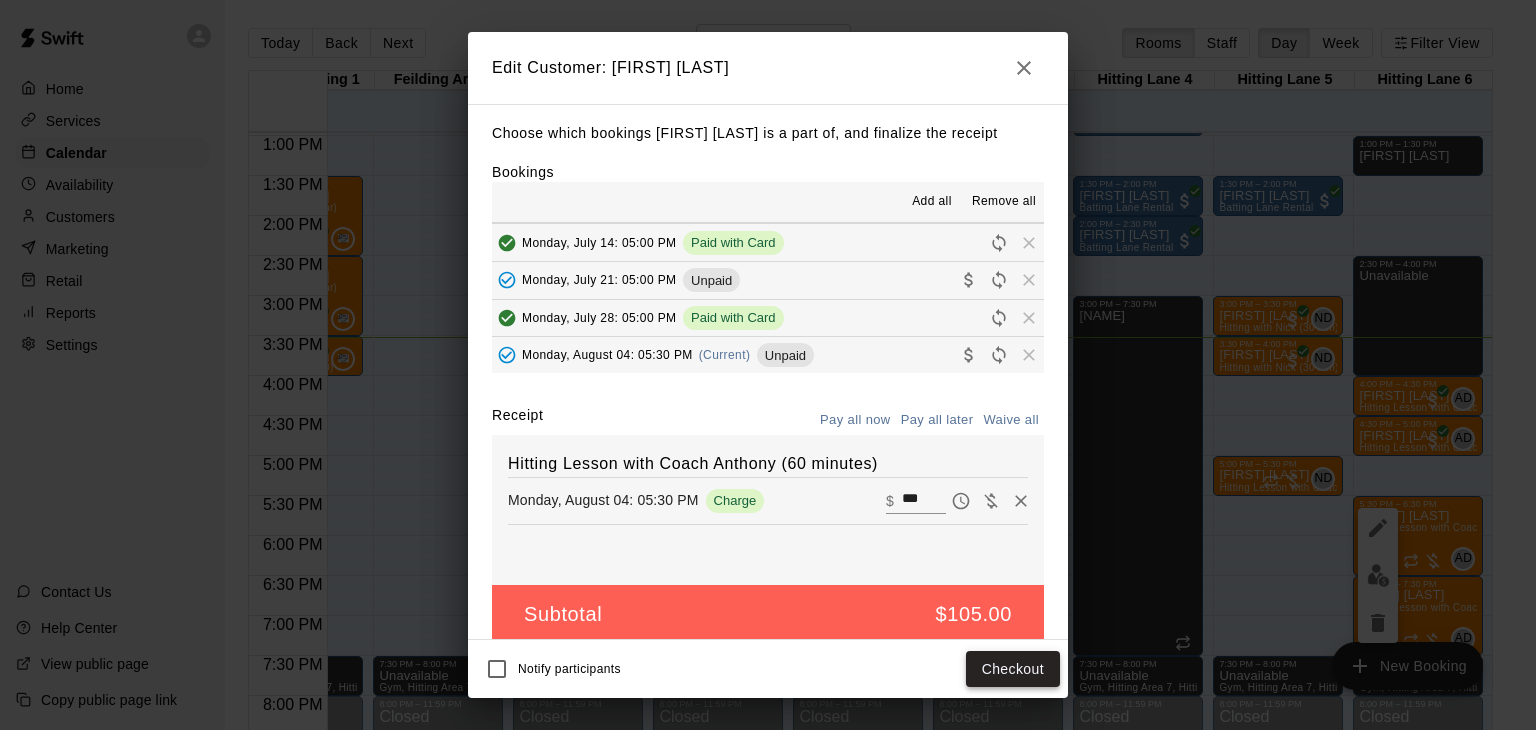 click on "Checkout" at bounding box center [1013, 669] 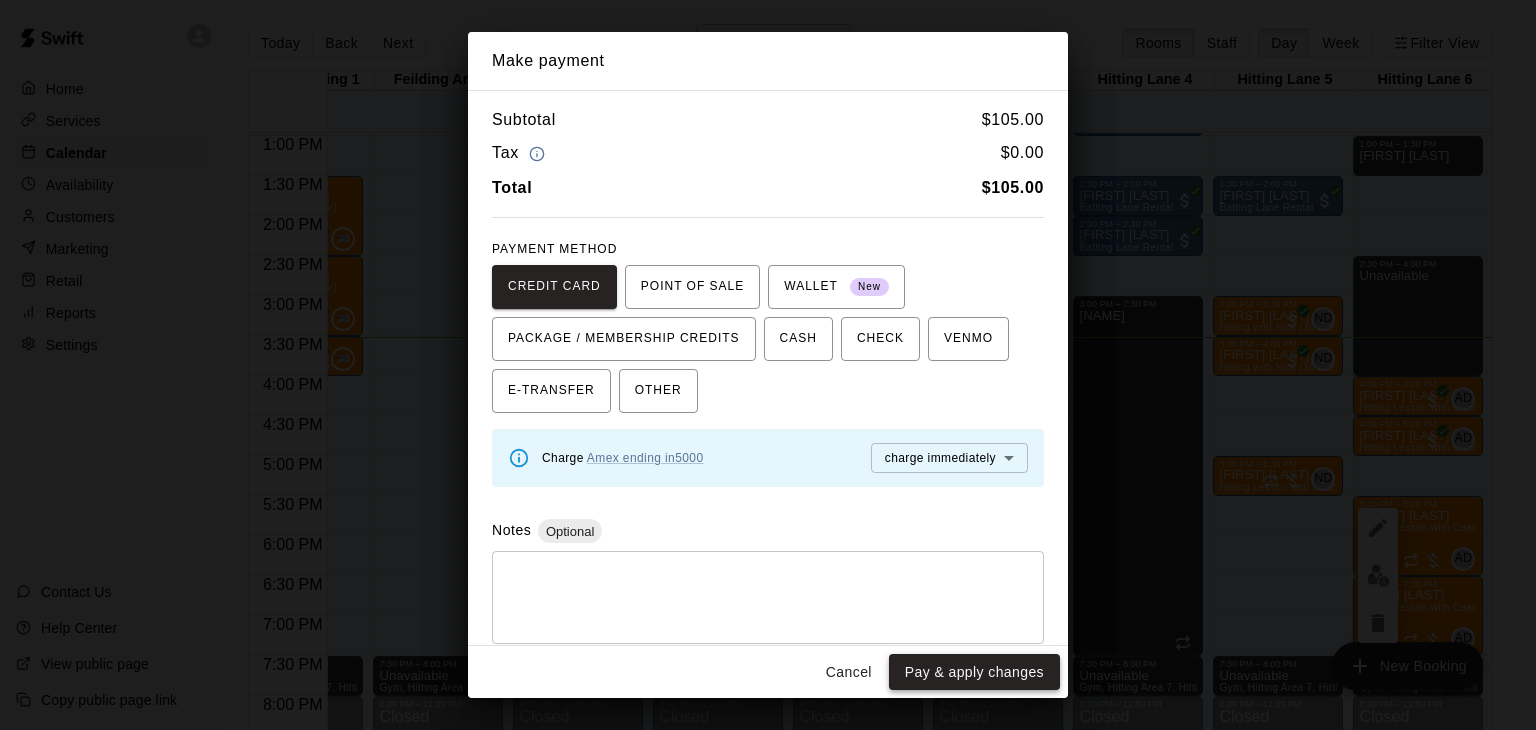 click on "Pay & apply changes" at bounding box center [974, 672] 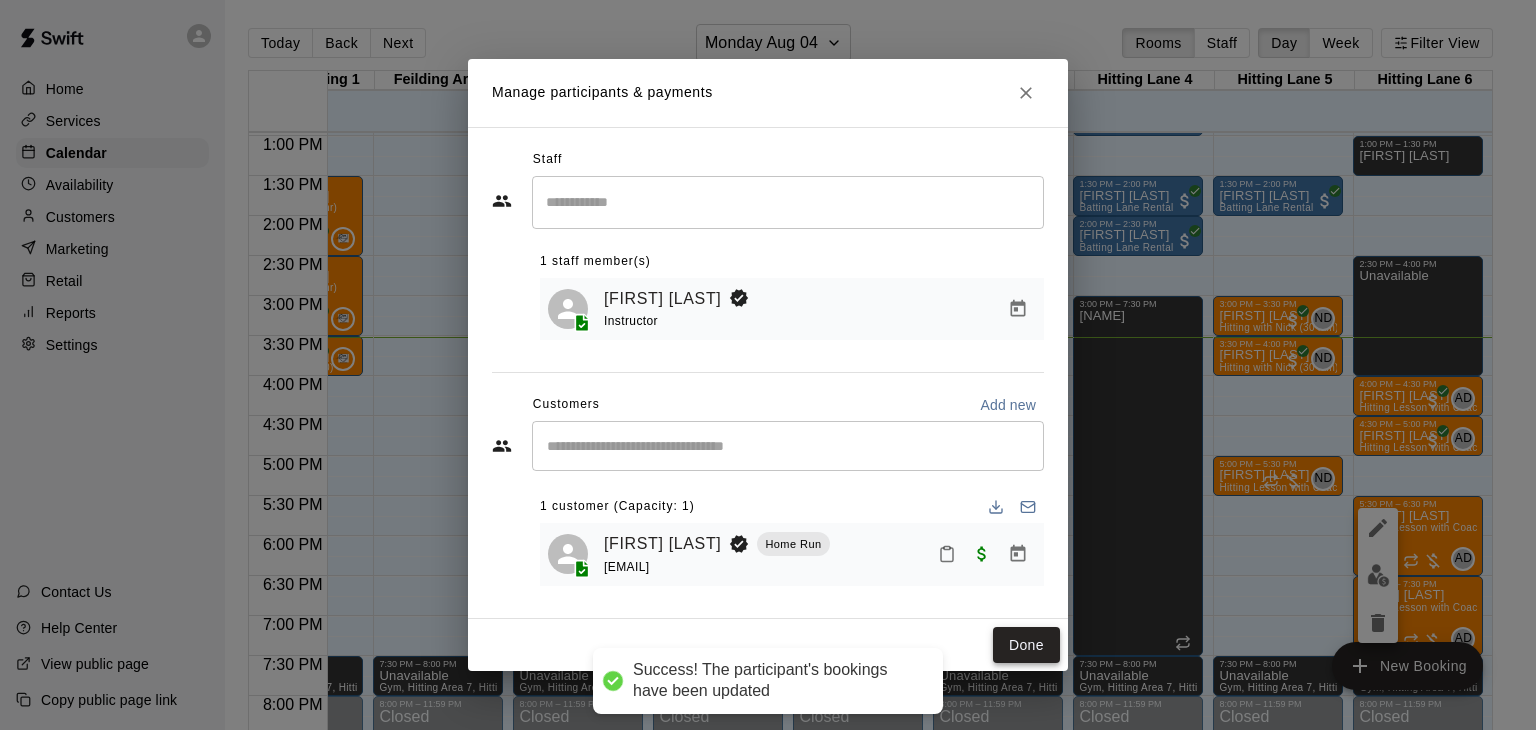 click on "Done" at bounding box center [1026, 645] 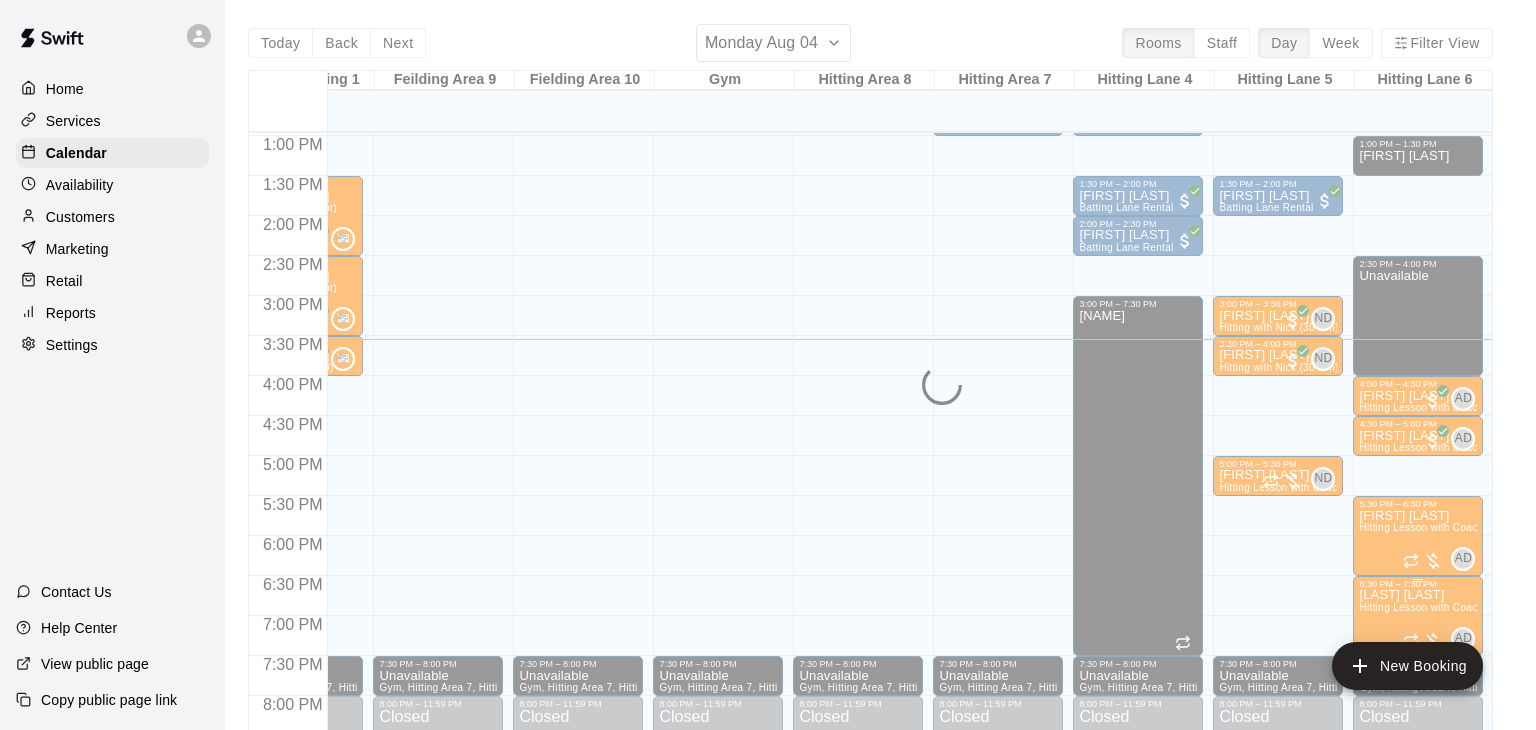 click on "[LAST] [LAST] Lesson with Coach [FIRST] ([NUMBER] minutes)" at bounding box center [1418, 954] 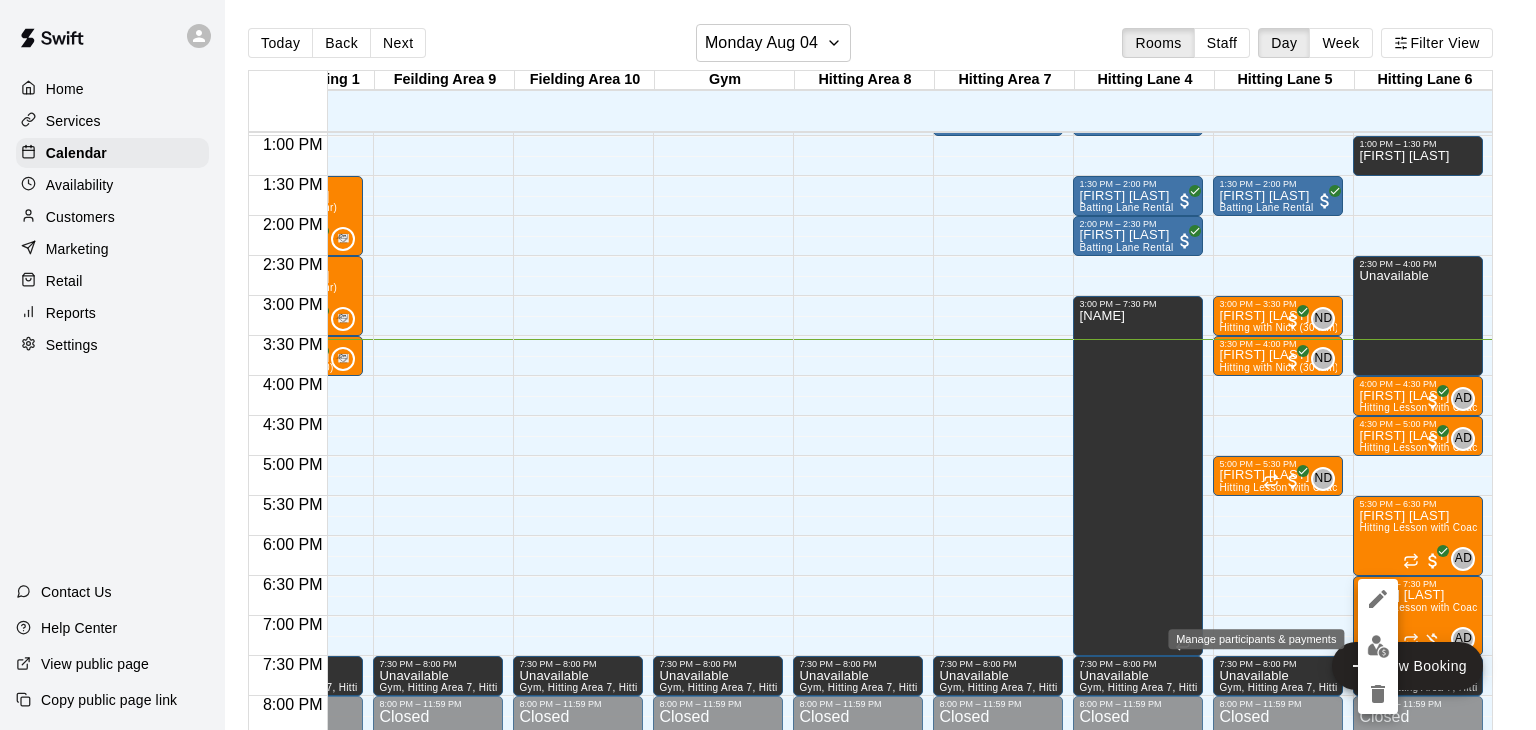 click at bounding box center [1378, 646] 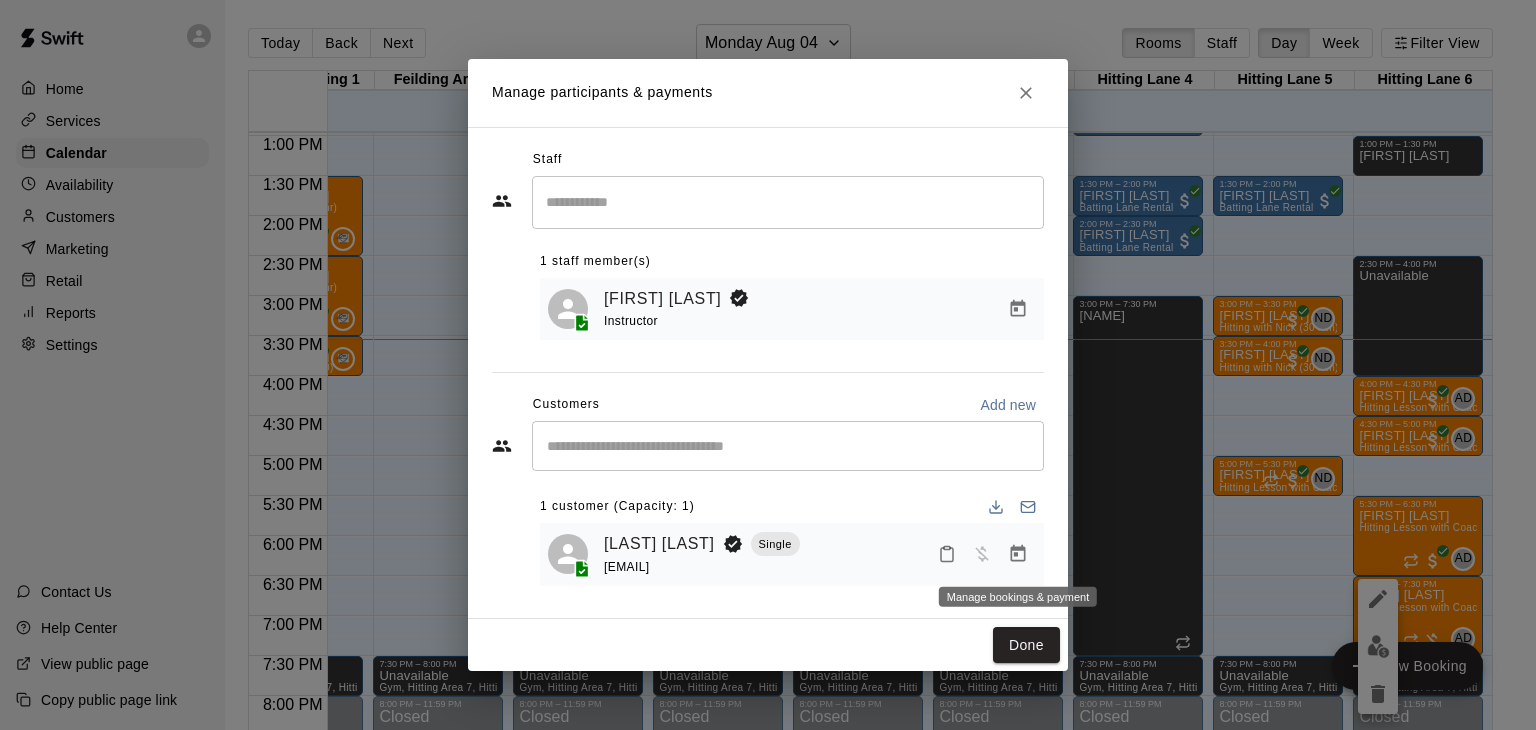 click 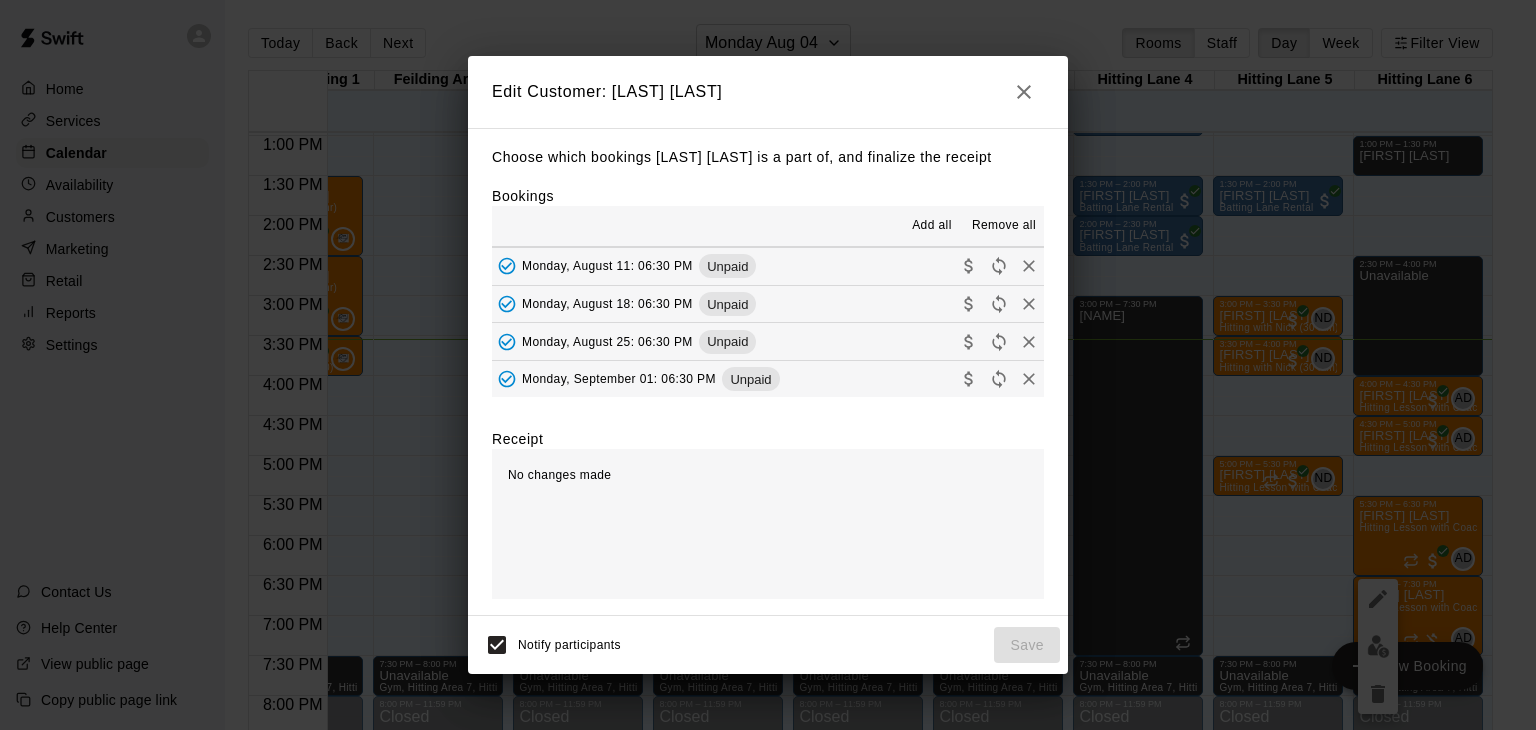 scroll, scrollTop: 0, scrollLeft: 0, axis: both 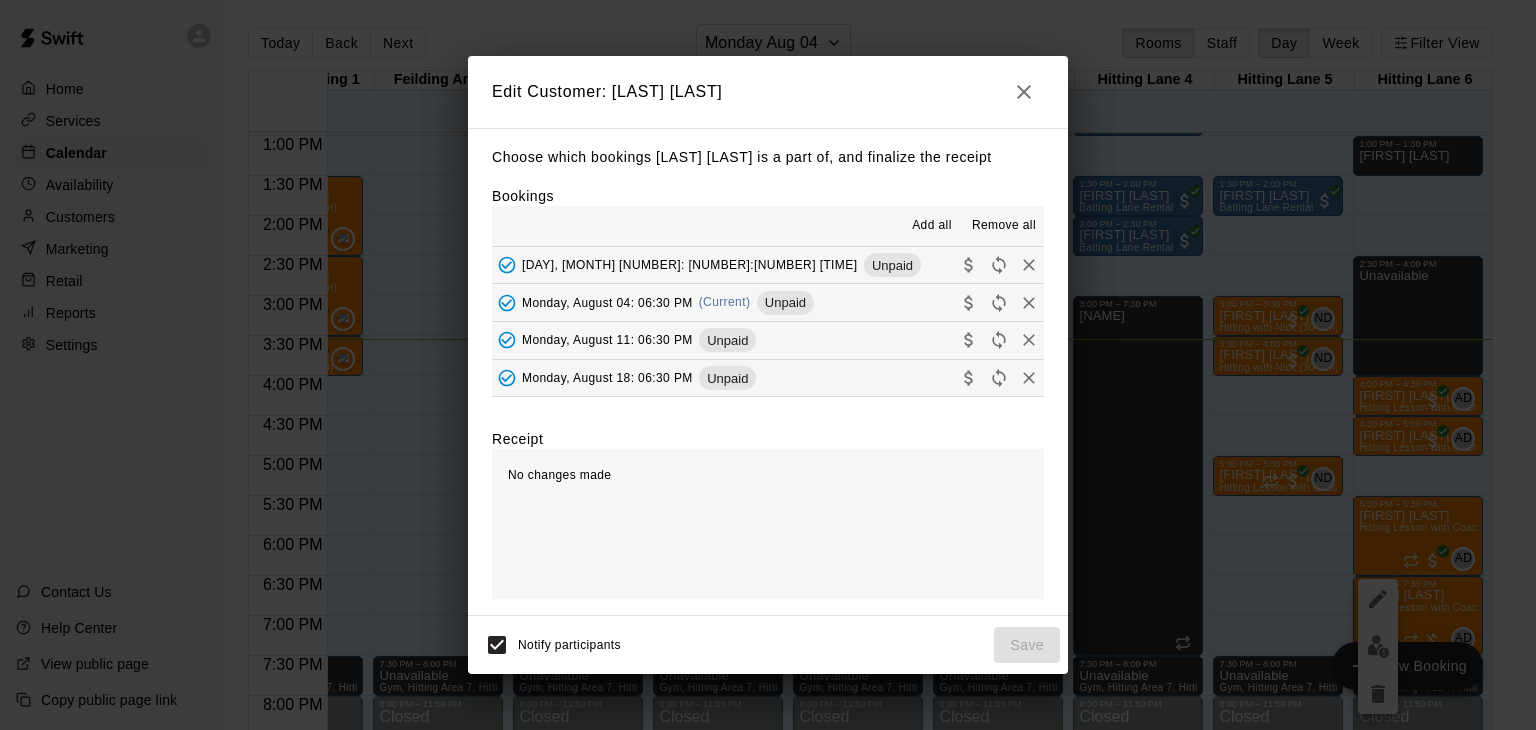 click on "Monday, August 04: 06:30 PM" at bounding box center (607, 302) 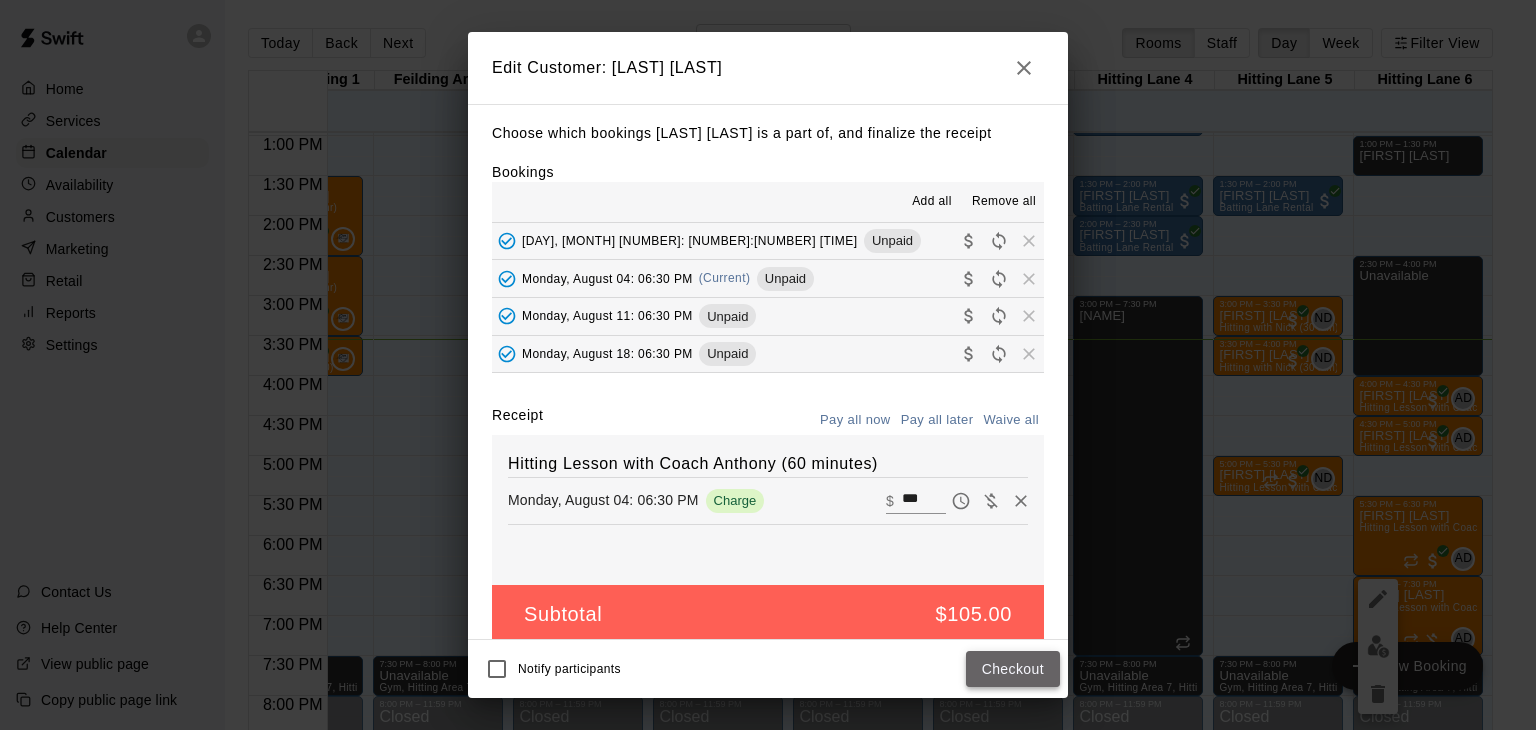 click on "Checkout" at bounding box center [1013, 669] 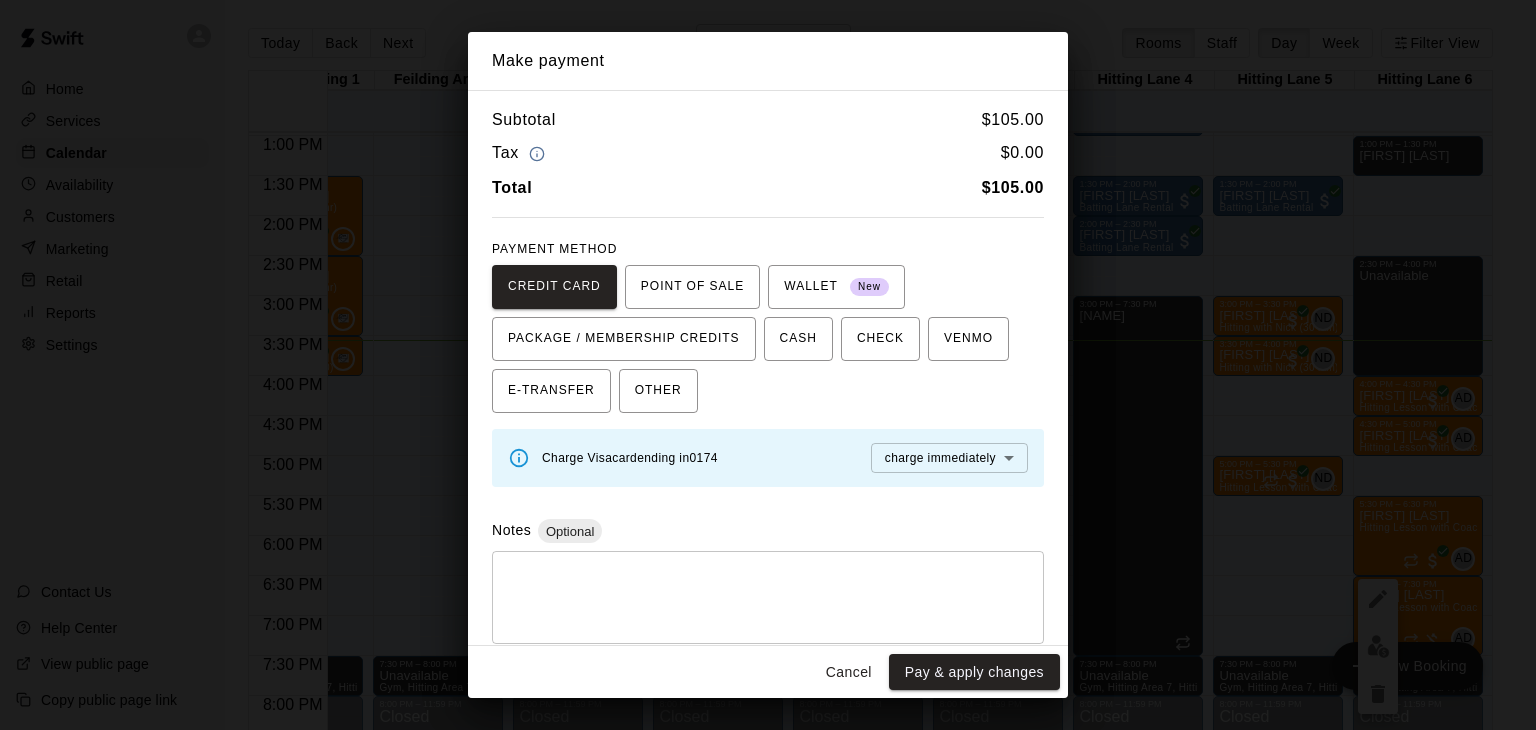 click on "Pay & apply changes" at bounding box center [974, 672] 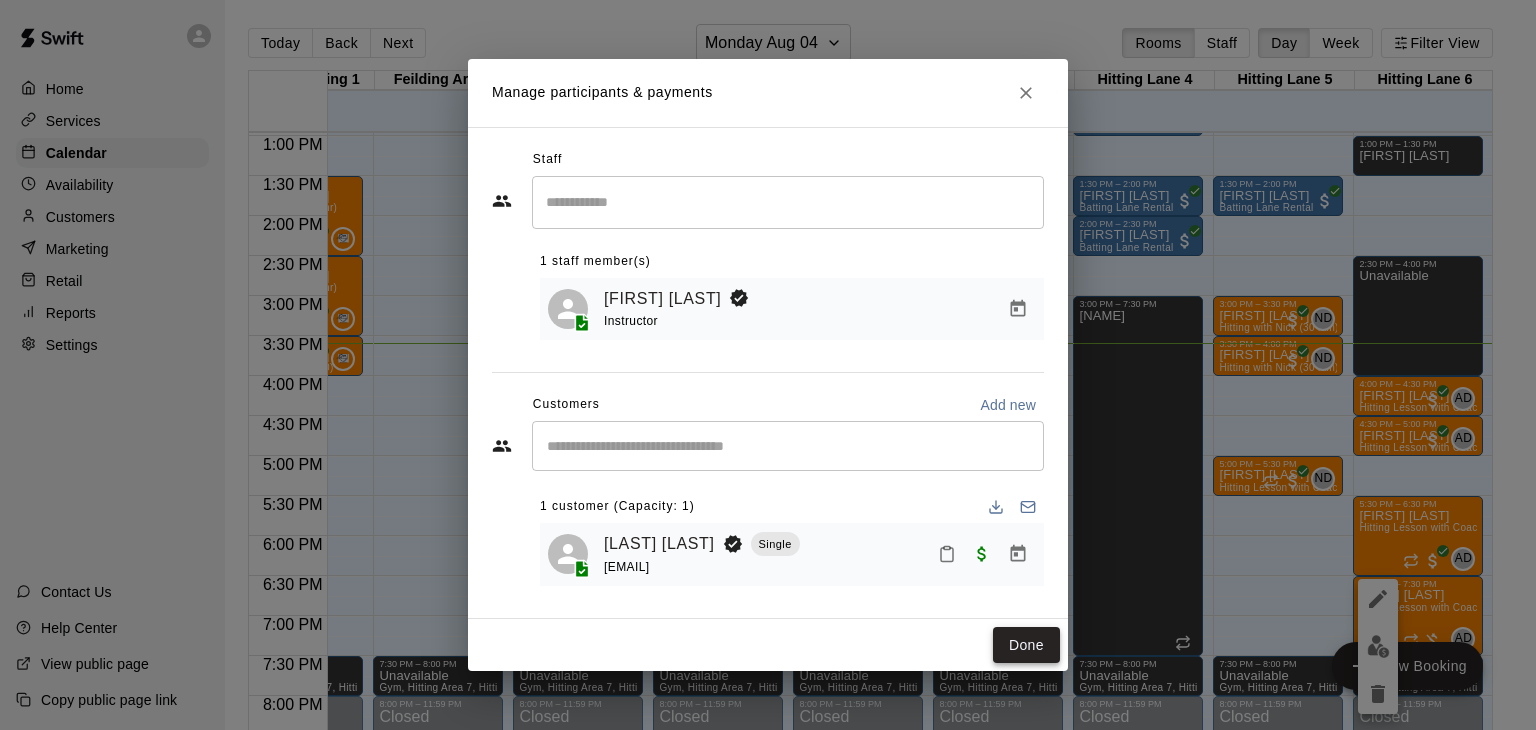 click on "Done" at bounding box center [1026, 645] 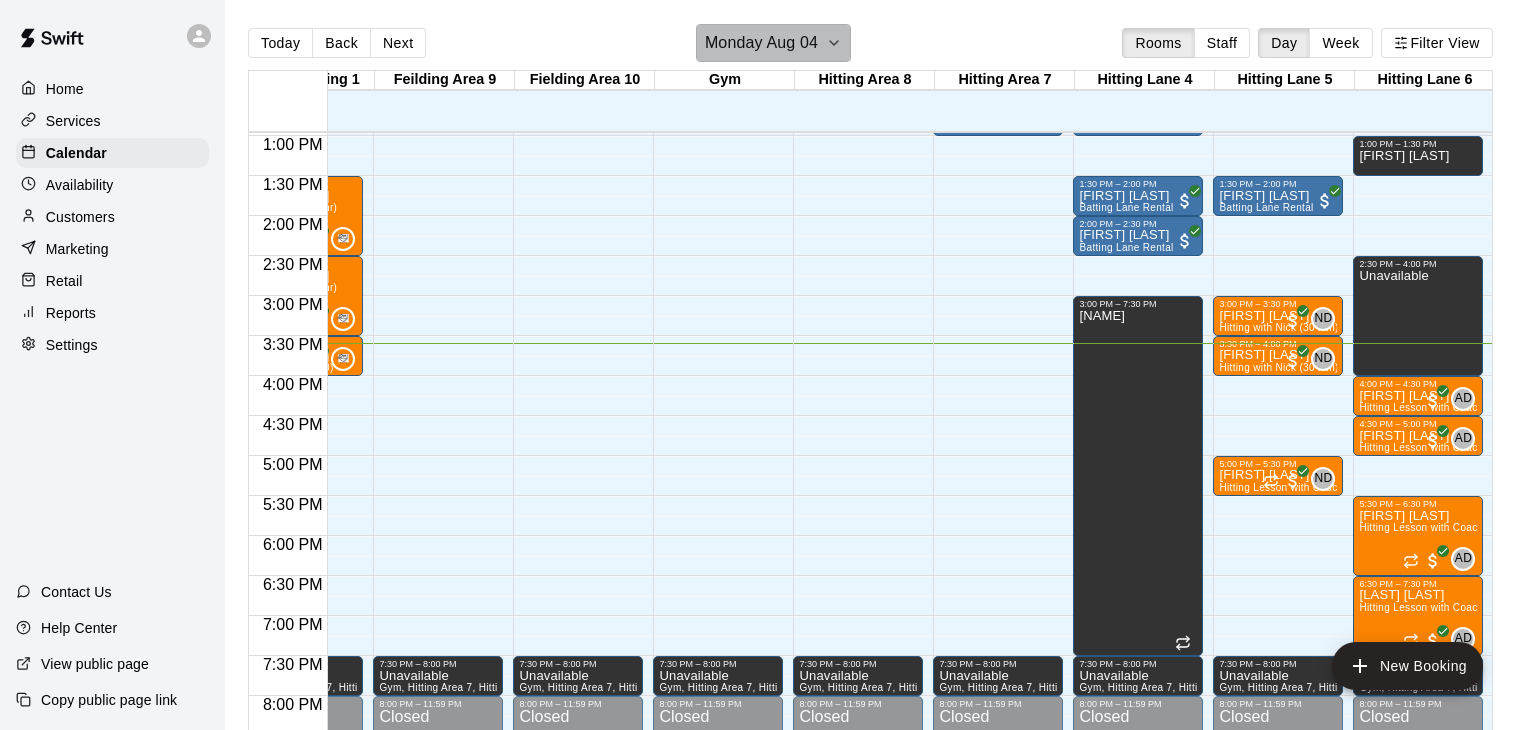 click 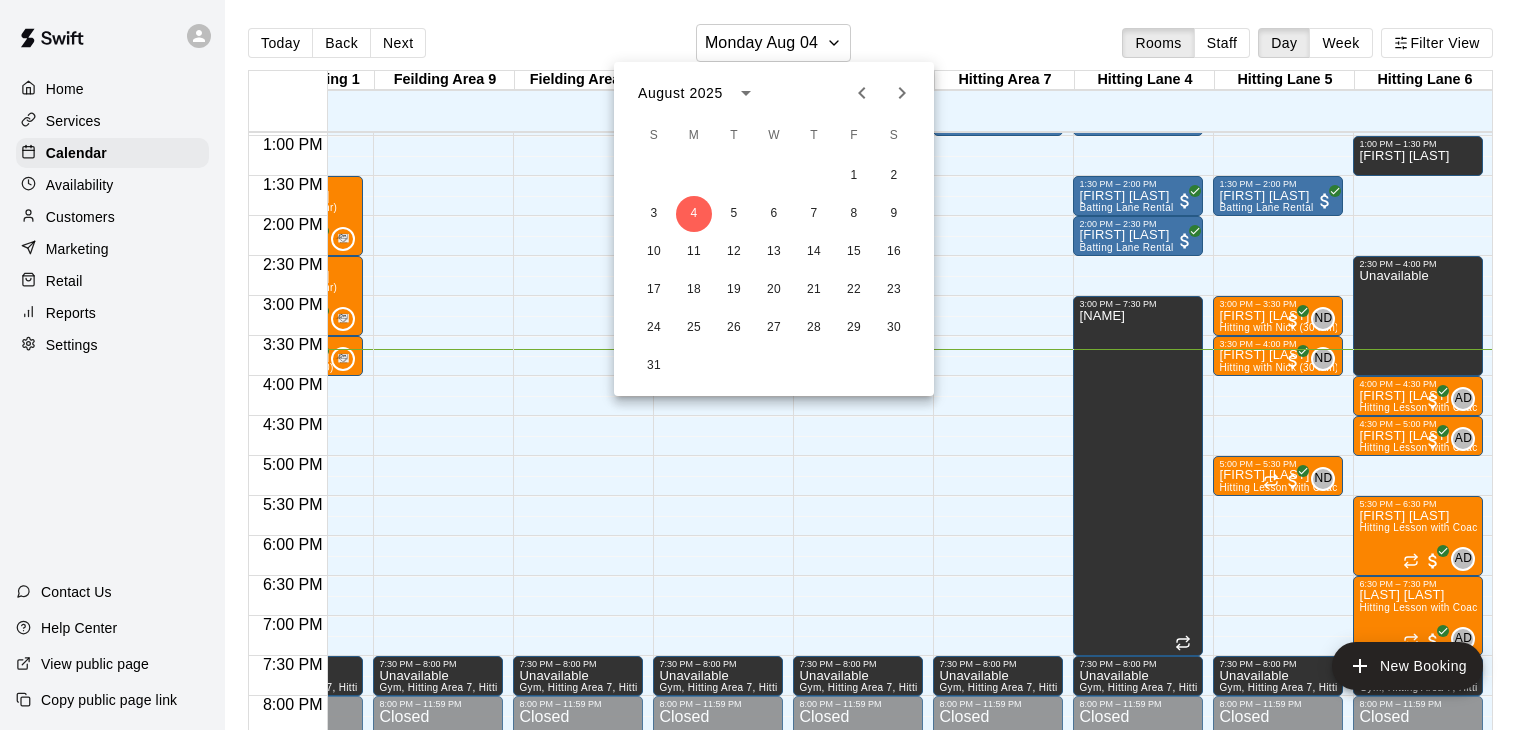 click at bounding box center [768, 365] 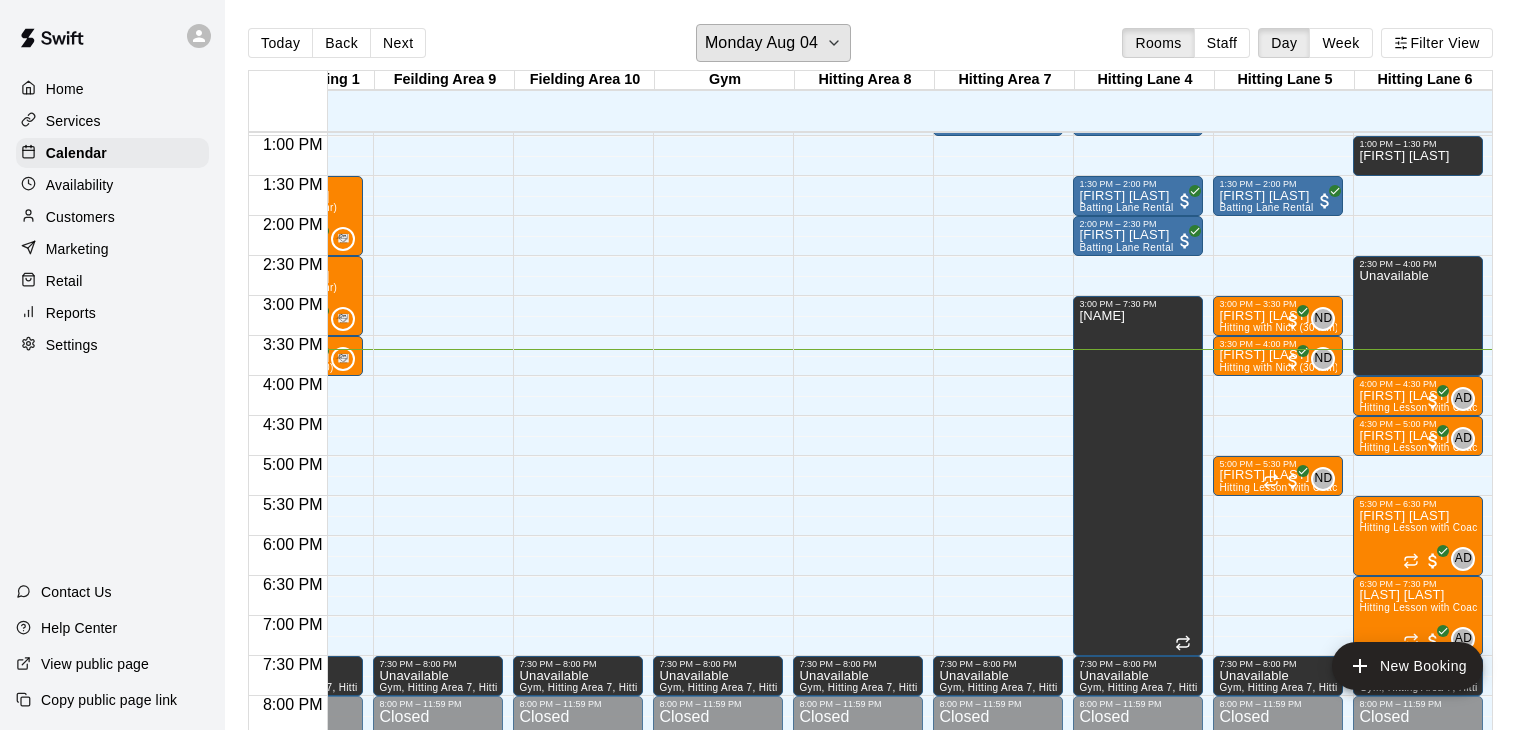 click 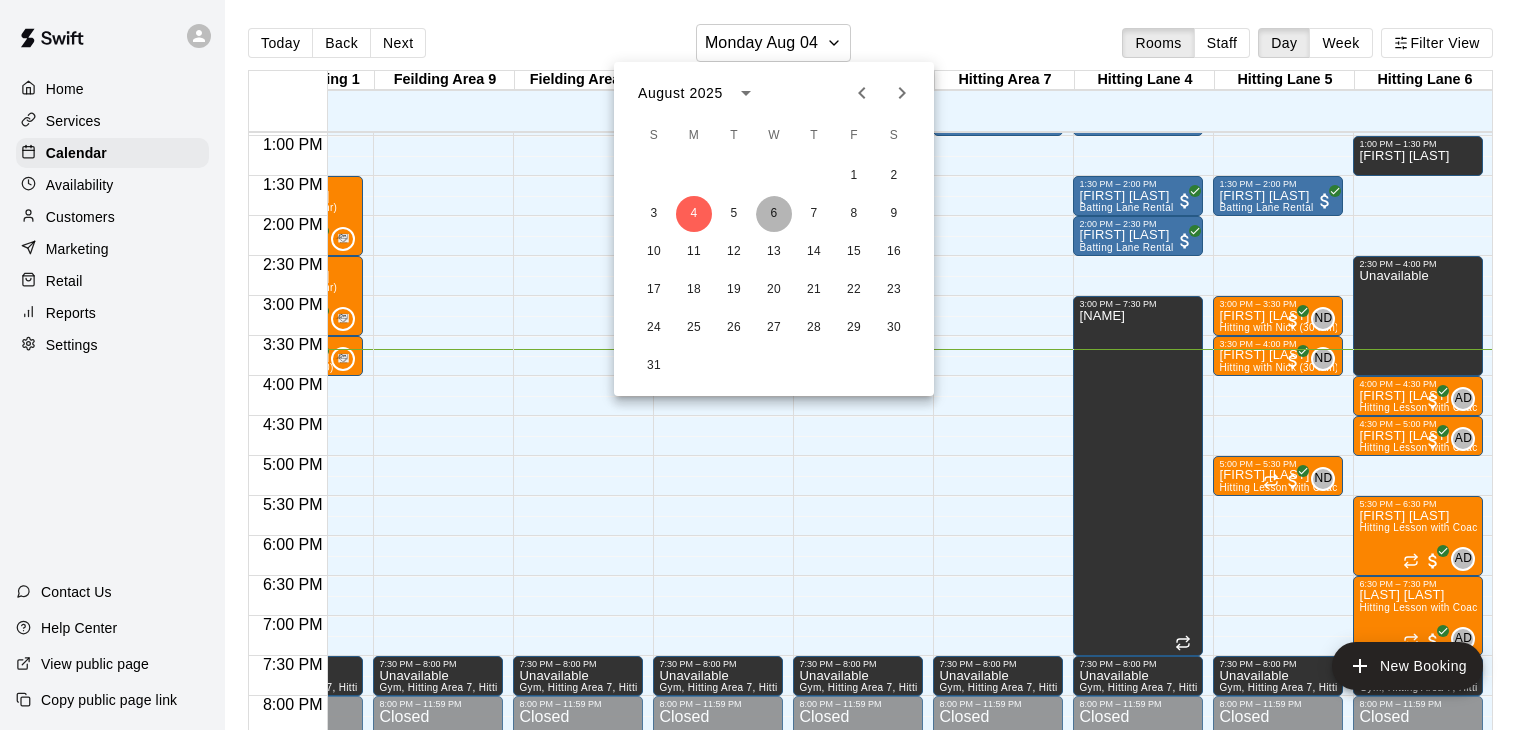 click on "6" at bounding box center [774, 214] 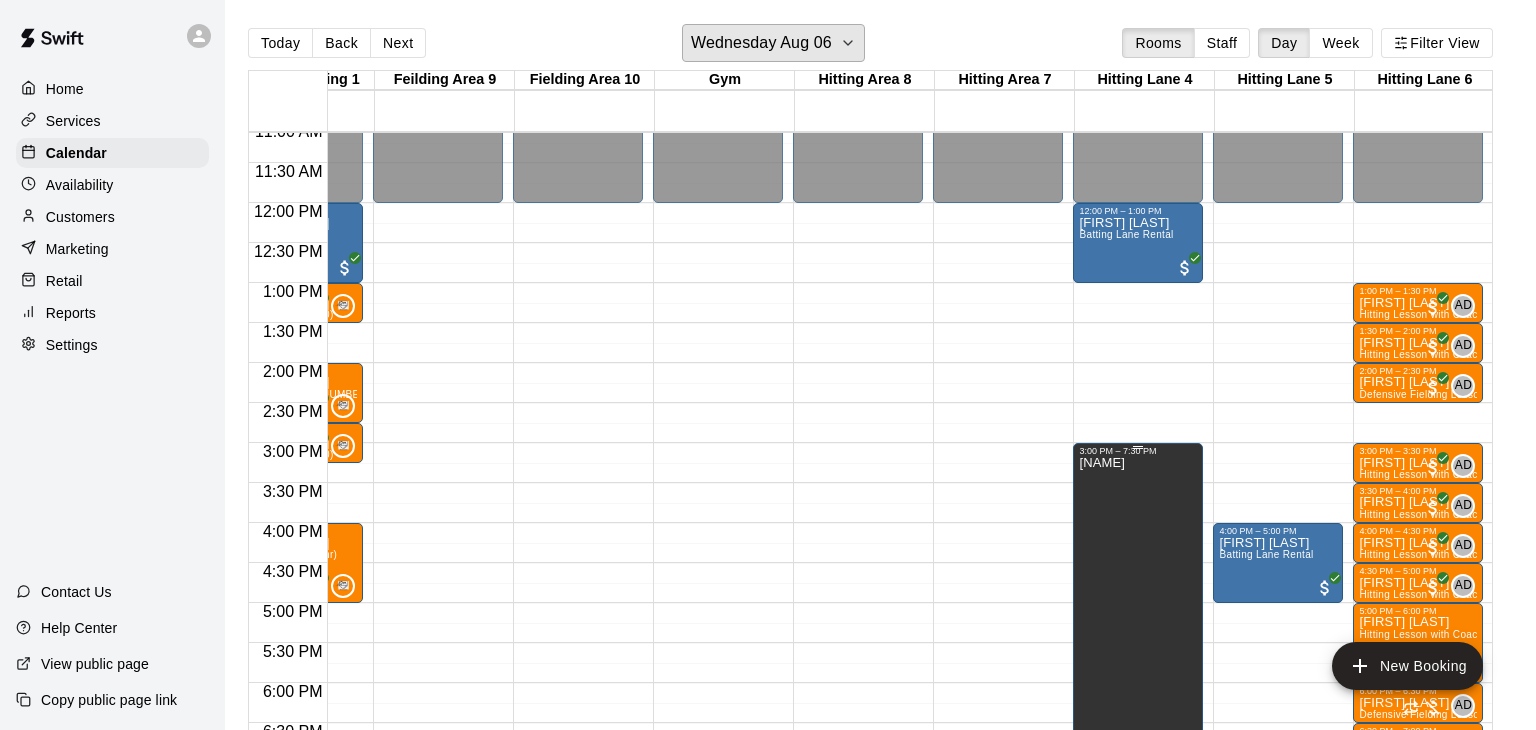 scroll, scrollTop: 890, scrollLeft: 417, axis: both 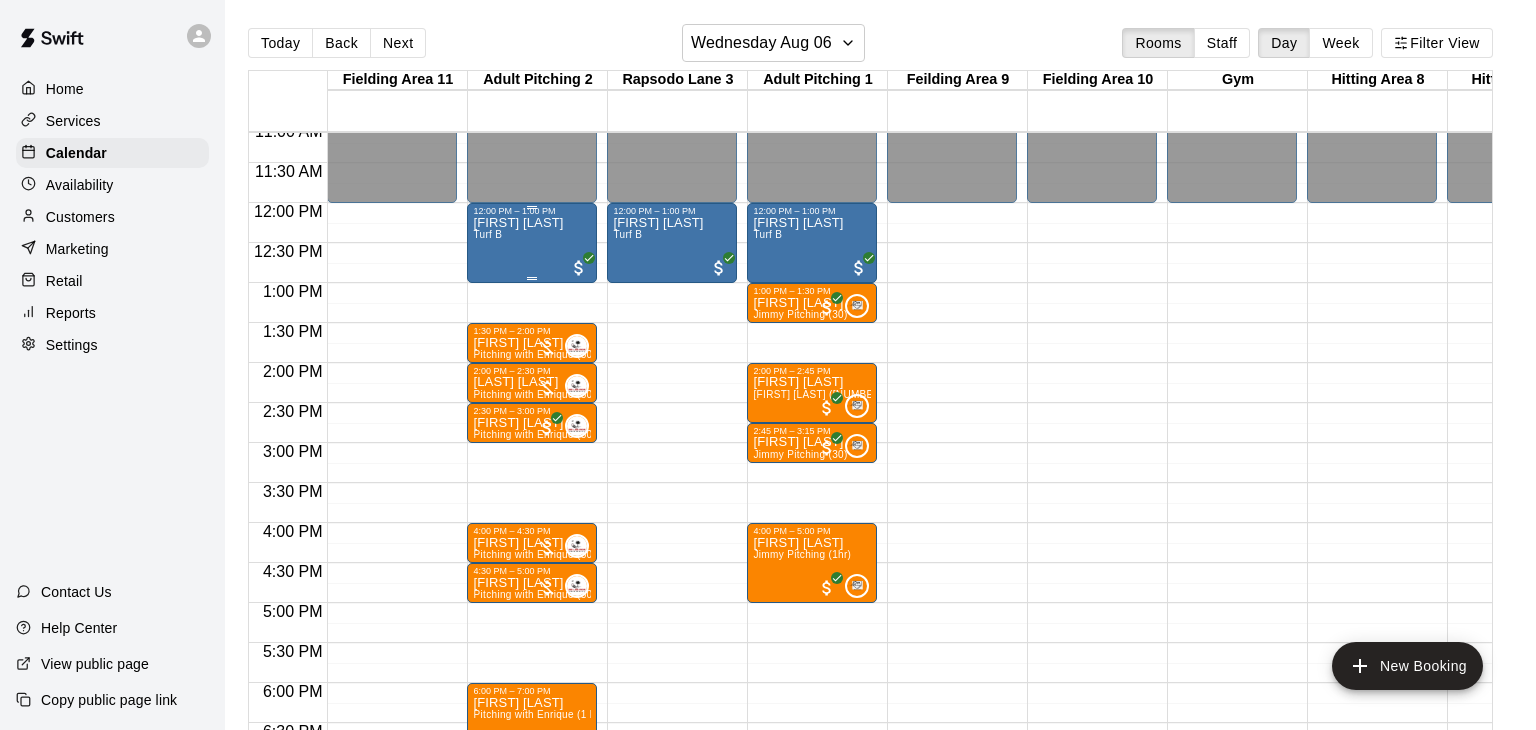 click on "Skyler Miller Turf B" at bounding box center (518, 581) 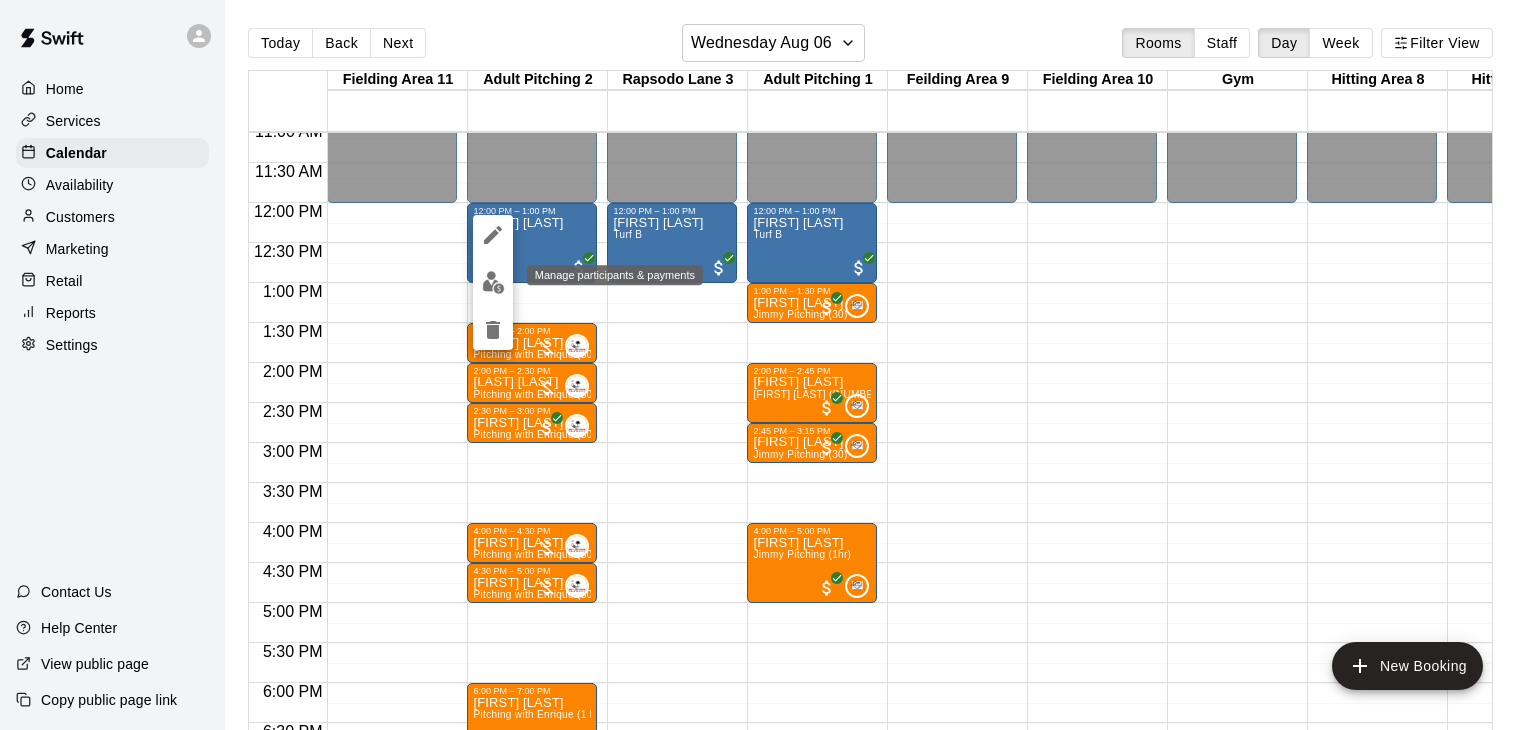 click at bounding box center (493, 282) 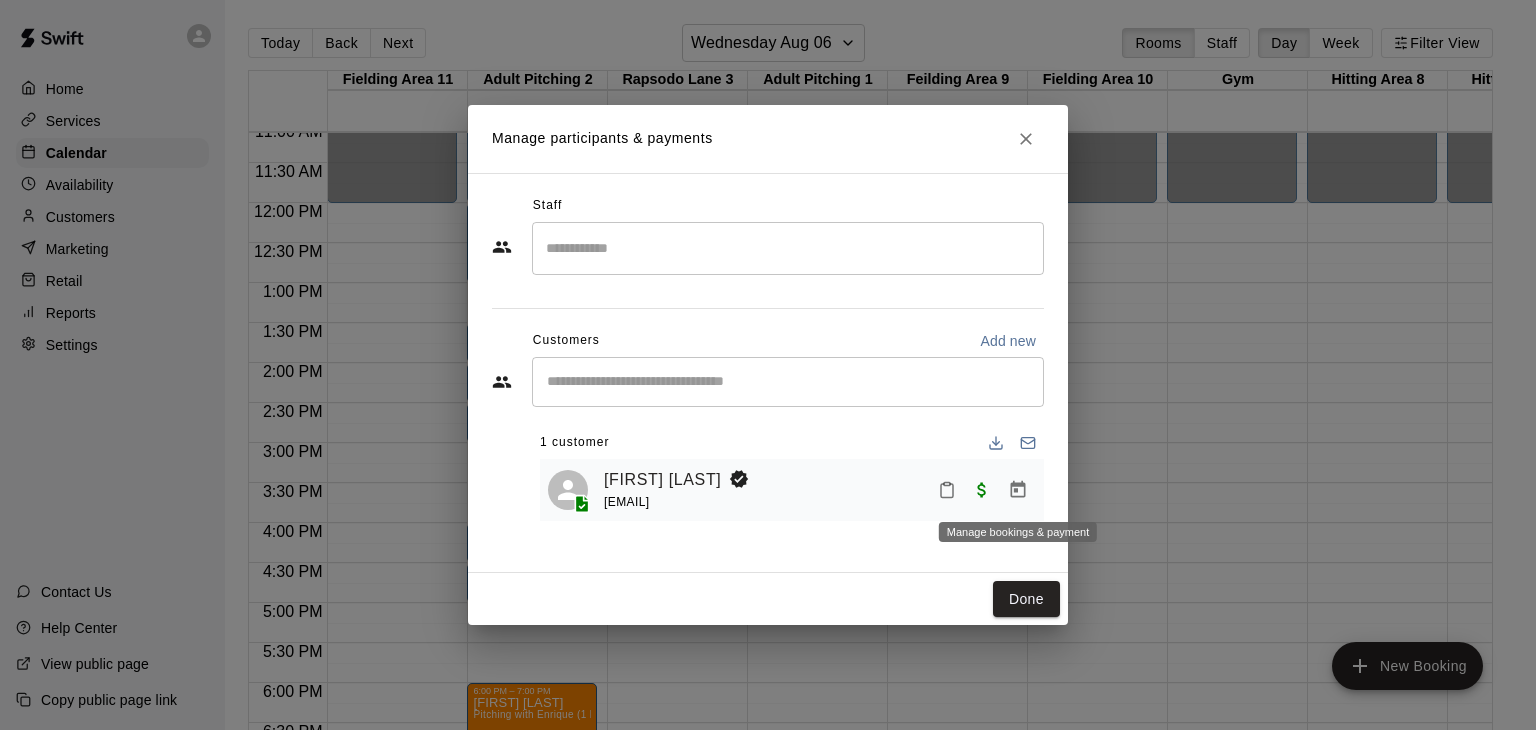 click 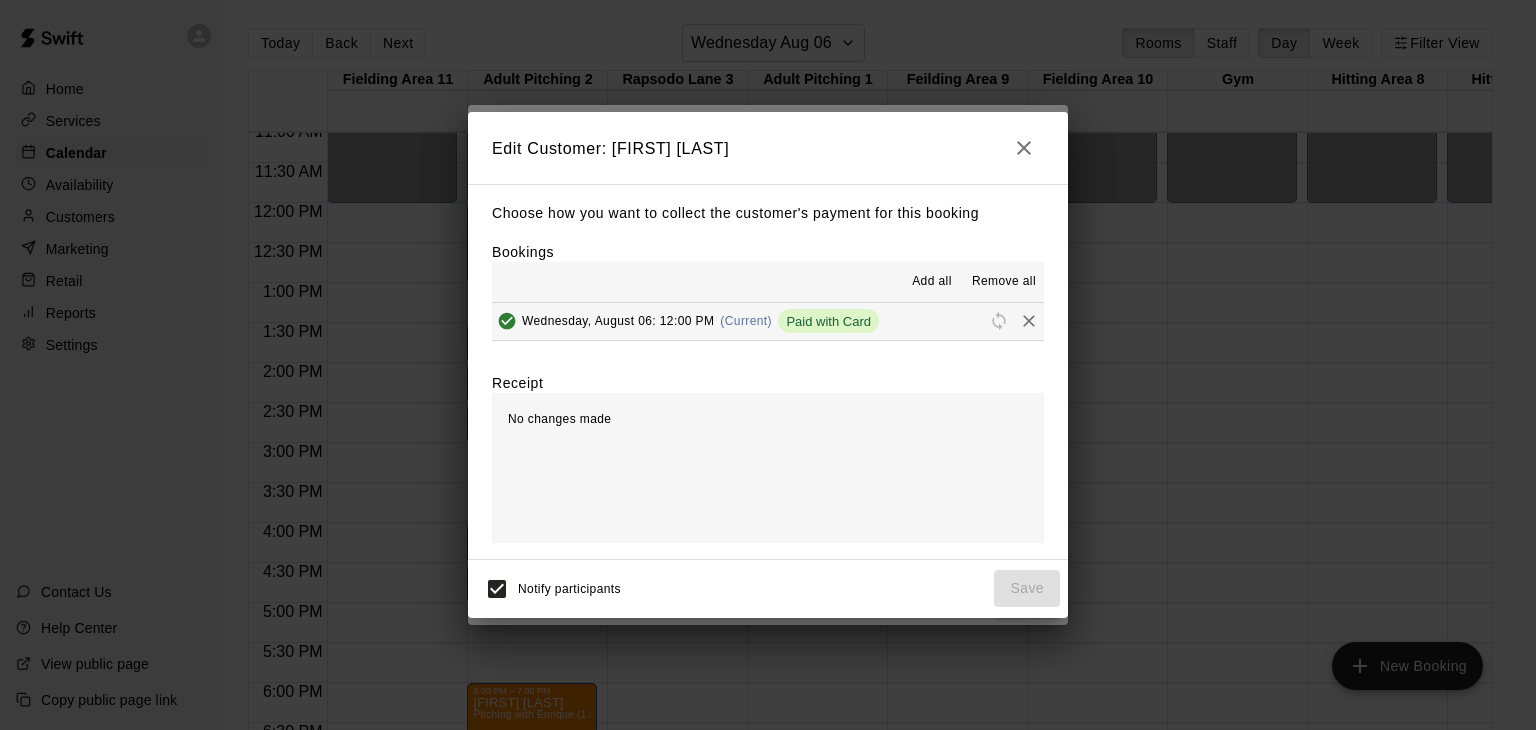 click on "Remove all" at bounding box center (1004, 282) 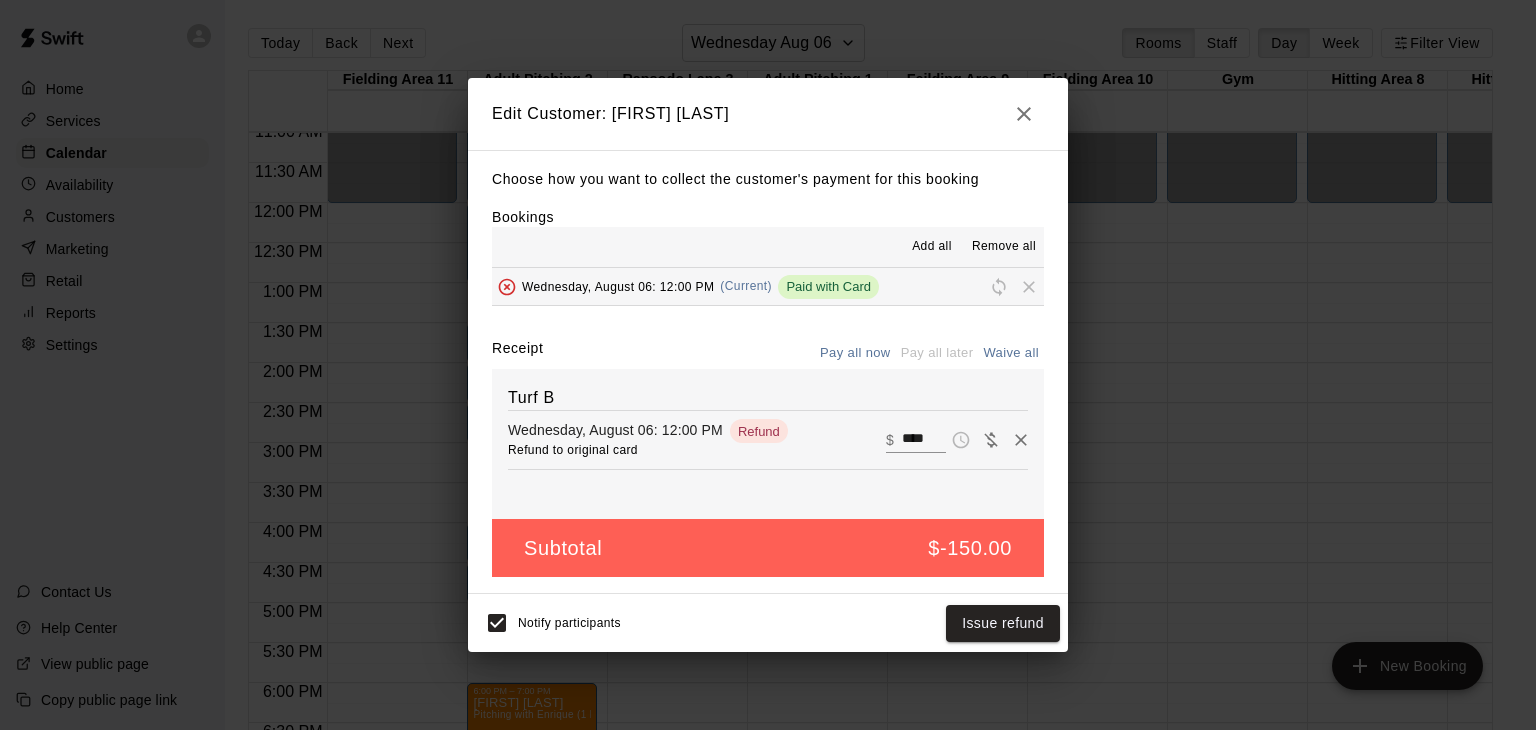 click 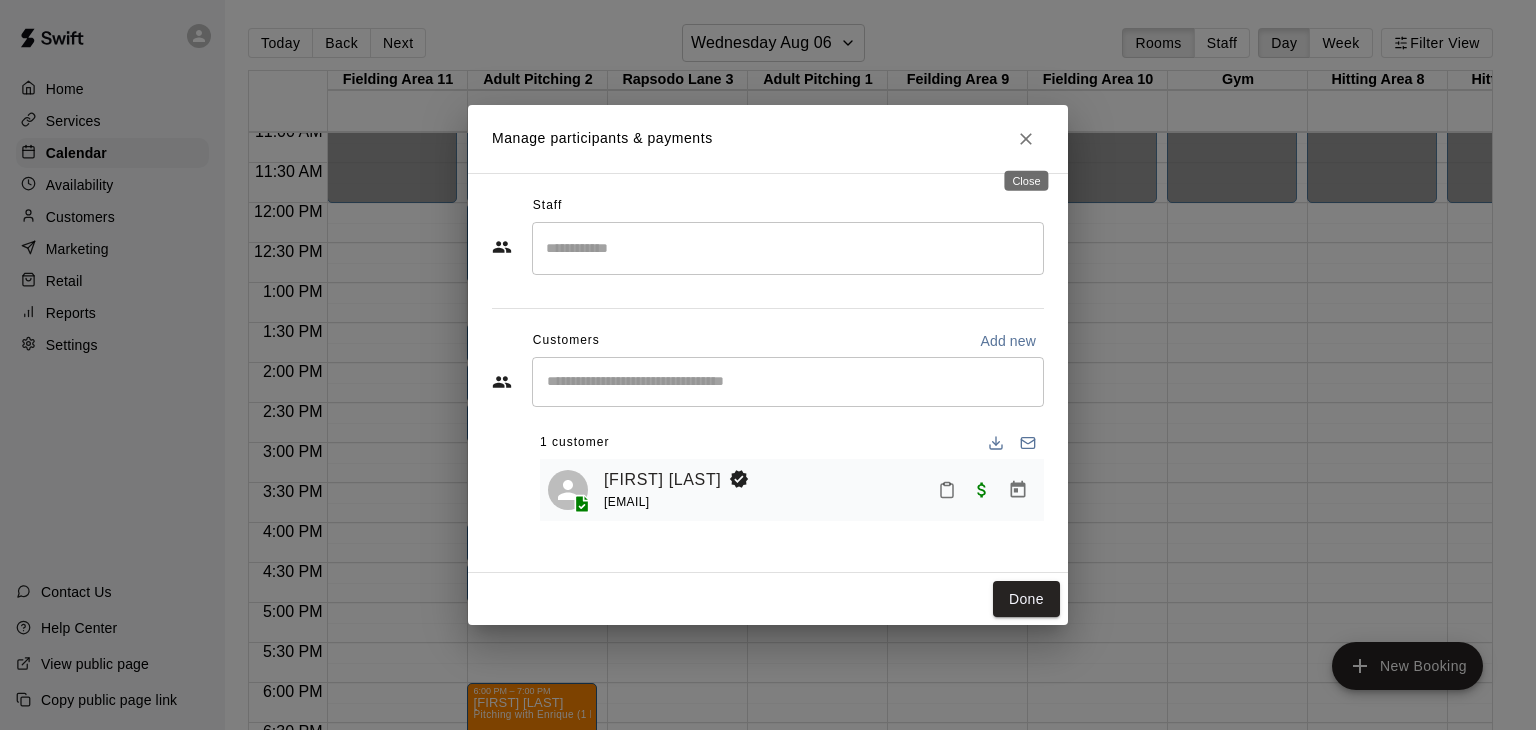 click at bounding box center [1026, 139] 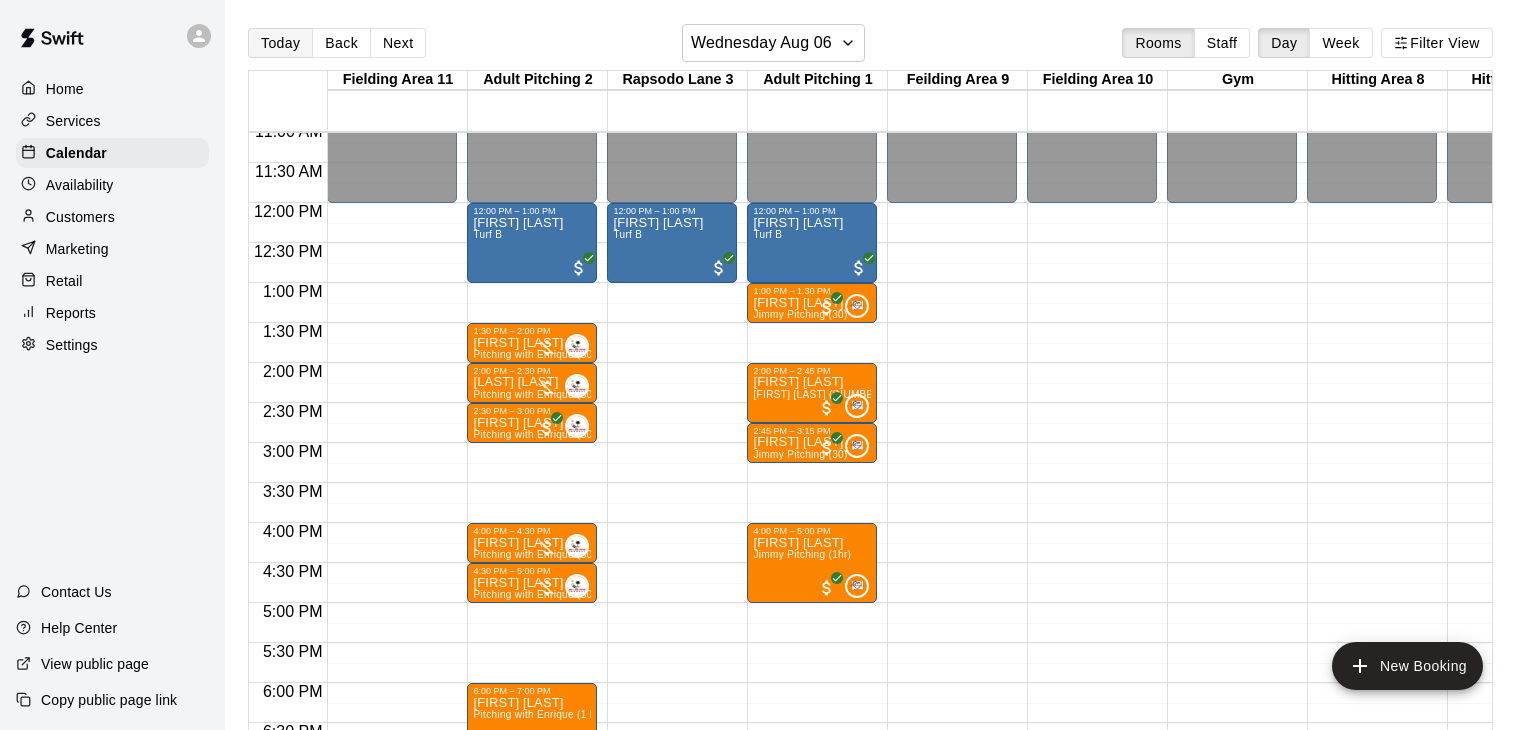 click on "Today" at bounding box center [280, 43] 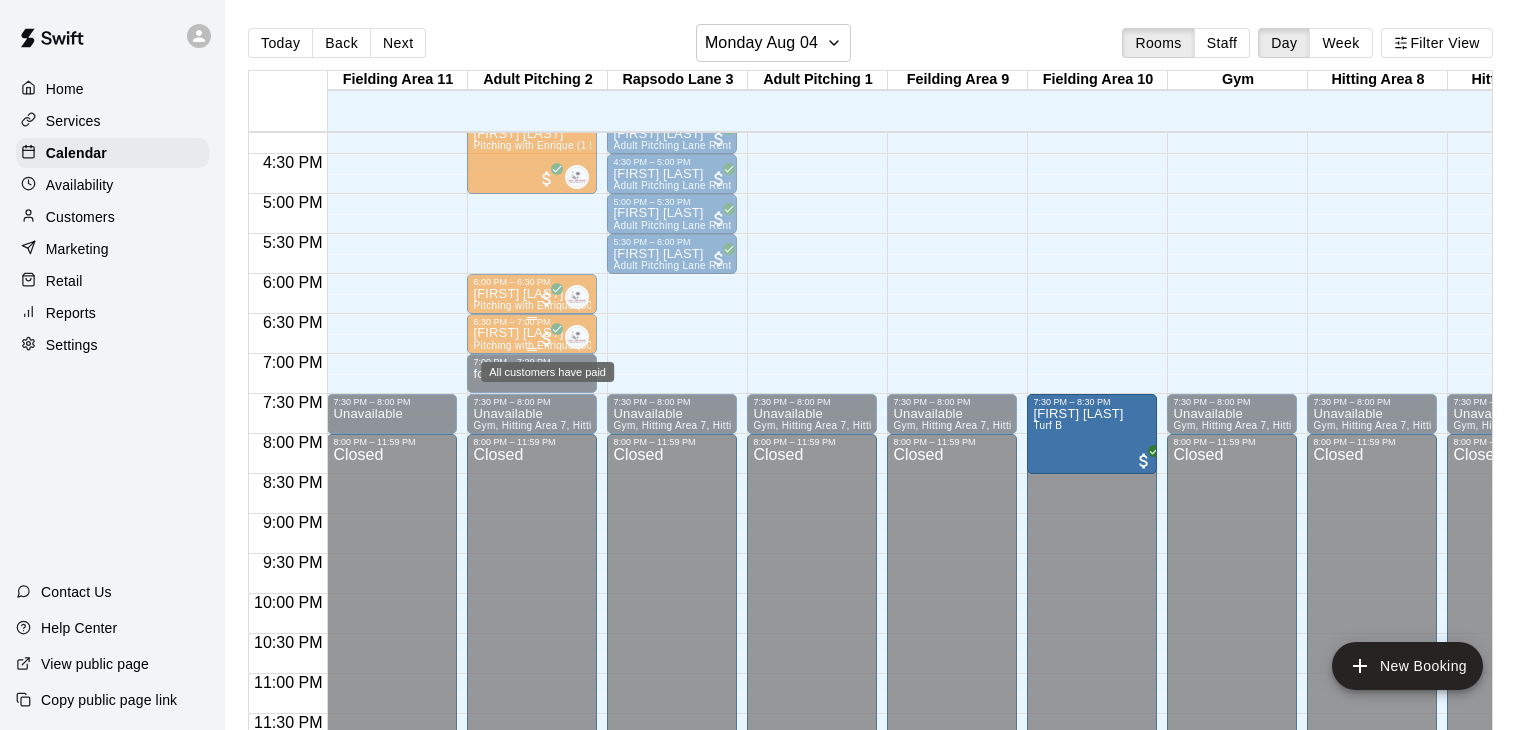 click at bounding box center [547, 339] 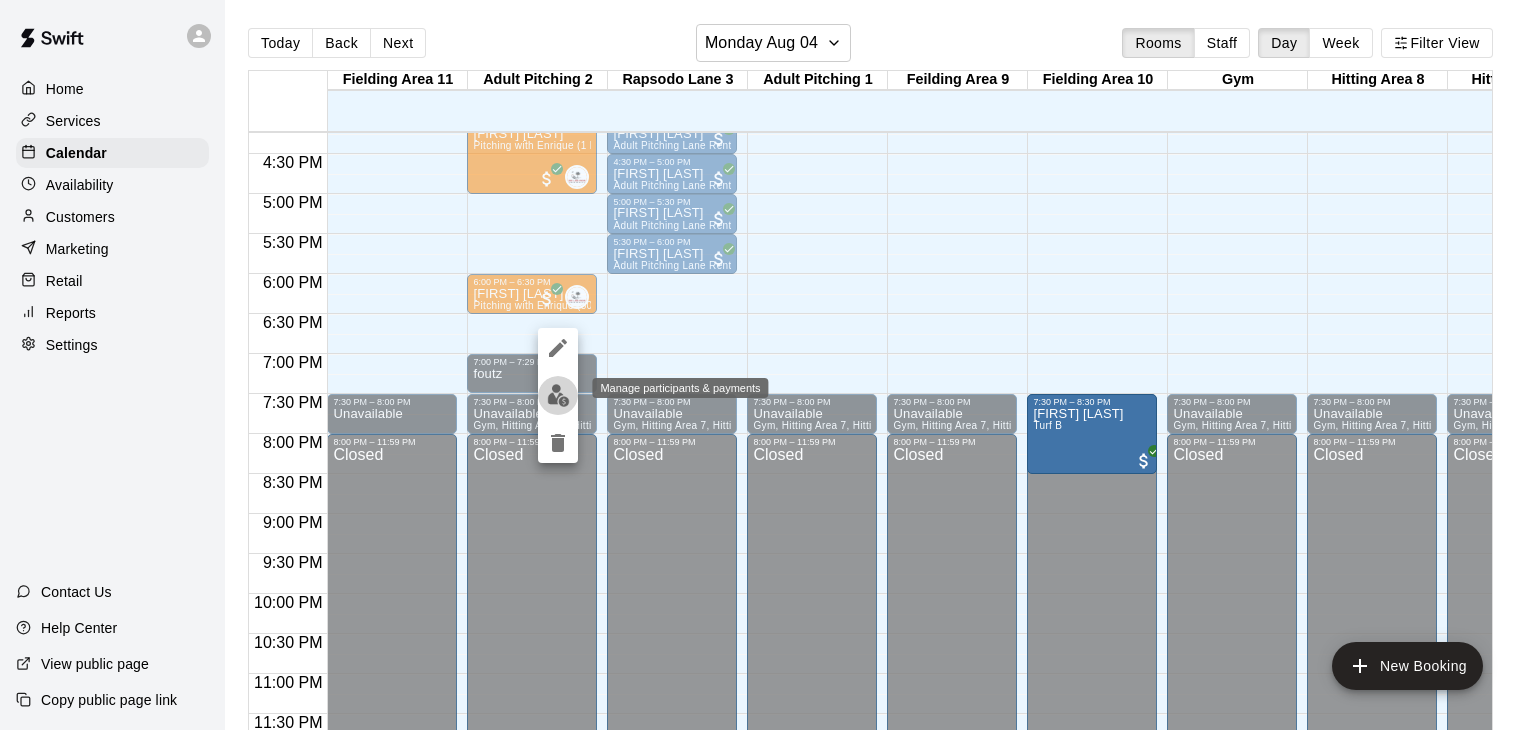 click at bounding box center (558, 395) 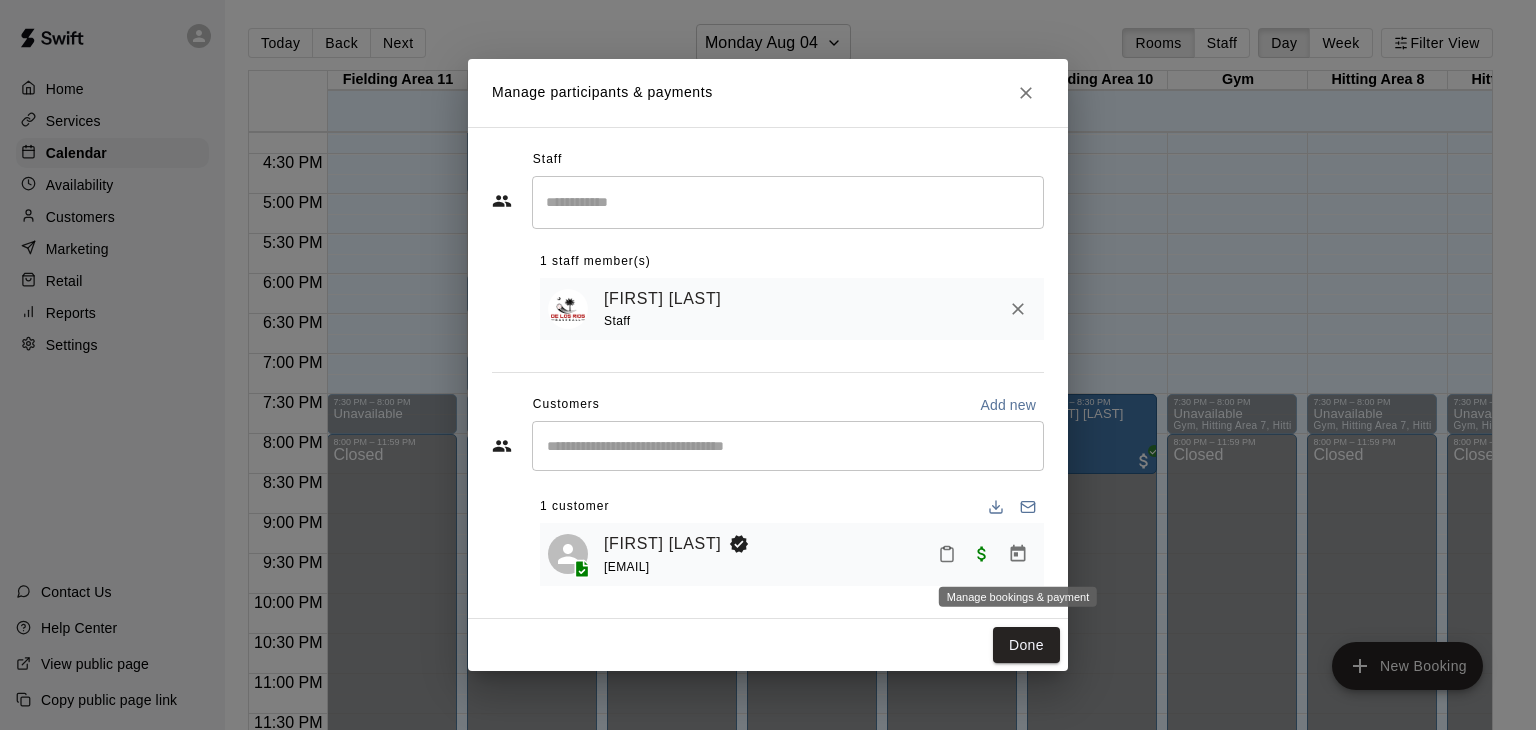 click 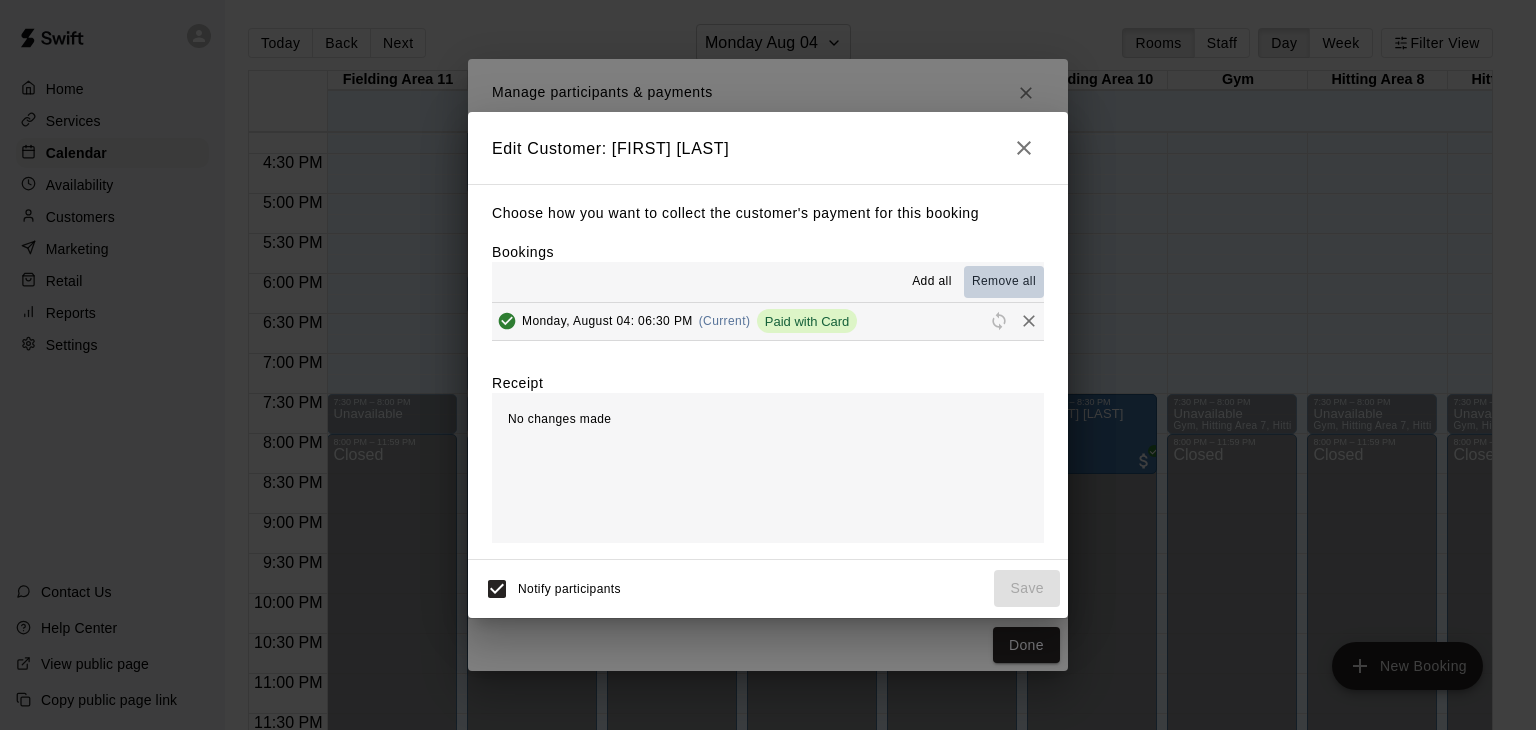 click on "Remove all" at bounding box center (1004, 282) 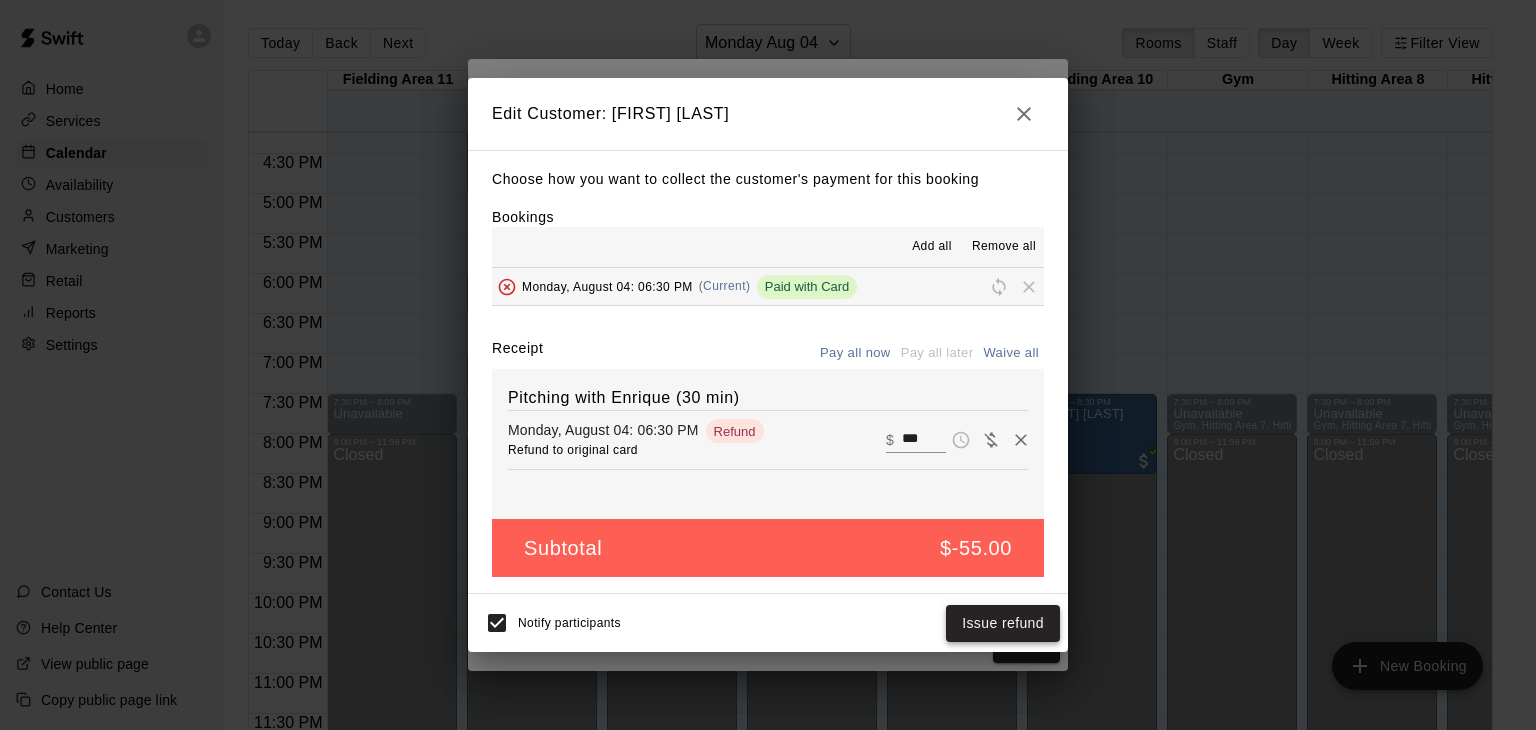 click on "Issue refund" at bounding box center (1003, 623) 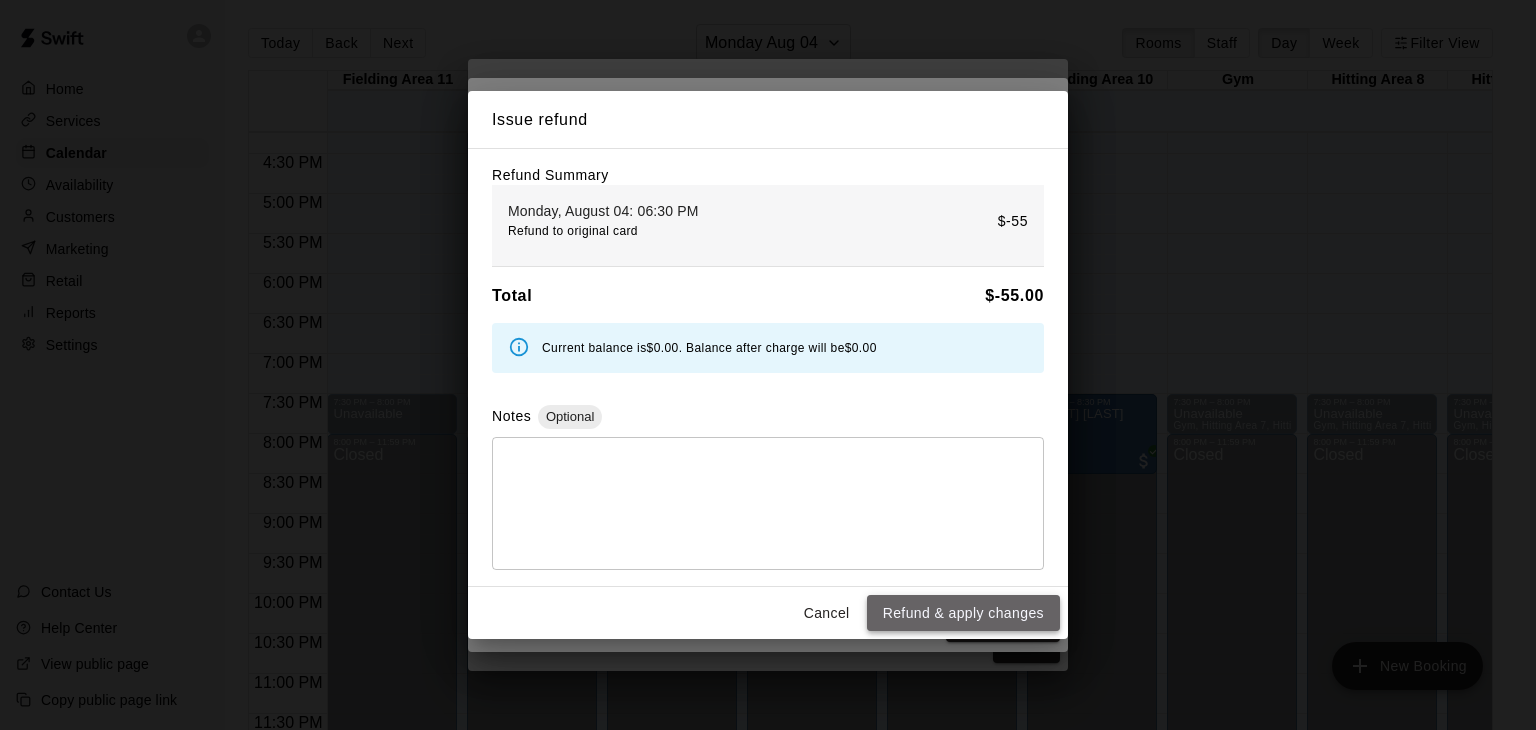 click on "Refund & apply changes" at bounding box center (963, 613) 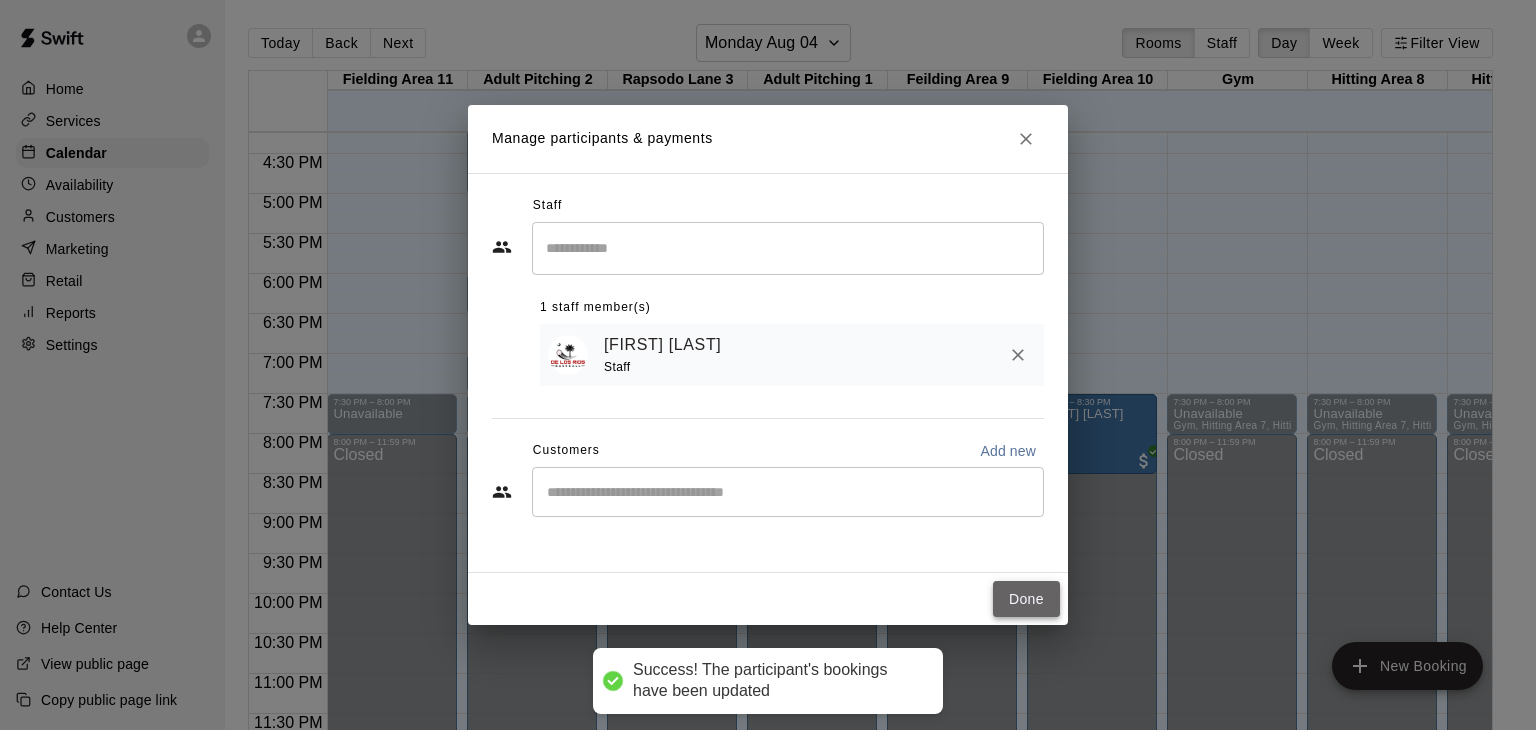 click on "Done" at bounding box center [1026, 599] 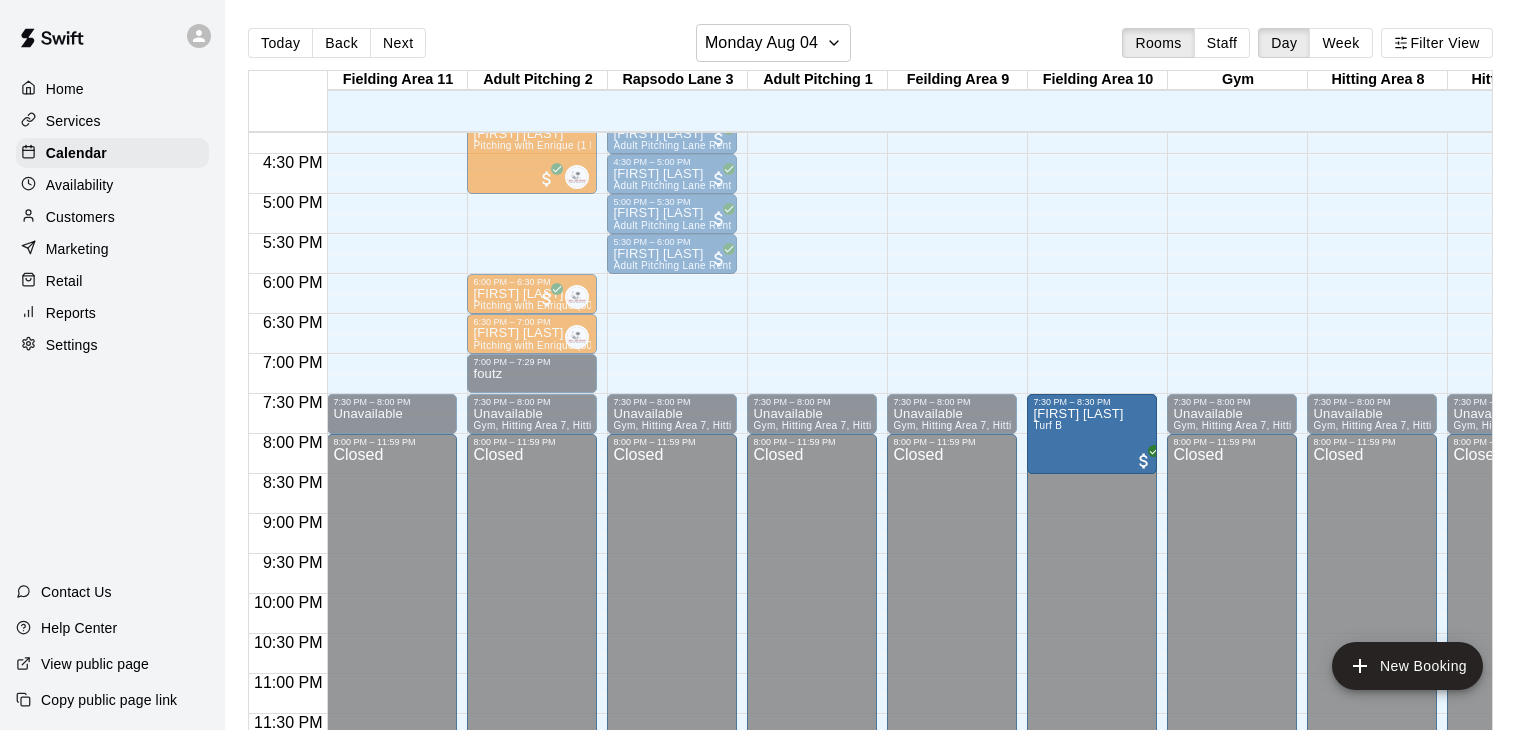 click on "12:00 AM – 12:00 PM Closed 1:00 PM – 1:30 PM Christine Morasse  Youth Pitching Lane Rental  4:00 PM – 4:30 PM Emma Brennan Adult Pitching Lane Rental  4:30 PM – 5:00 PM Emma Brennan Adult Pitching Lane Rental  5:00 PM – 5:30 PM Emma Brennan Adult Pitching Lane Rental  5:30 PM – 6:00 PM Emma Brennan Adult Pitching Lane Rental  7:30 PM – 8:00 PM Unavailable Gym, Hitting Area 7, Hitting Area 8, Hitting Lane 4, Hitting Lane 5, Hitting Lane 6, Rapsodo Lane 3, Adult Pitching 2, Adult Pitching 1, Feilding Area 9, Fielding Area 10, Fielding Area 11 8:00 PM – 11:59 PM Closed" at bounding box center (672, -206) 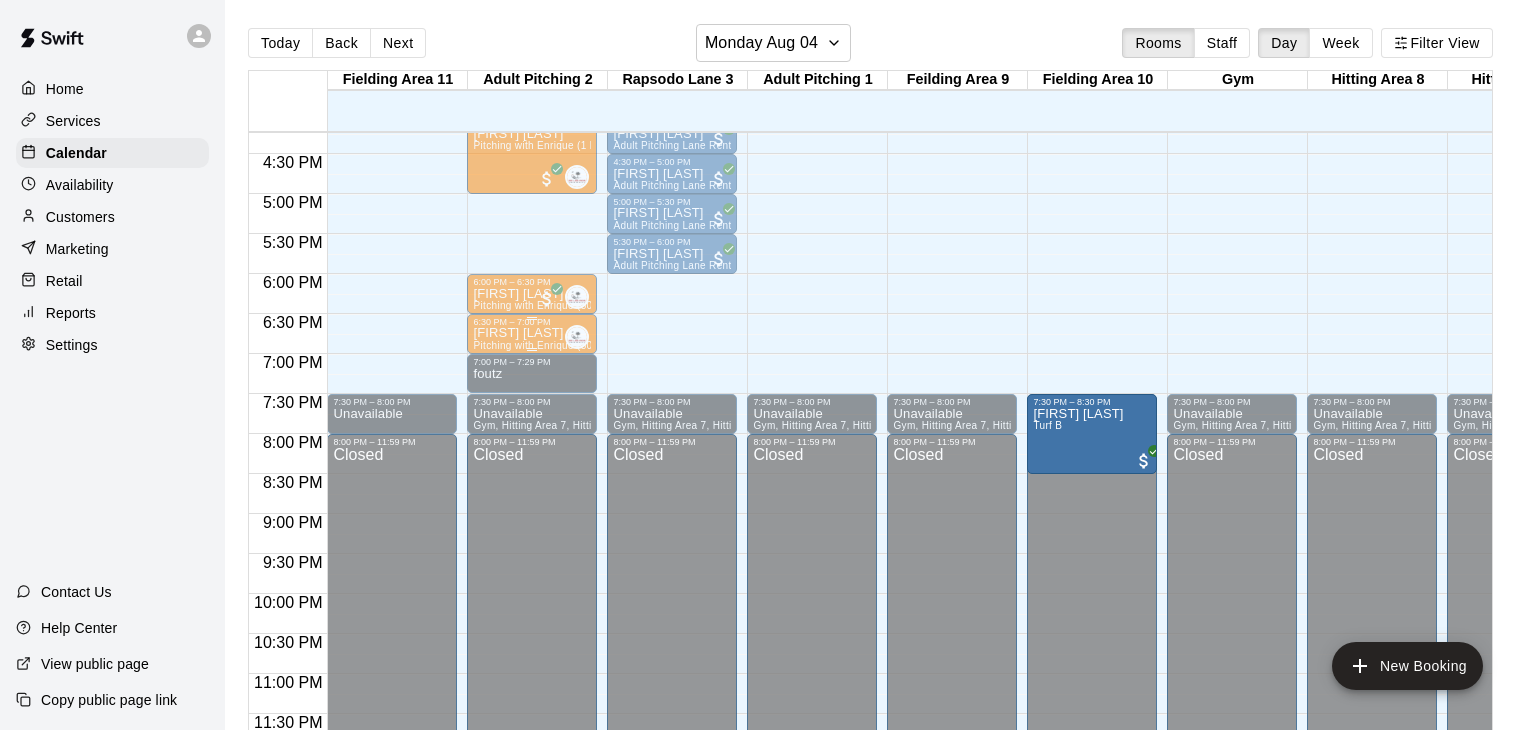 click on "Pitching with Enrique (30 min)" at bounding box center (544, 345) 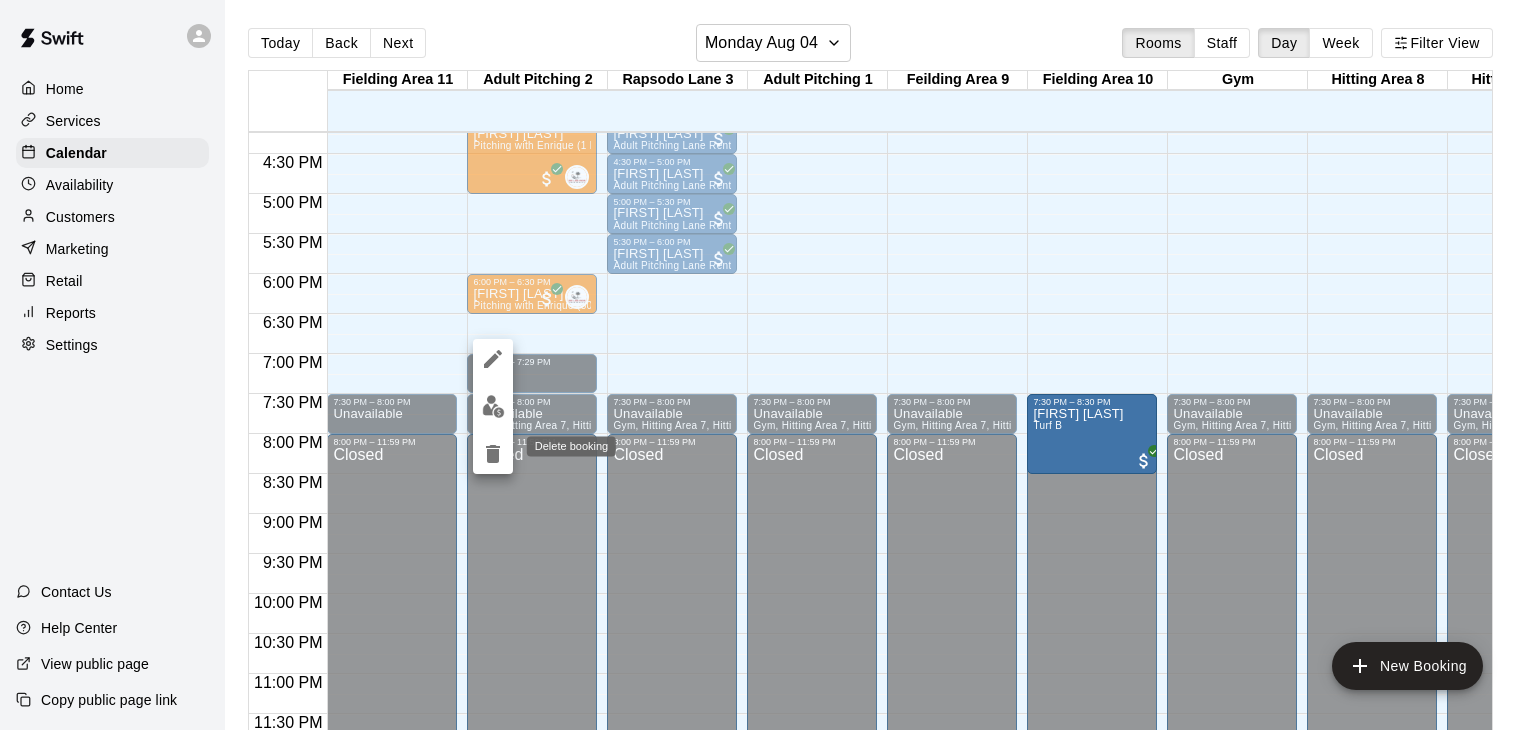 click 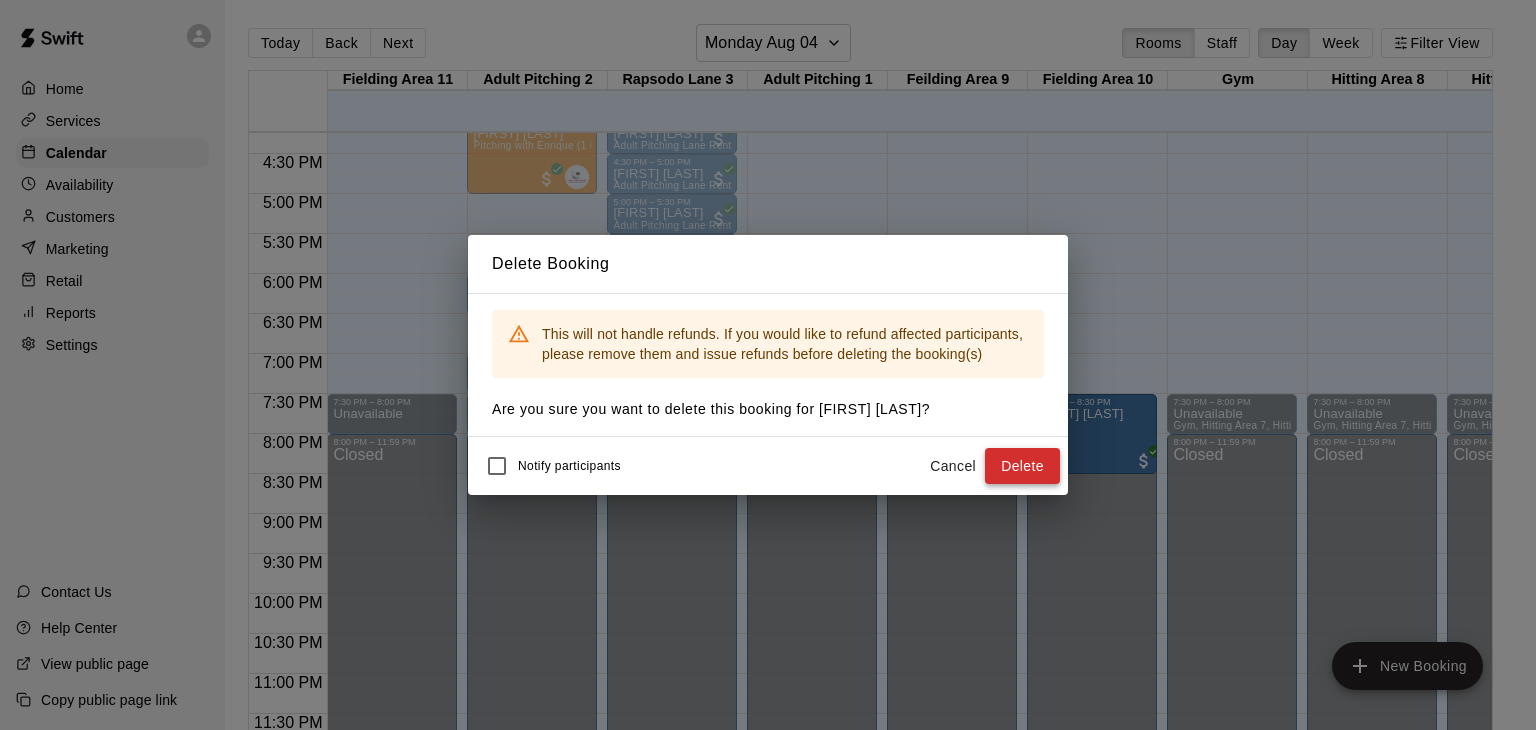 click on "Delete" at bounding box center (1022, 466) 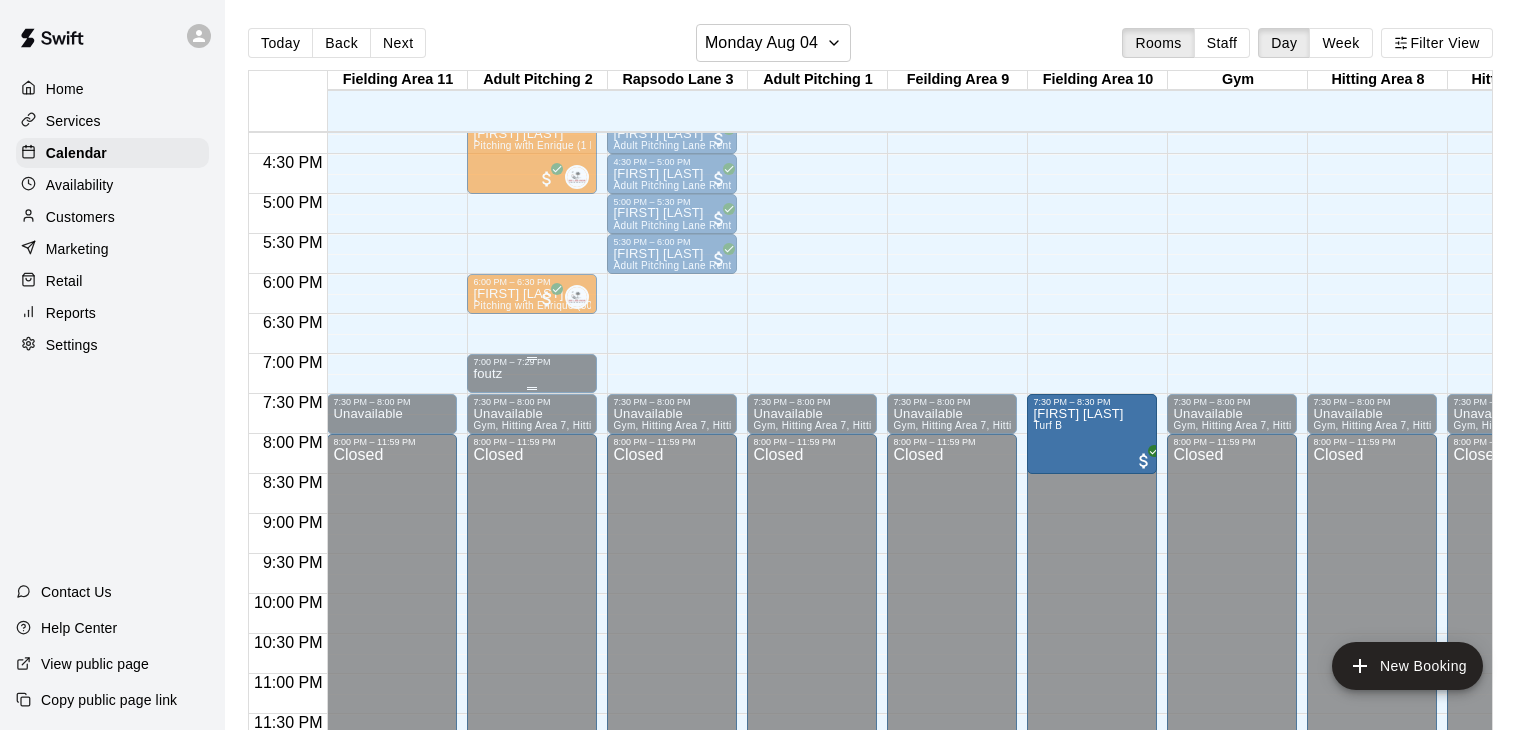 drag, startPoint x: 531, startPoint y: 315, endPoint x: 533, endPoint y: 364, distance: 49.0408 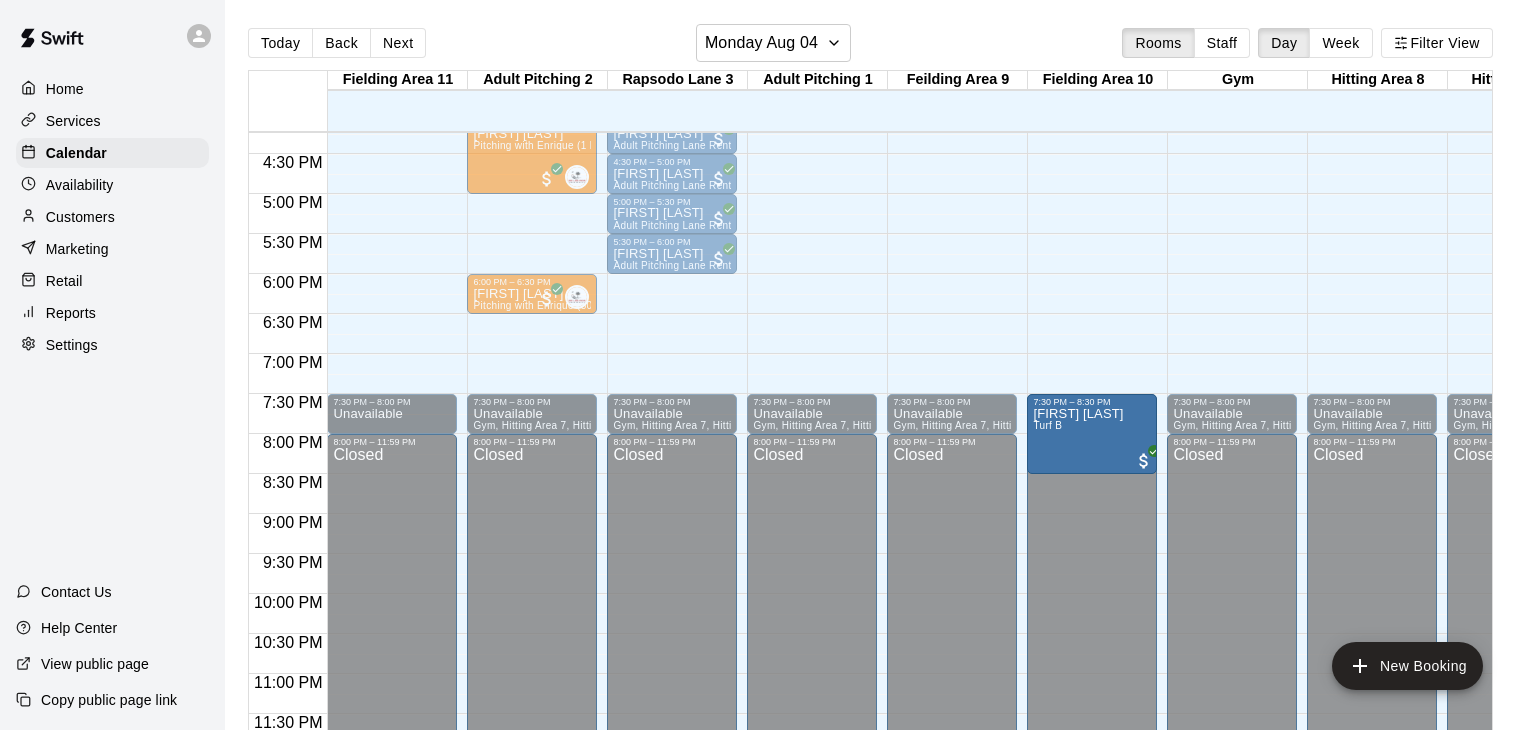 drag, startPoint x: 533, startPoint y: 364, endPoint x: 529, endPoint y: 328, distance: 36.221542 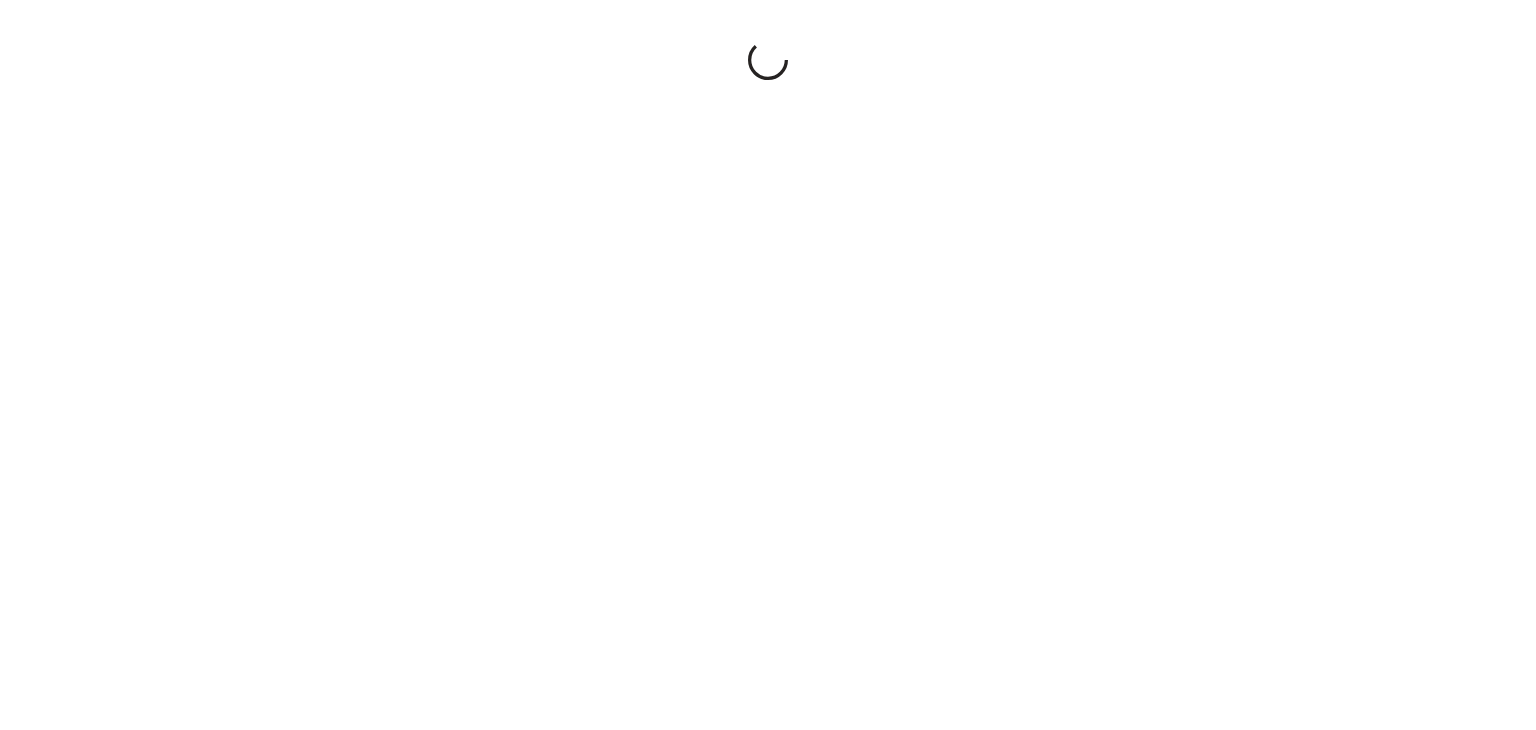scroll, scrollTop: 0, scrollLeft: 0, axis: both 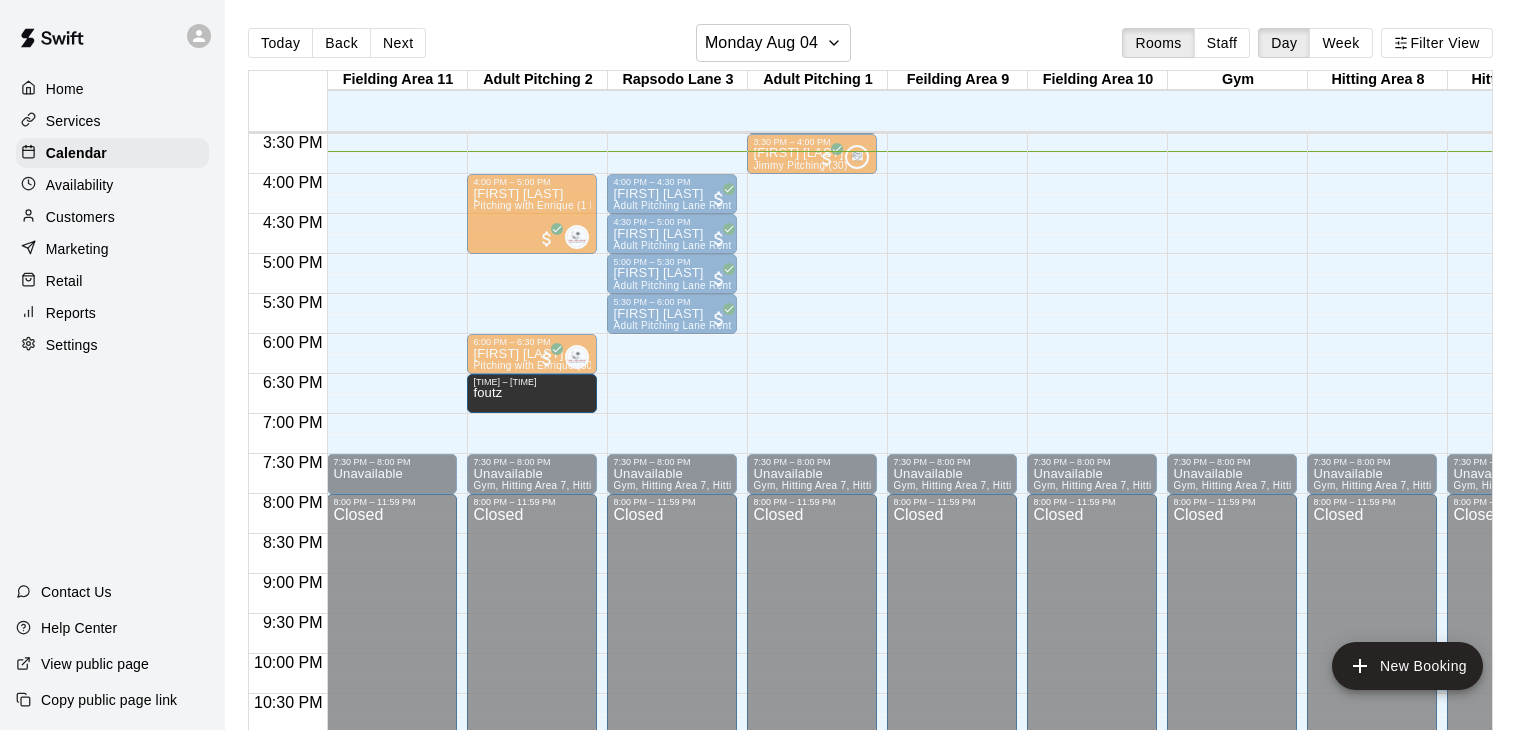 drag, startPoint x: 557, startPoint y: 428, endPoint x: 549, endPoint y: 395, distance: 33.955853 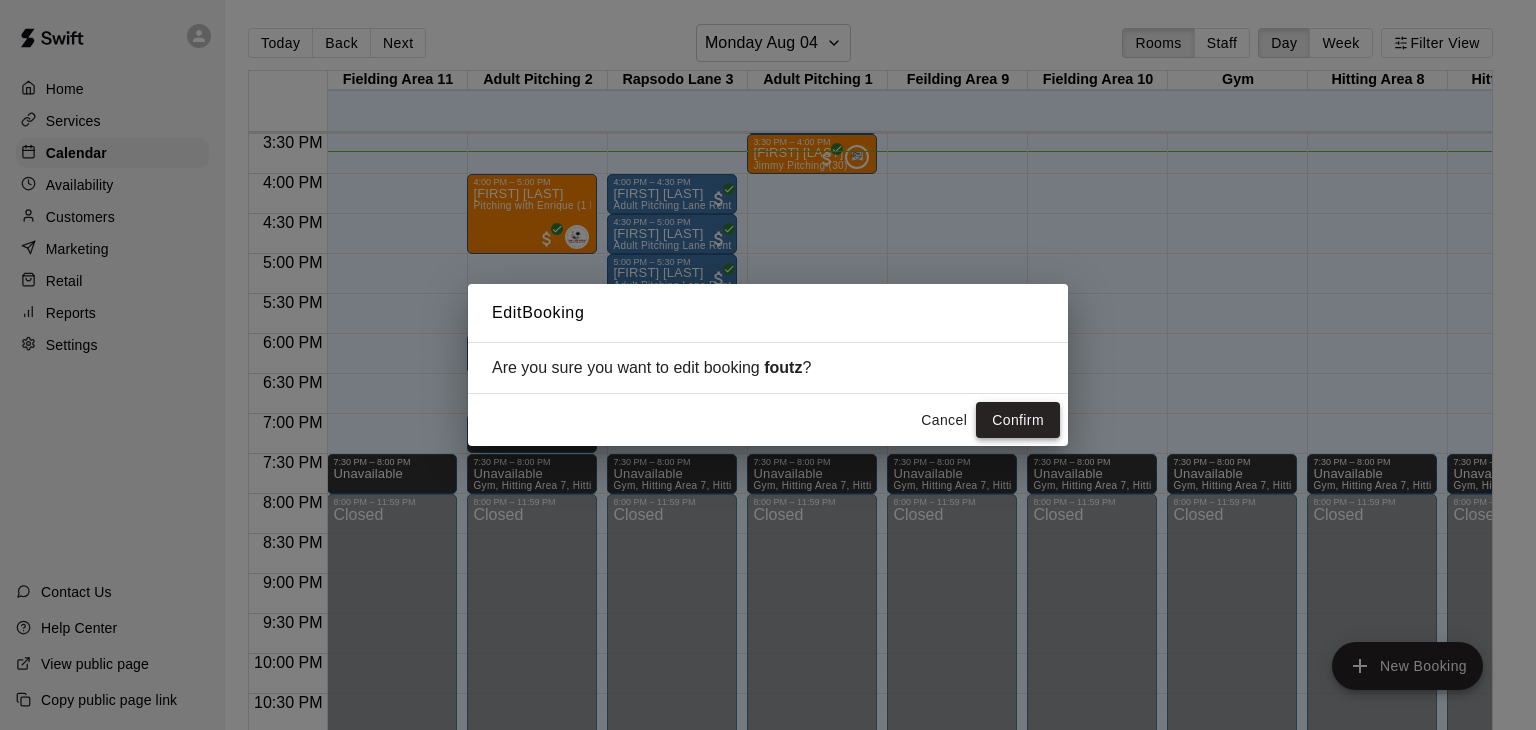 click on "Confirm" at bounding box center [1018, 420] 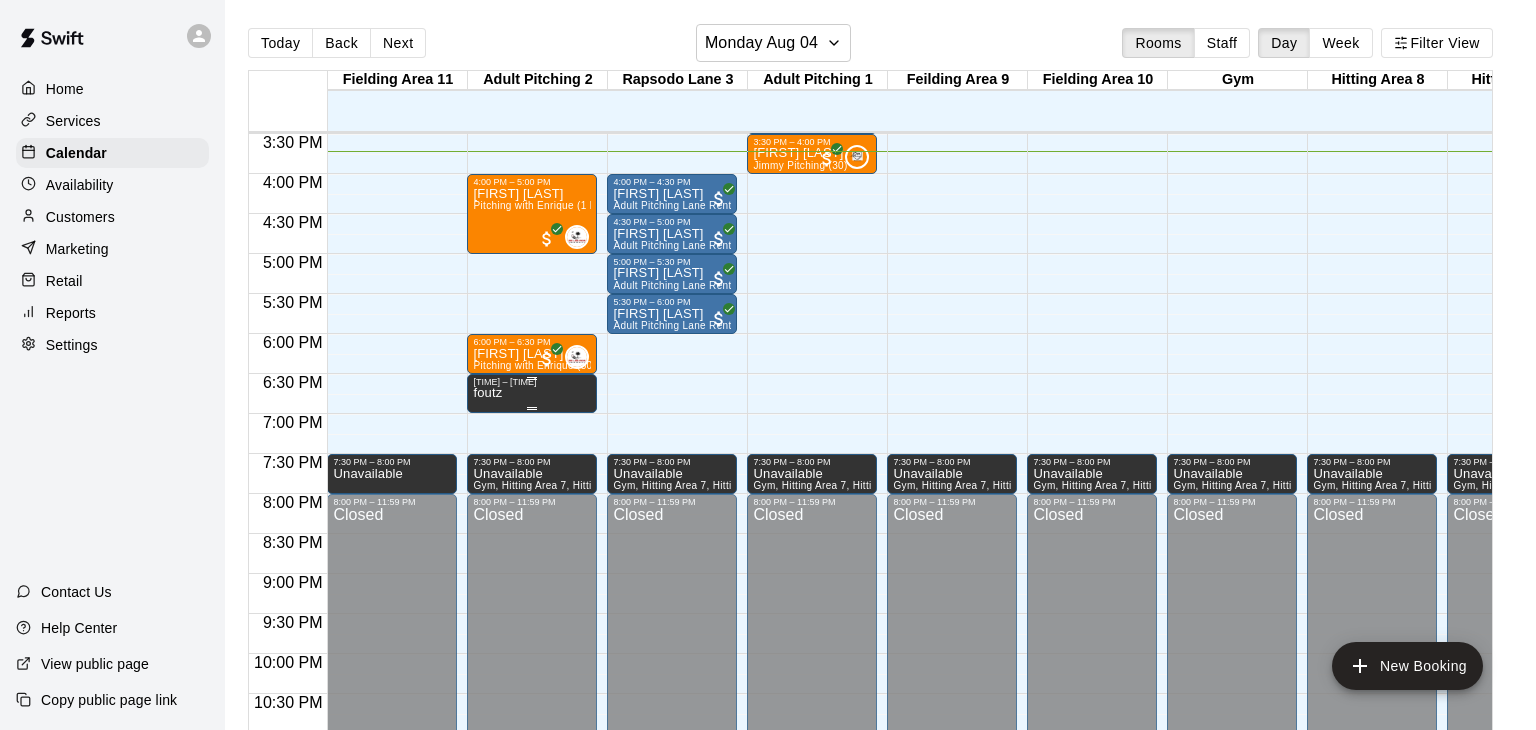 click on "foutz" at bounding box center [532, 752] 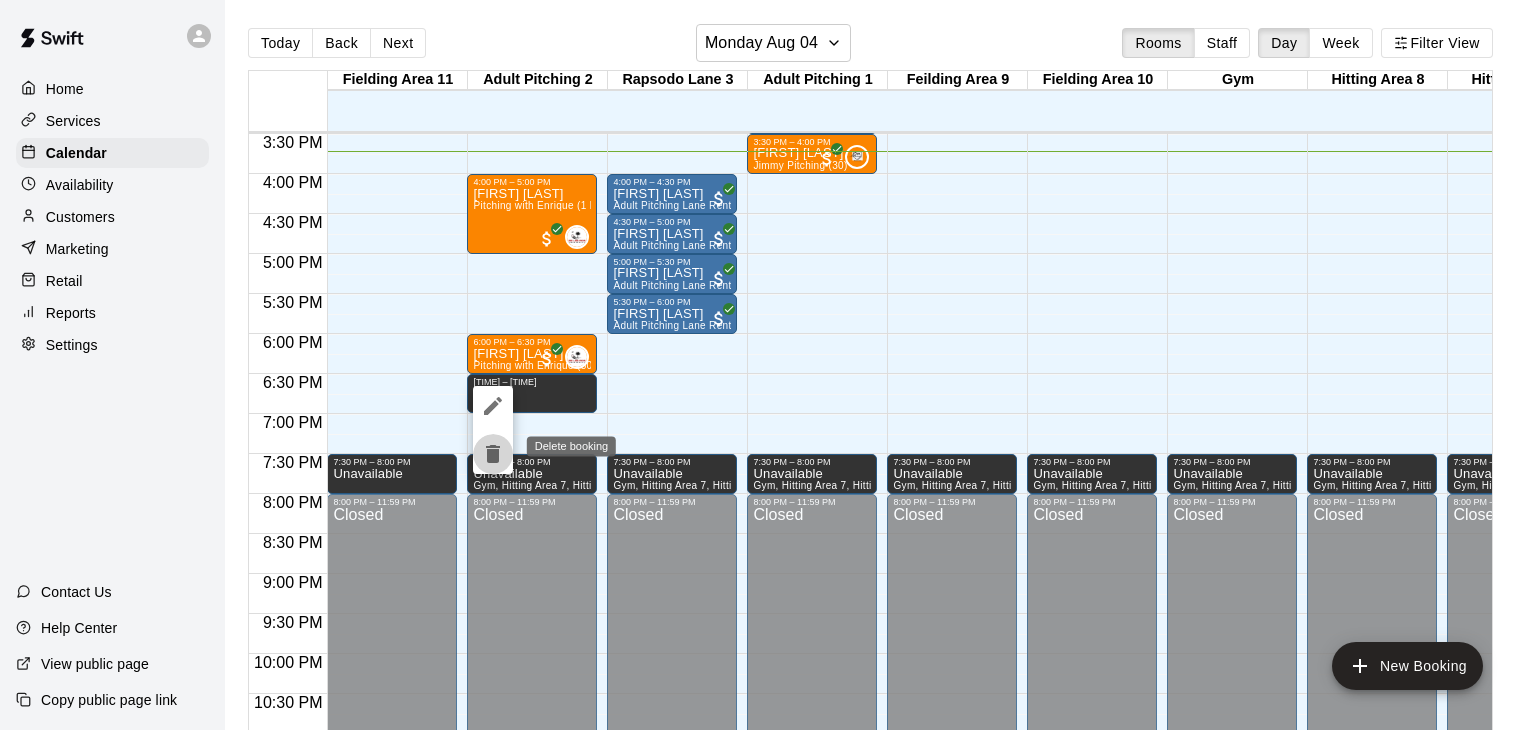 click 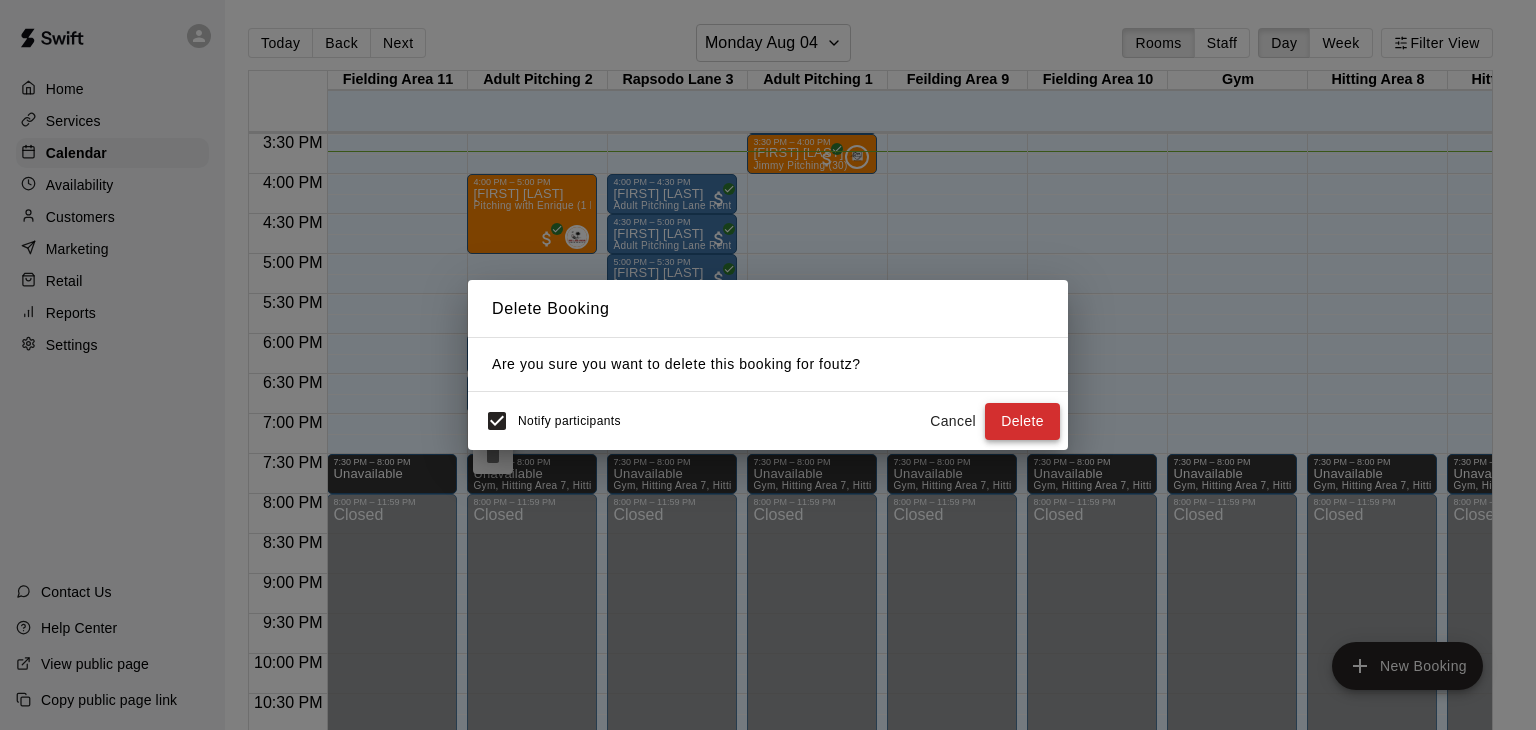 click on "Delete" at bounding box center [1022, 421] 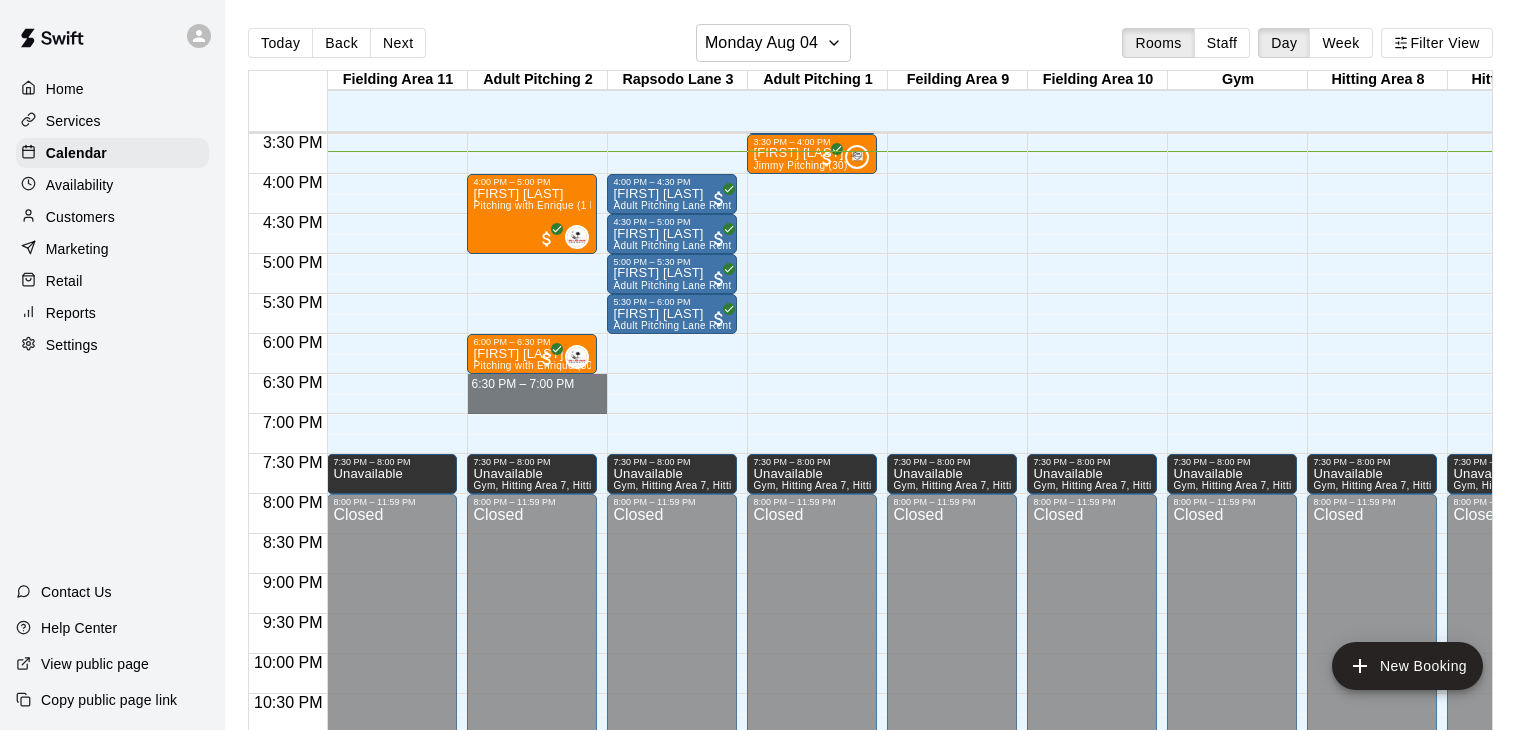 drag, startPoint x: 509, startPoint y: 375, endPoint x: 508, endPoint y: 408, distance: 33.01515 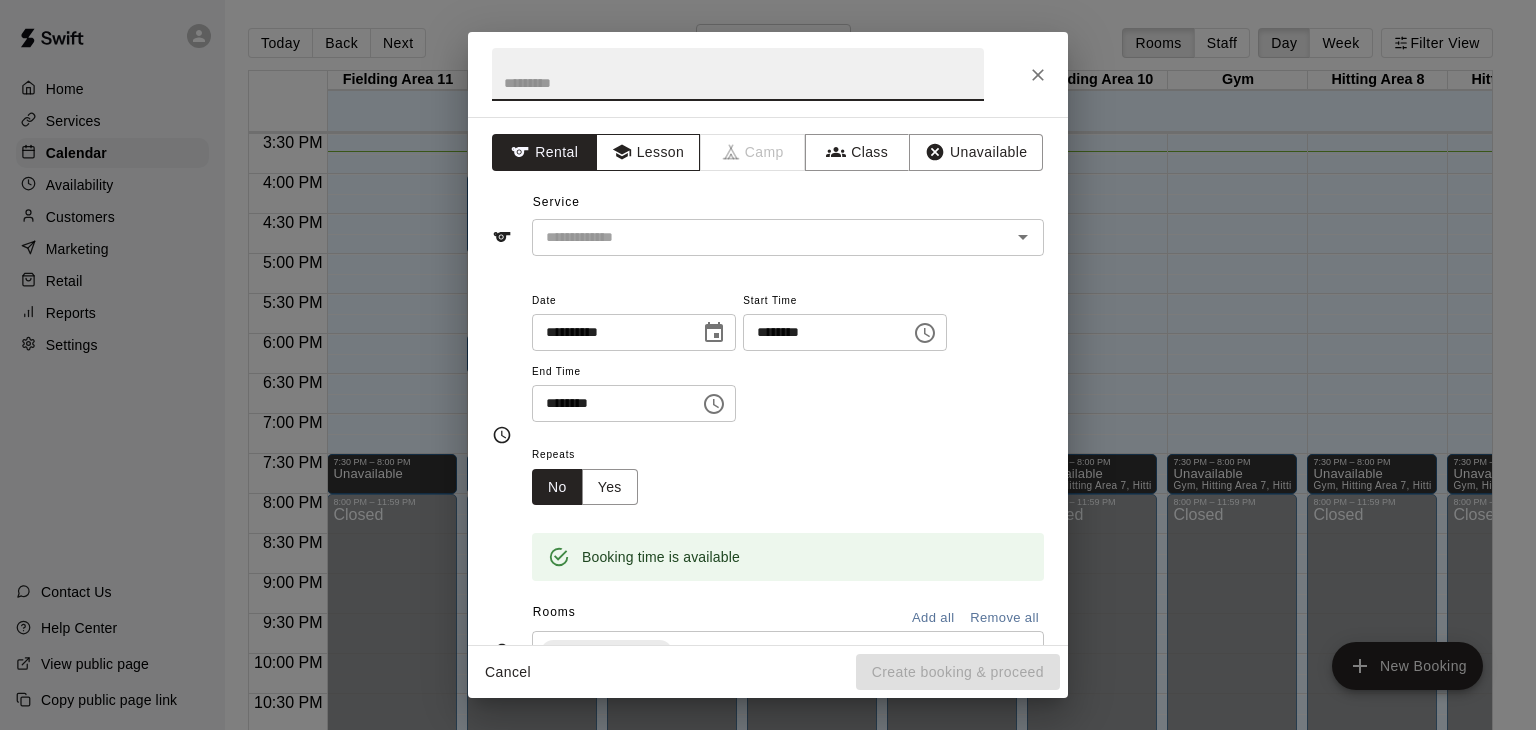 click on "Lesson" at bounding box center [648, 152] 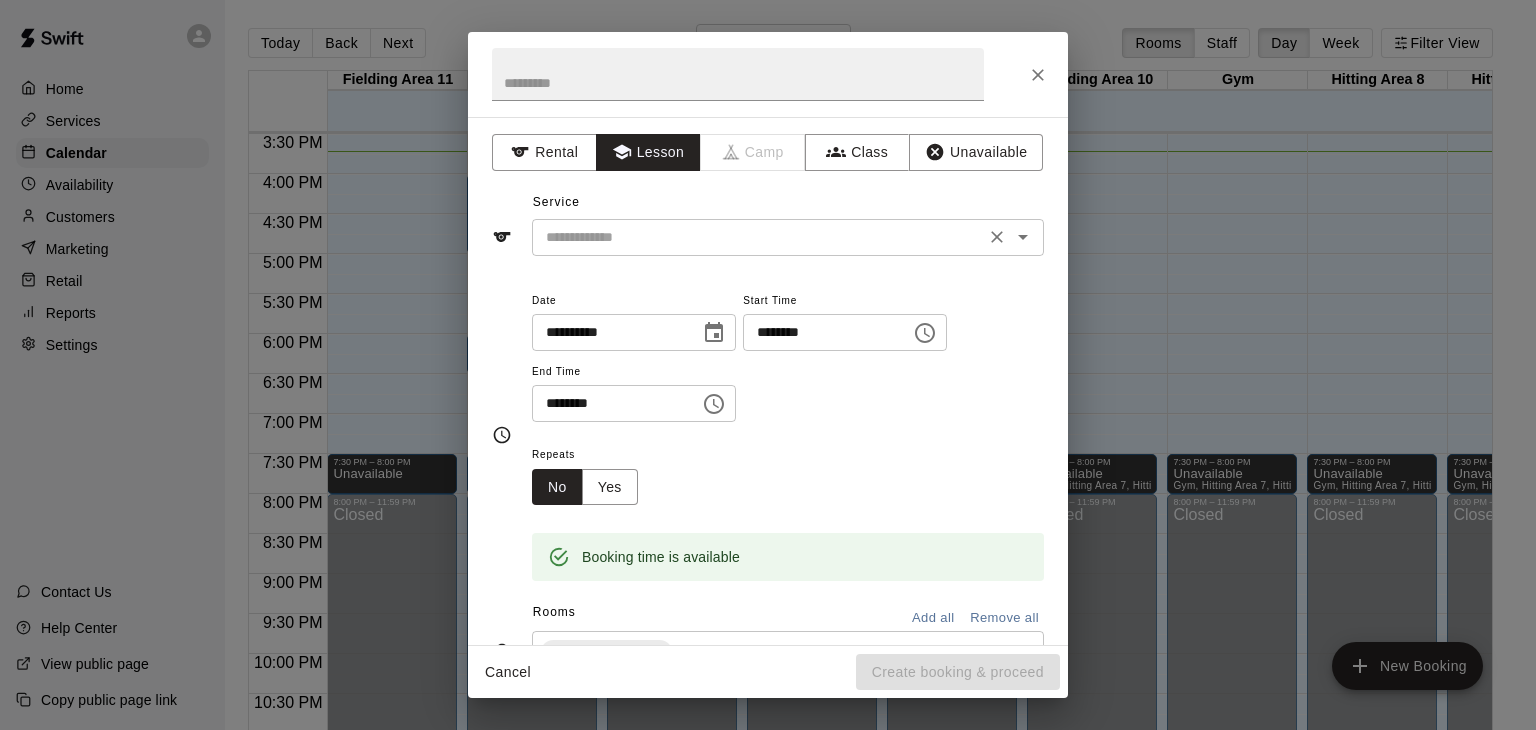 click at bounding box center (758, 237) 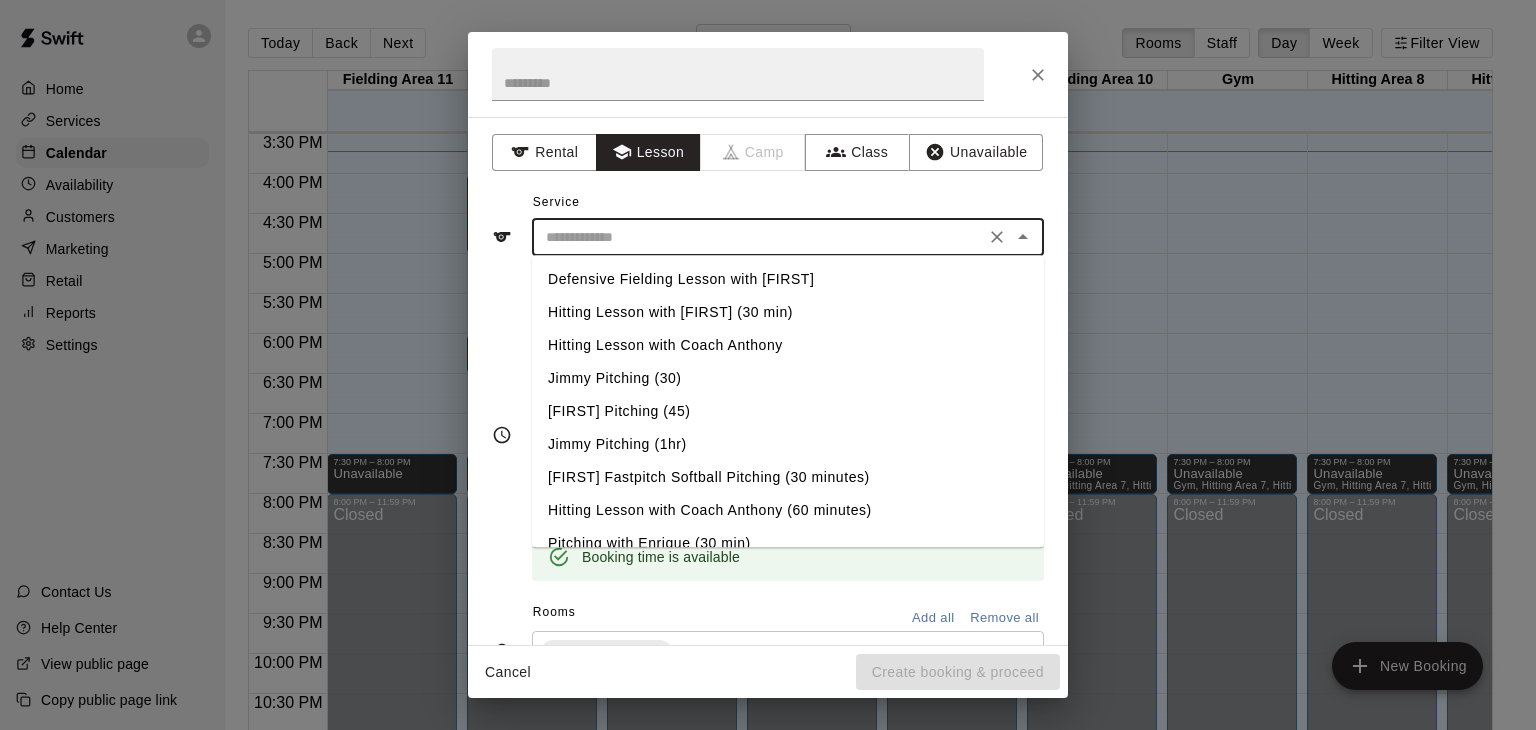 click on "Pitching with Enrique (30 min)" at bounding box center [788, 543] 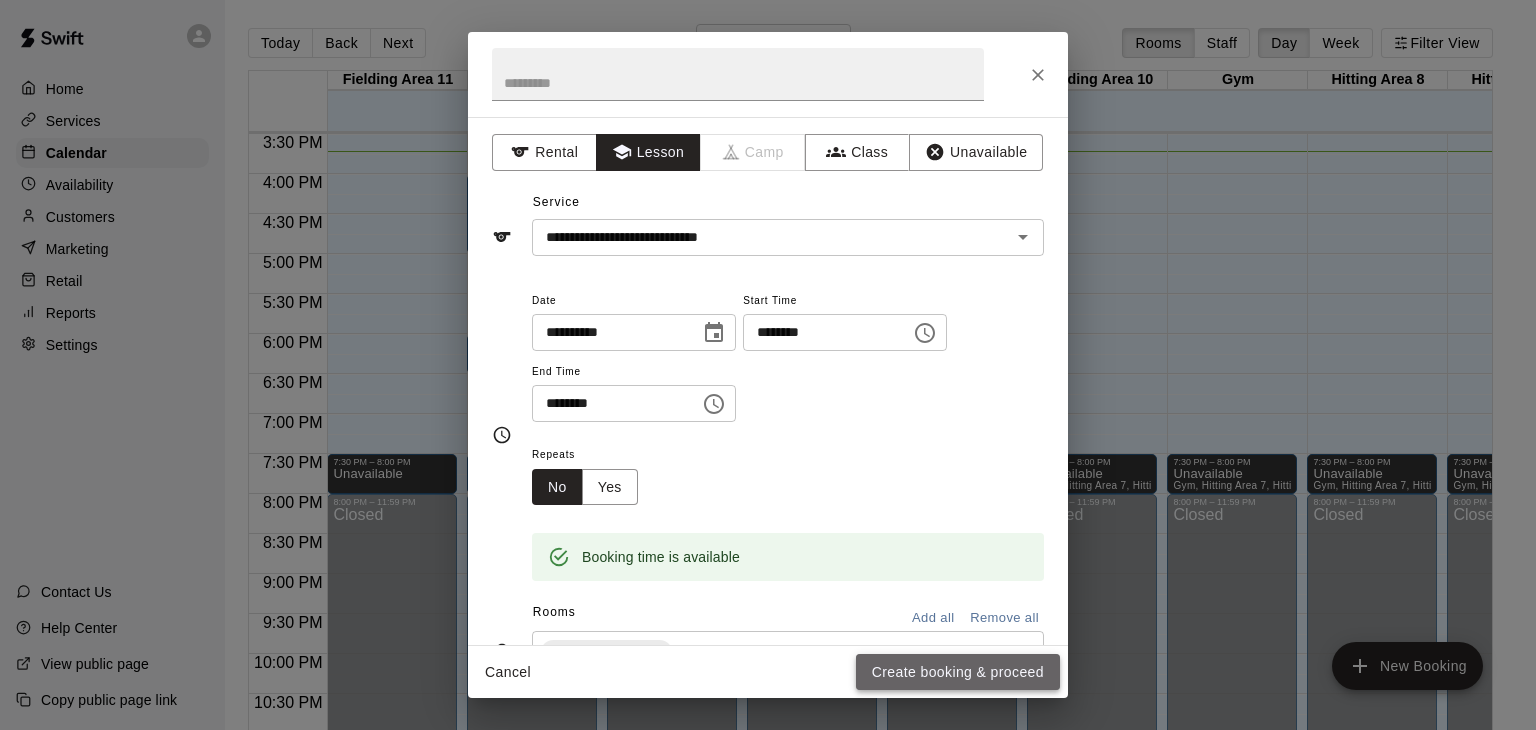 click on "Create booking & proceed" at bounding box center [958, 672] 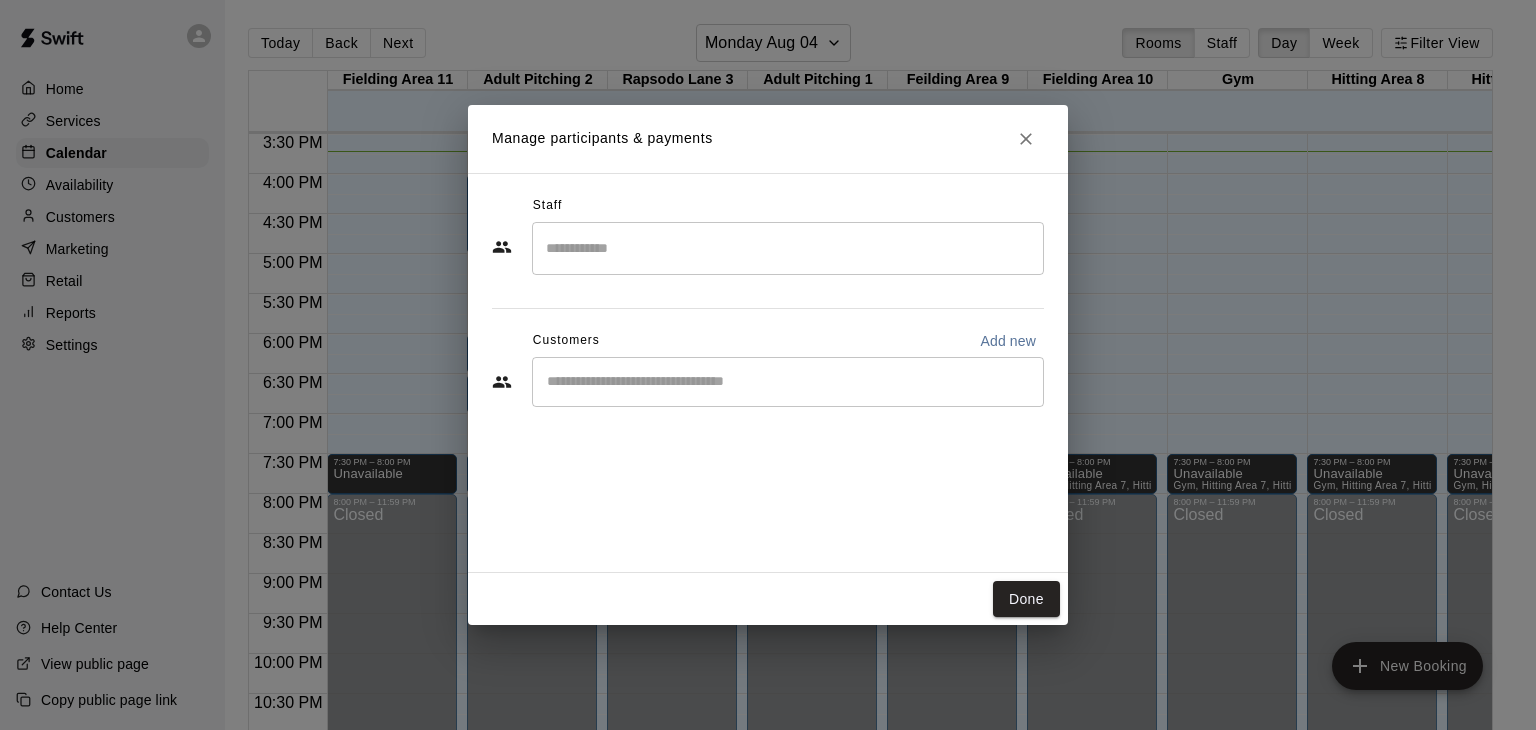 click at bounding box center [788, 248] 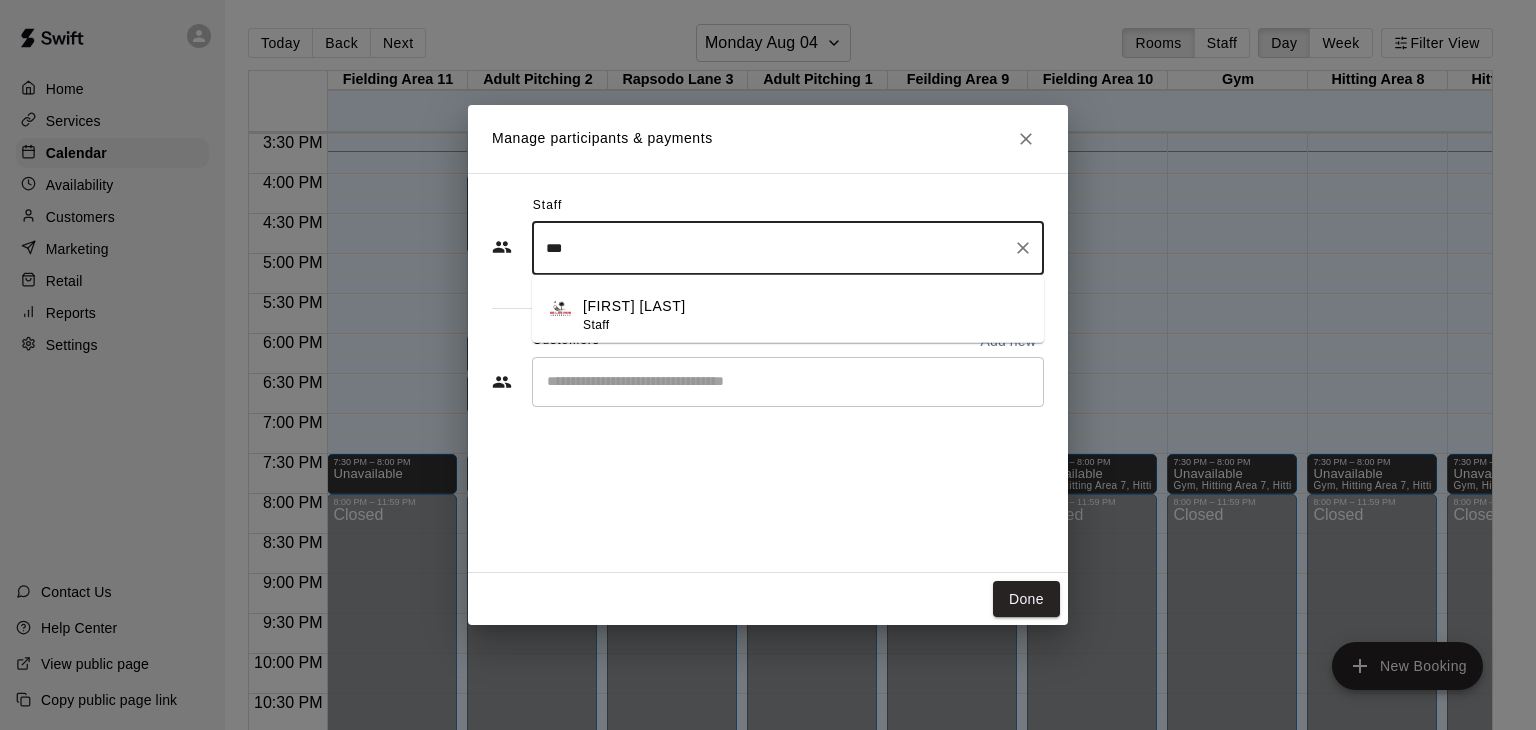 click on "[FIRST] [LAST]" at bounding box center [634, 306] 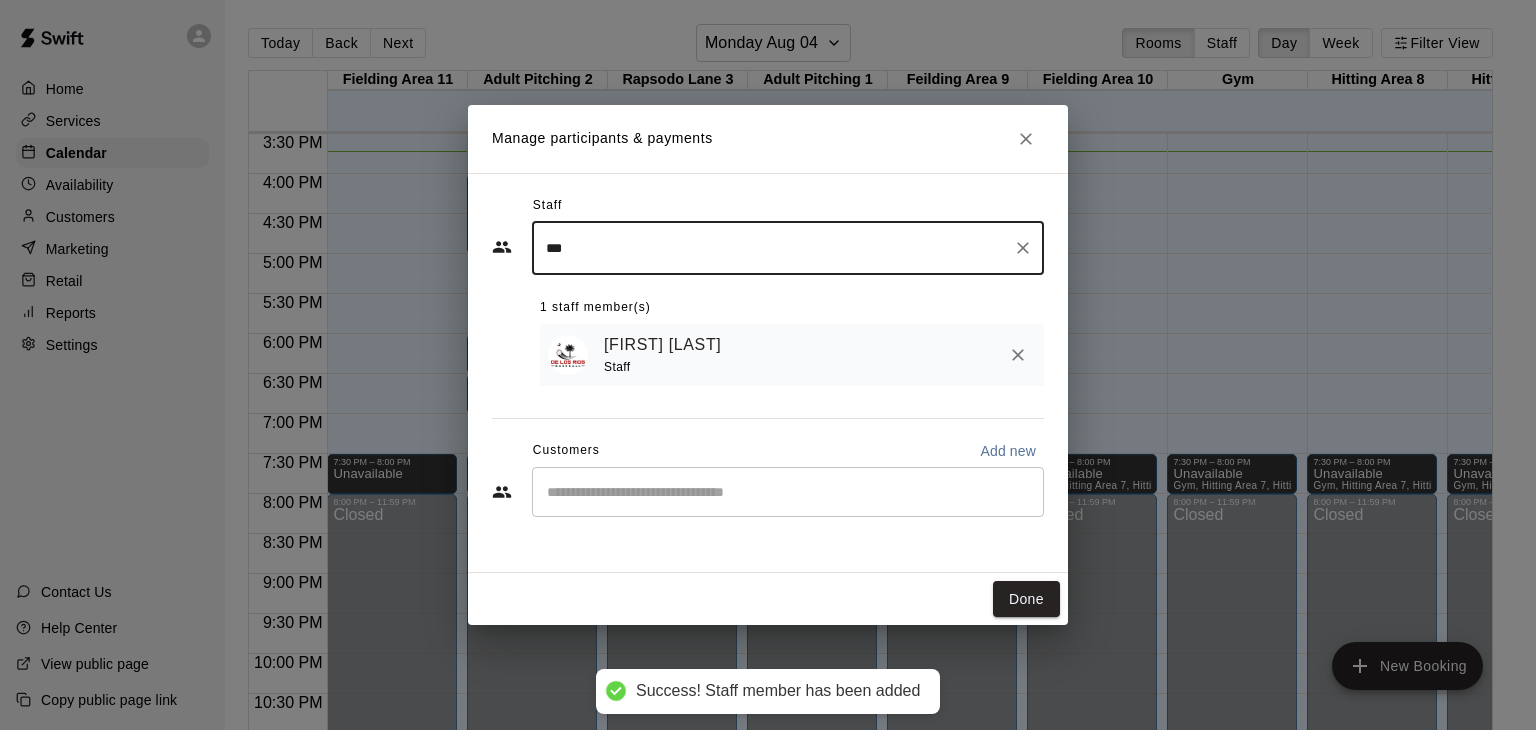 type on "***" 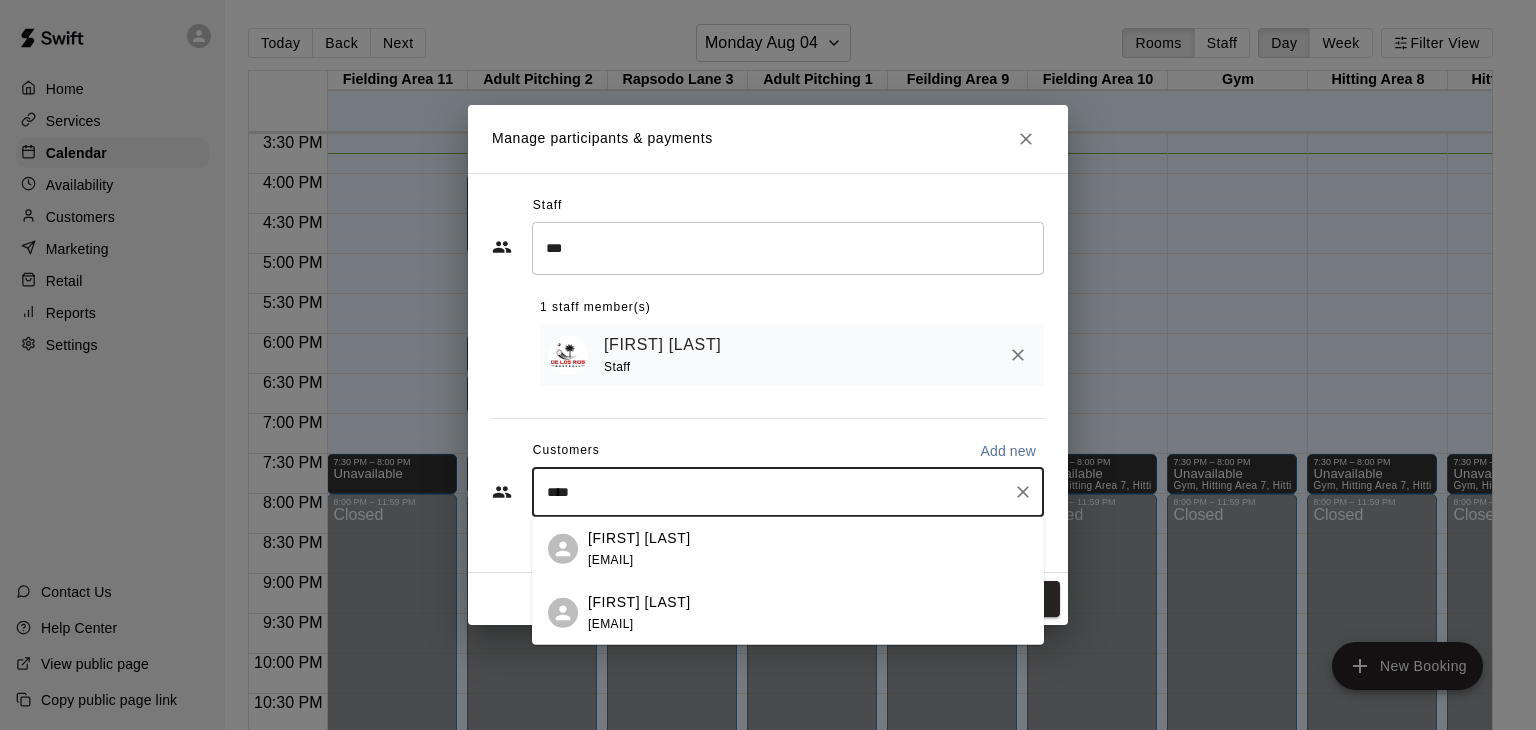 type on "*****" 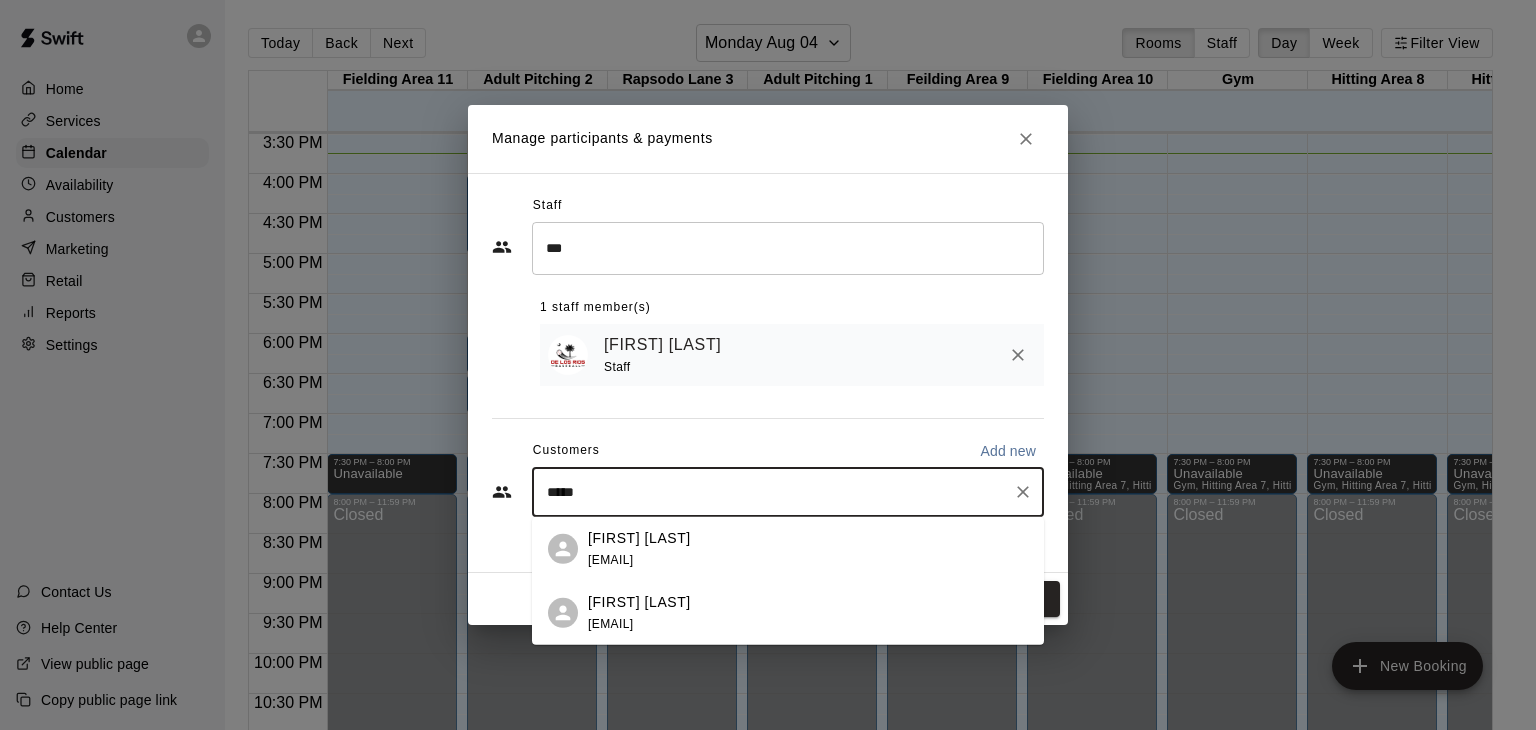 click on "[FIRST] [LAST]" at bounding box center [639, 601] 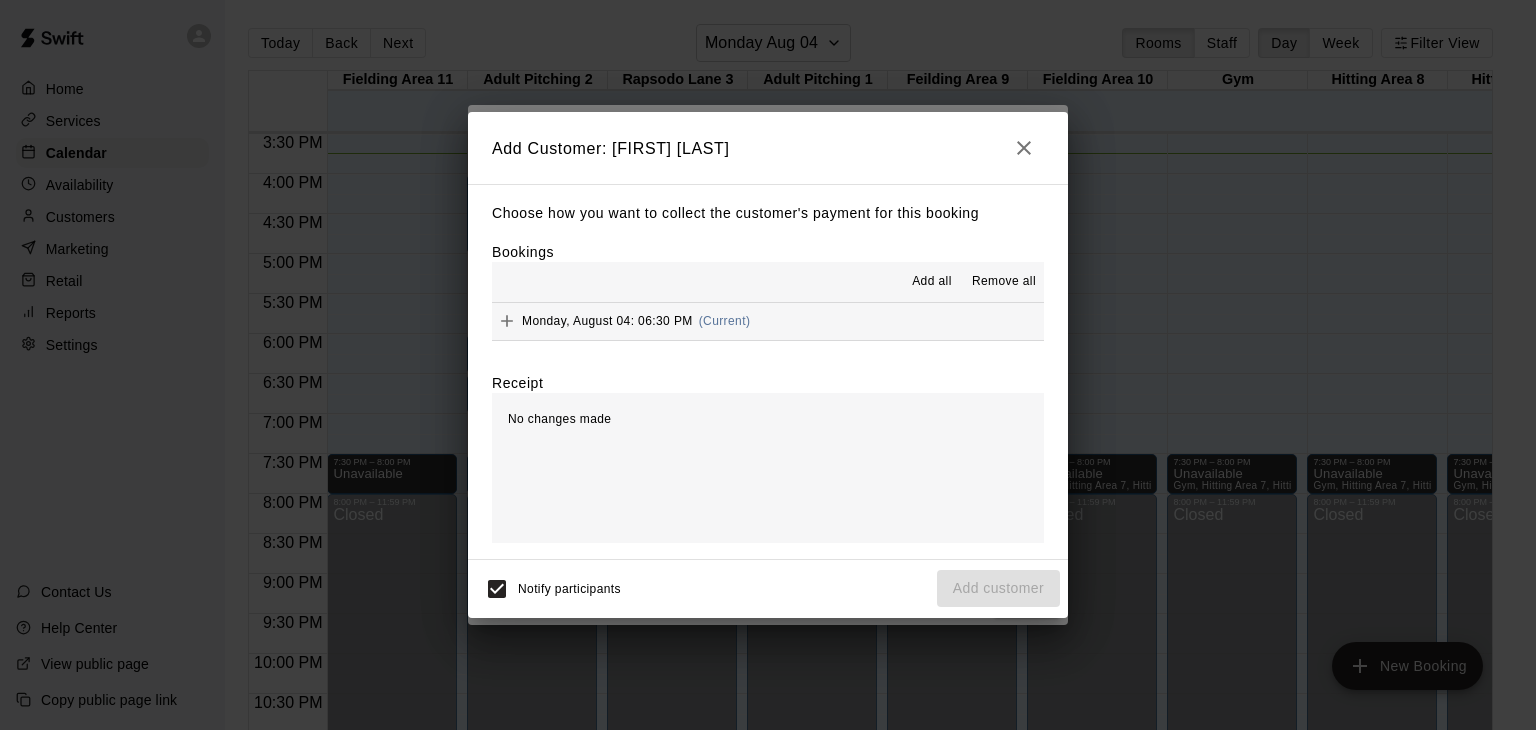 click on "Add all" at bounding box center (932, 282) 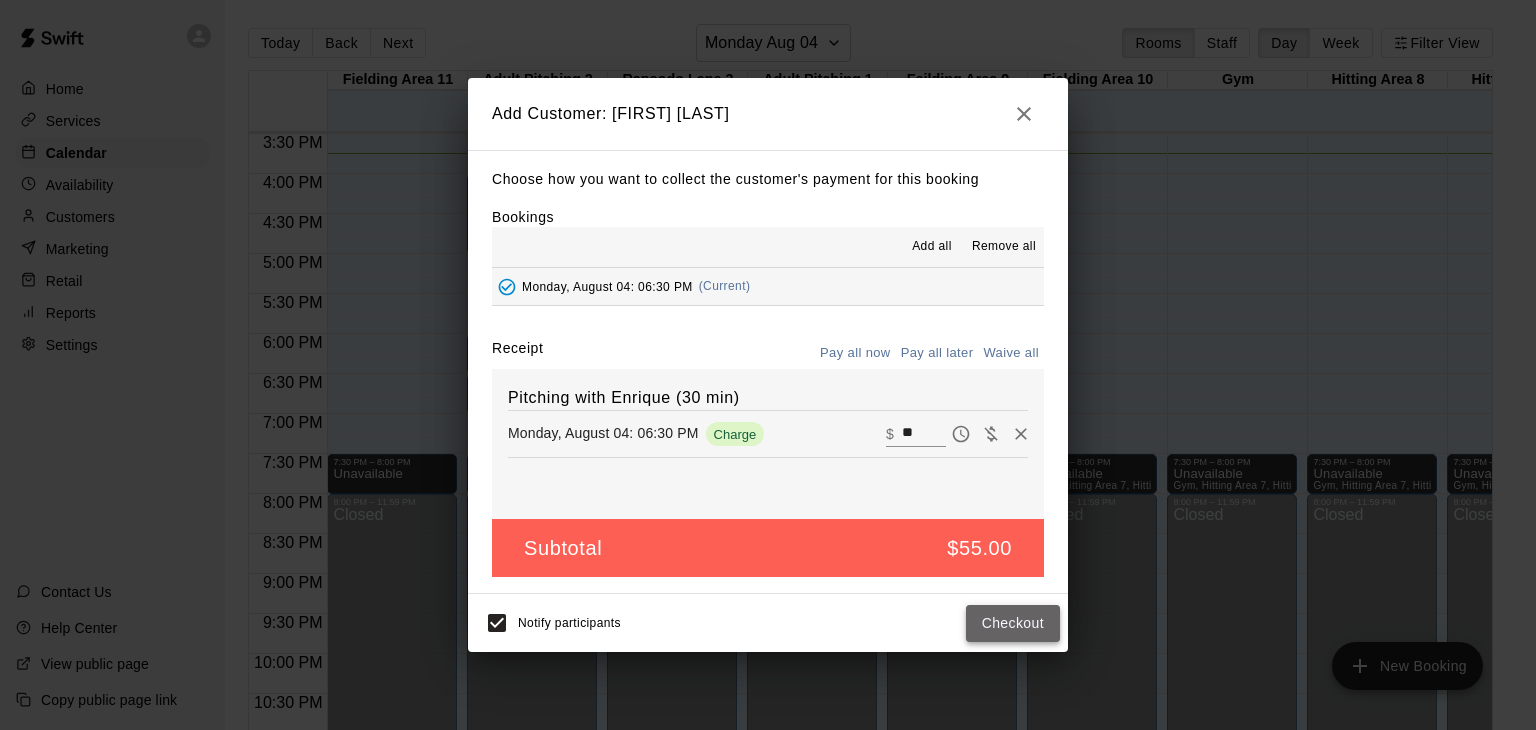 click on "Checkout" at bounding box center [1013, 623] 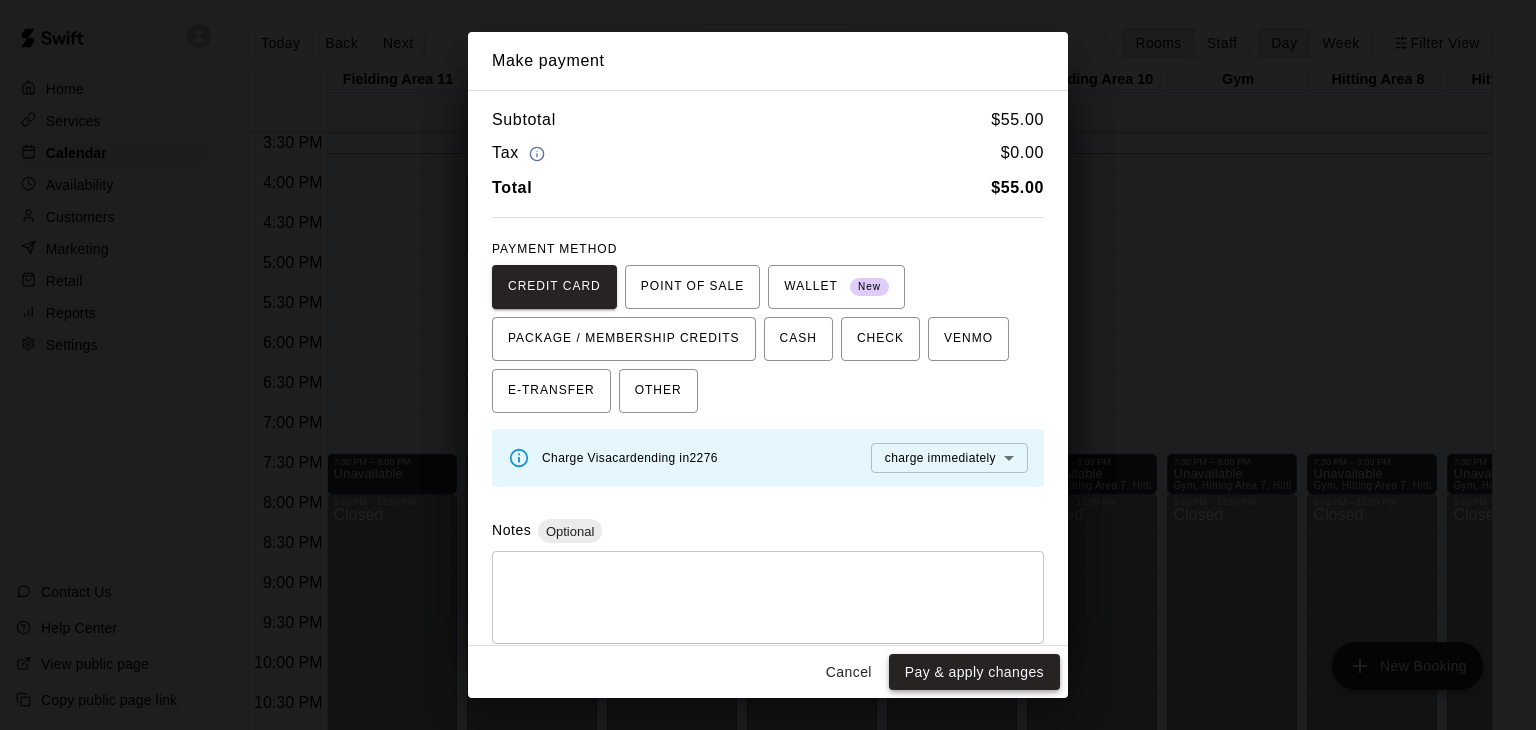 click on "Pay & apply changes" at bounding box center (974, 672) 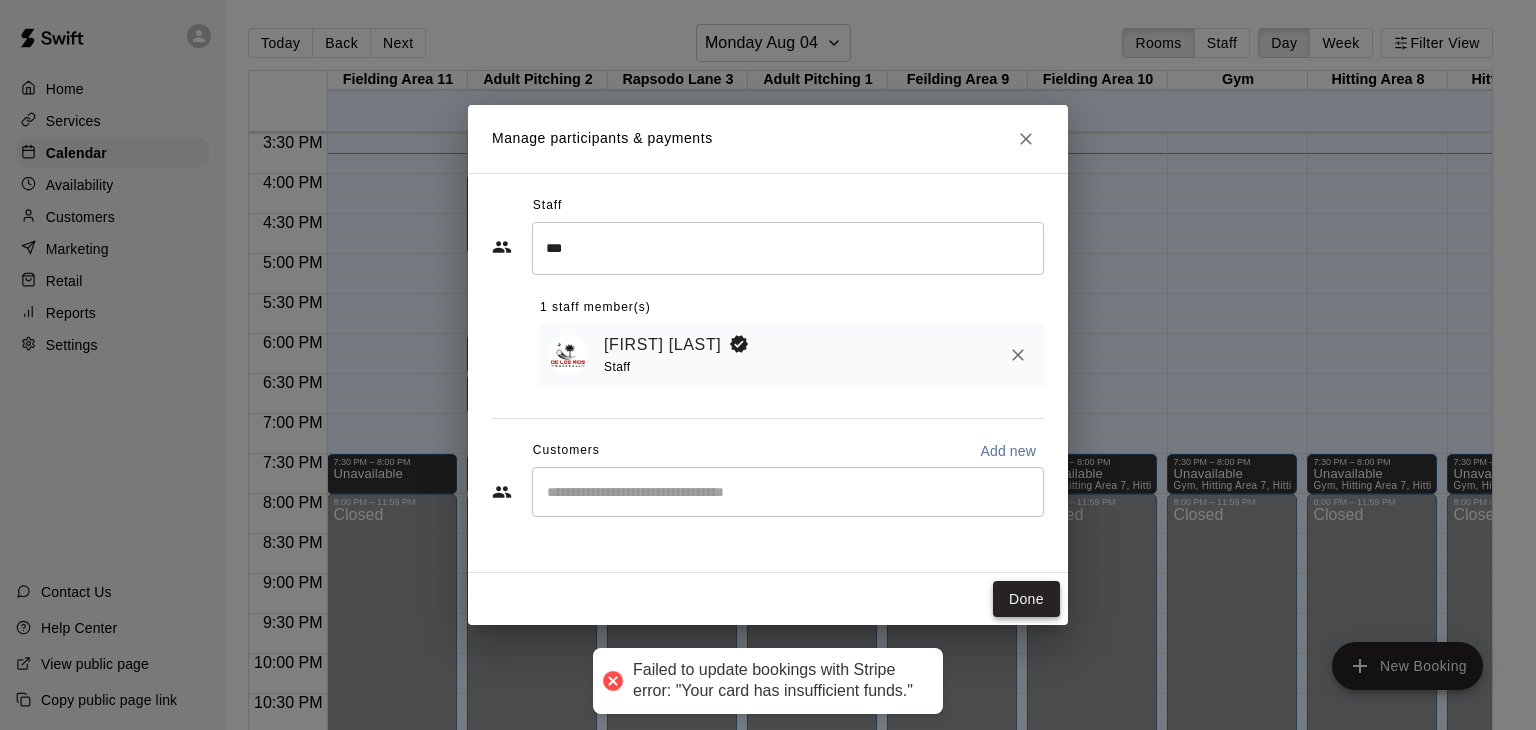 click on "Done" at bounding box center (1026, 599) 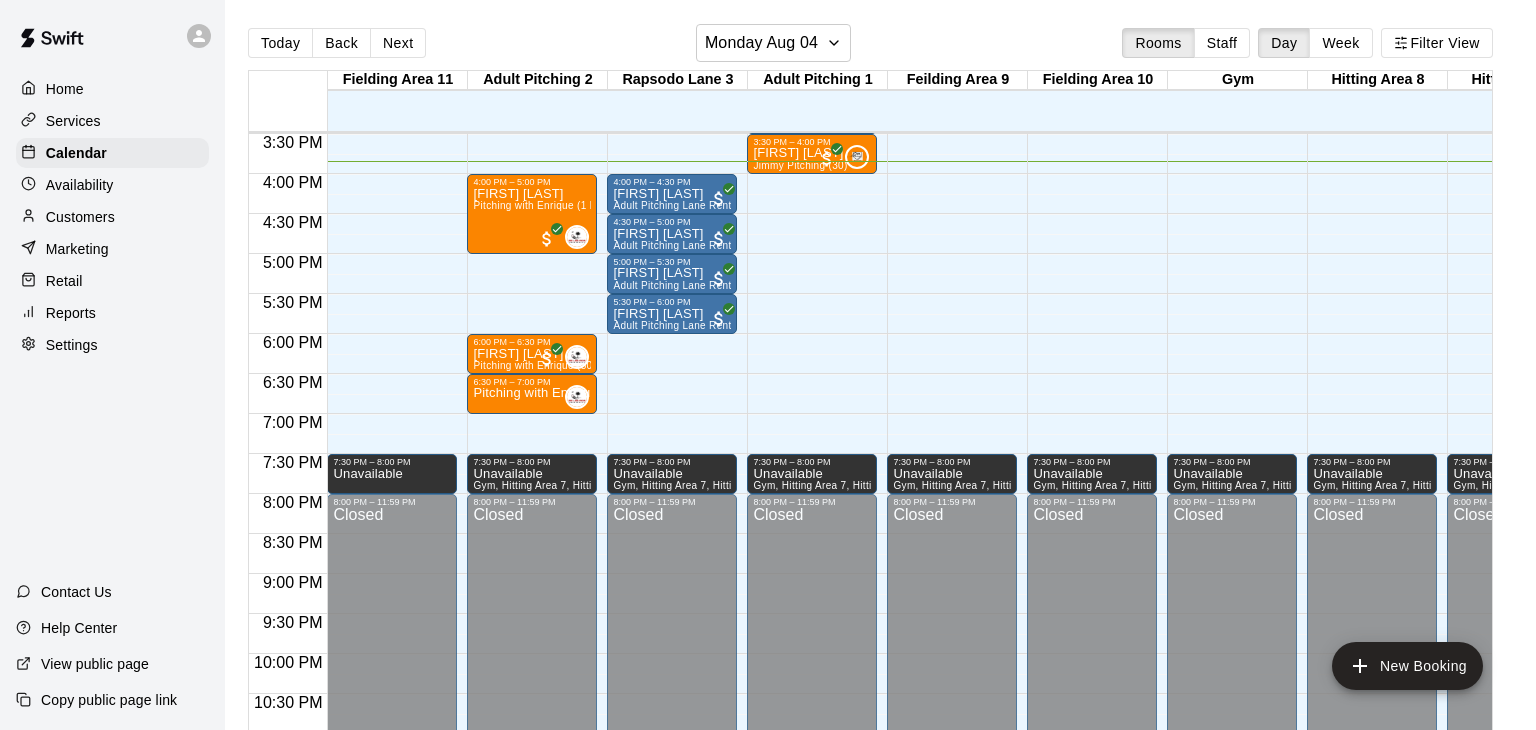 click on "12:00 AM – 12:00 PM Closed 7:30 PM – 8:00 PM Unavailable Gym, Hitting Area 7, Hitting Area 8, Hitting Lane 4, Hitting Lane 5, Hitting Lane 6, Rapsodo Lane 3, Adult Pitching 2, Adult Pitching 1, Feilding Area 9, Fielding Area 10, Fielding Area 11 8:00 PM – 11:59 PM Closed" at bounding box center [952, -146] 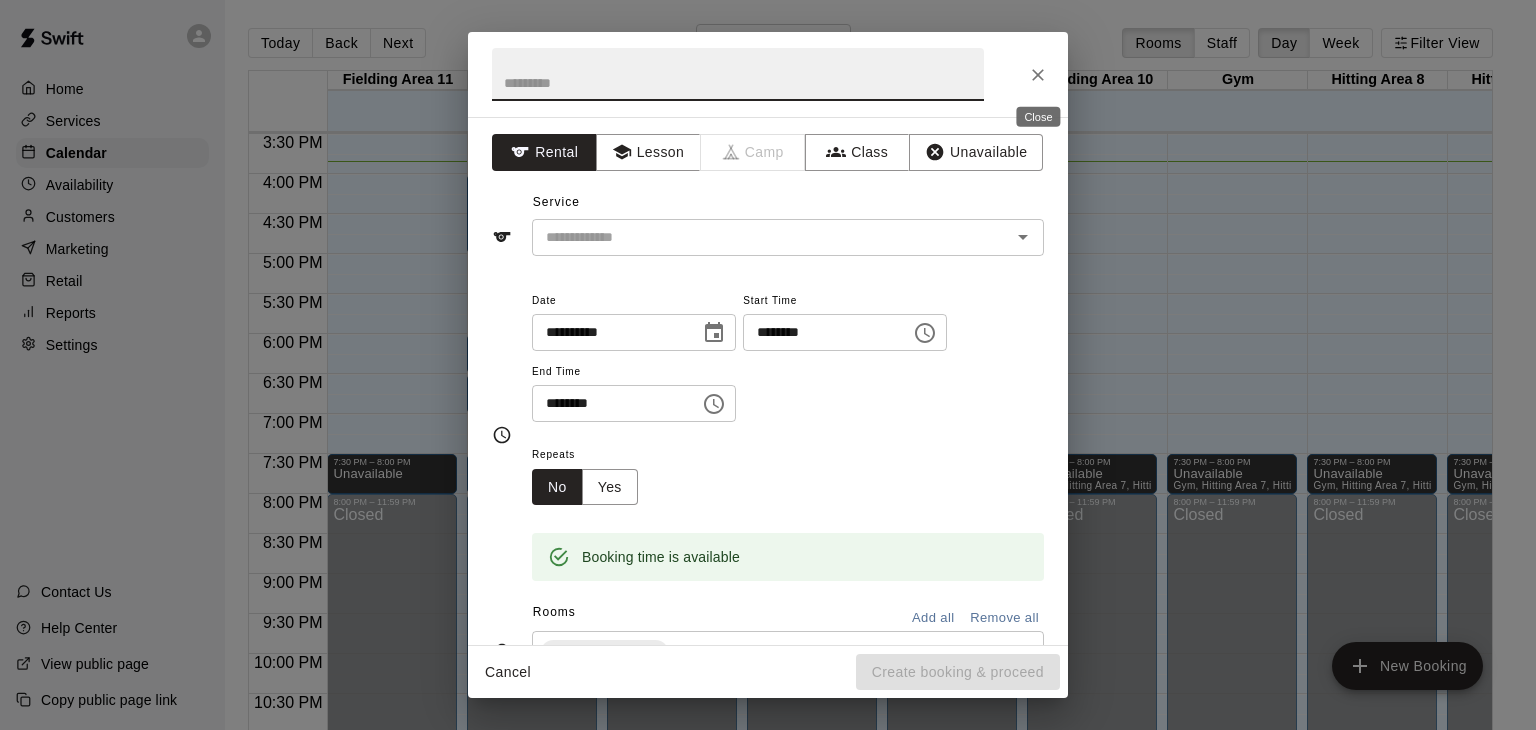 click 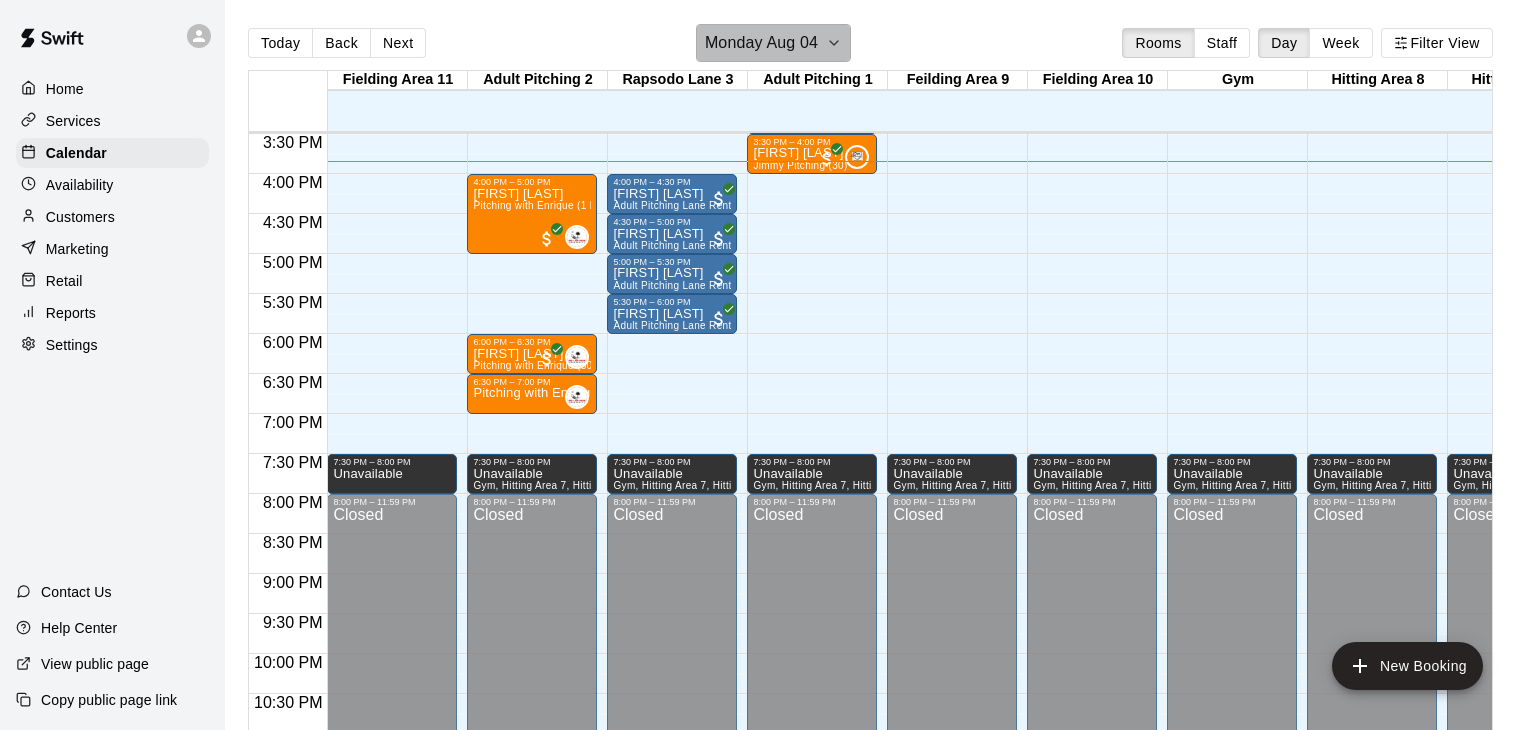 click 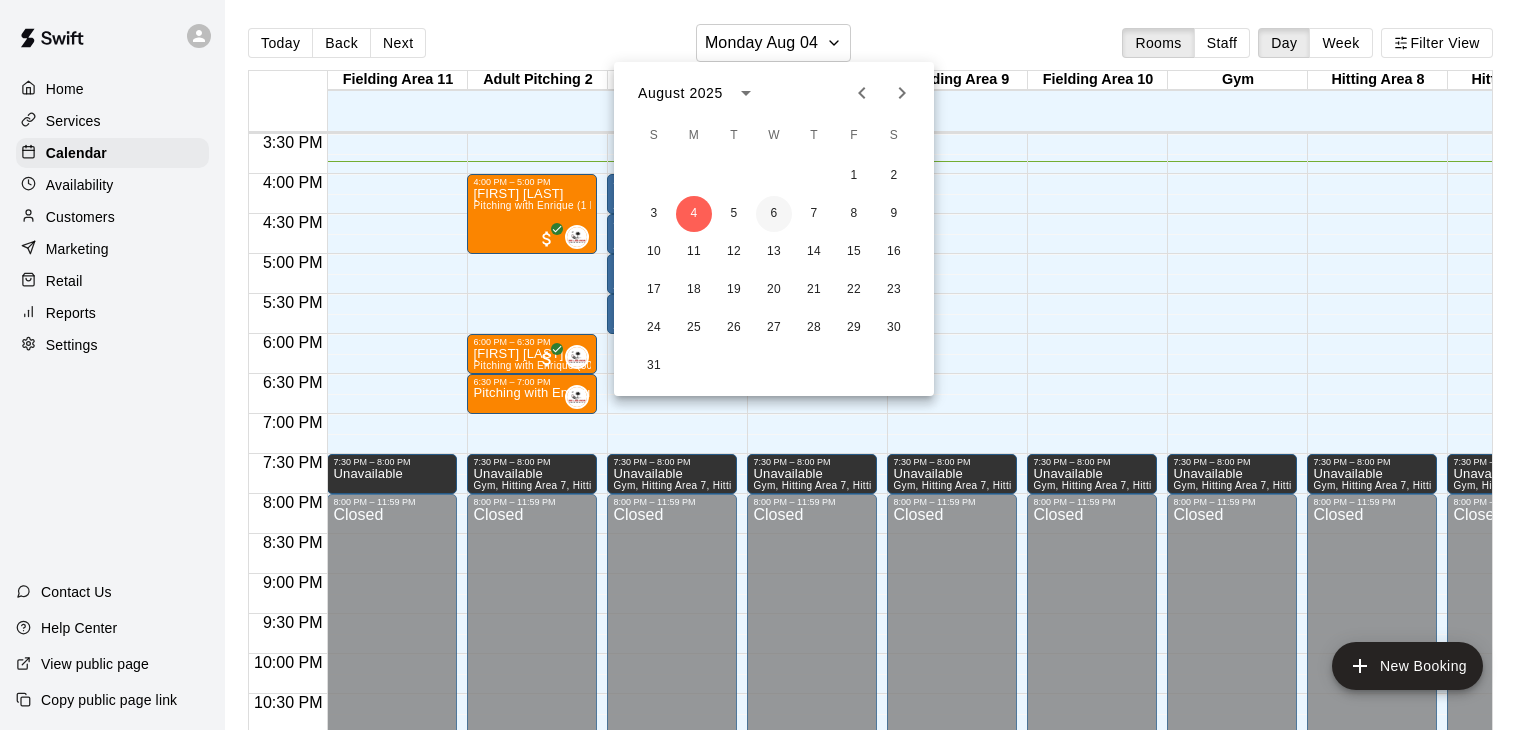 click on "6" at bounding box center [774, 214] 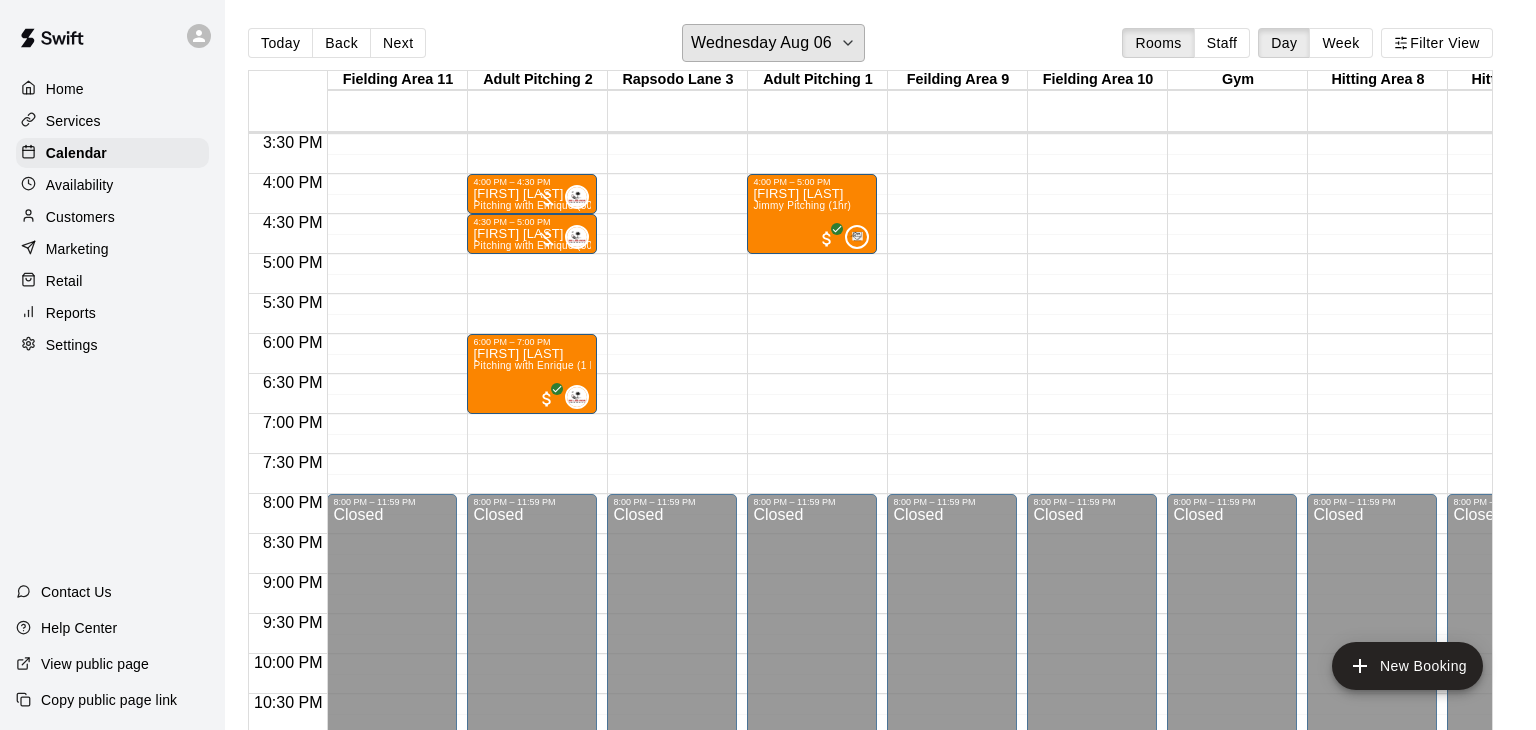 scroll, scrollTop: 1239, scrollLeft: 121, axis: both 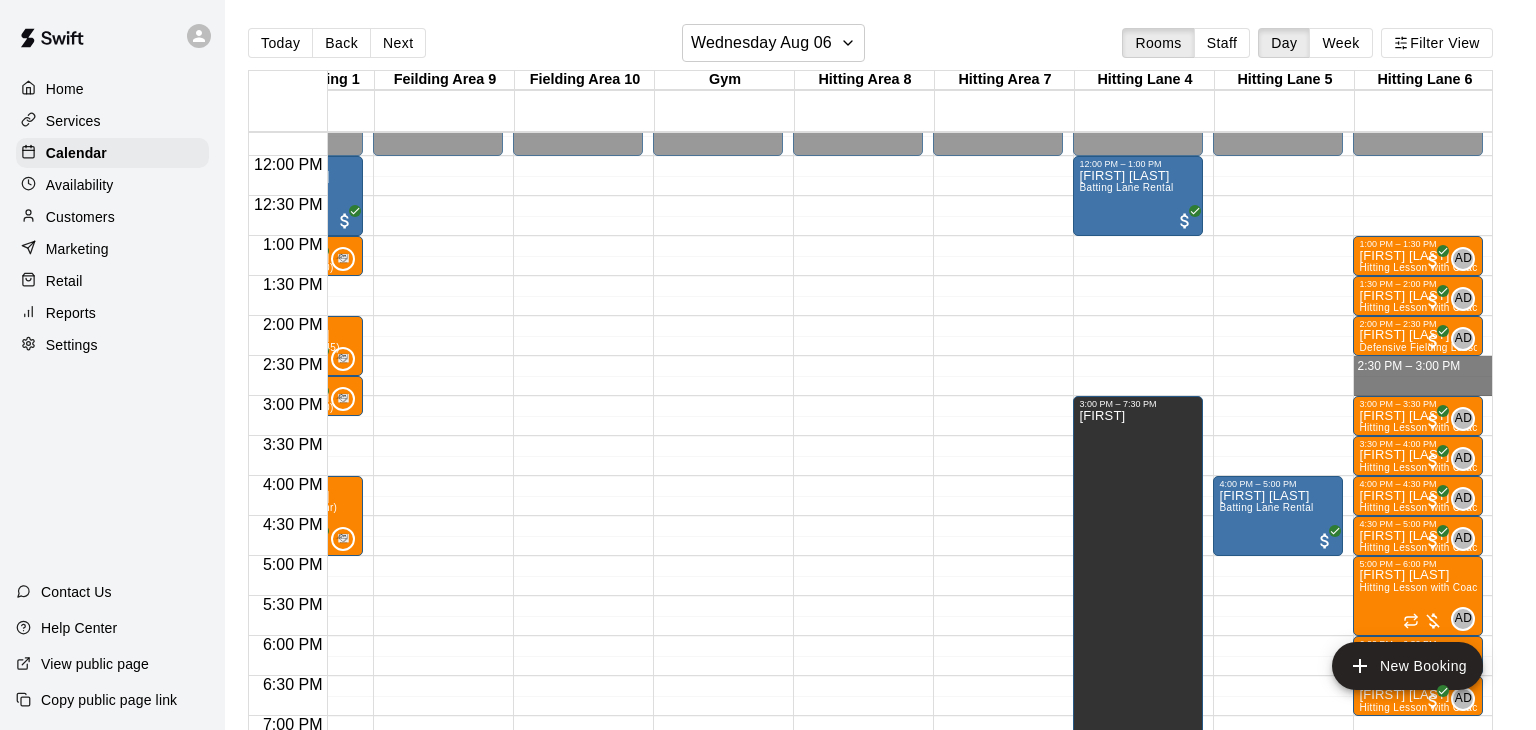 drag, startPoint x: 1380, startPoint y: 359, endPoint x: 1381, endPoint y: 390, distance: 31.016125 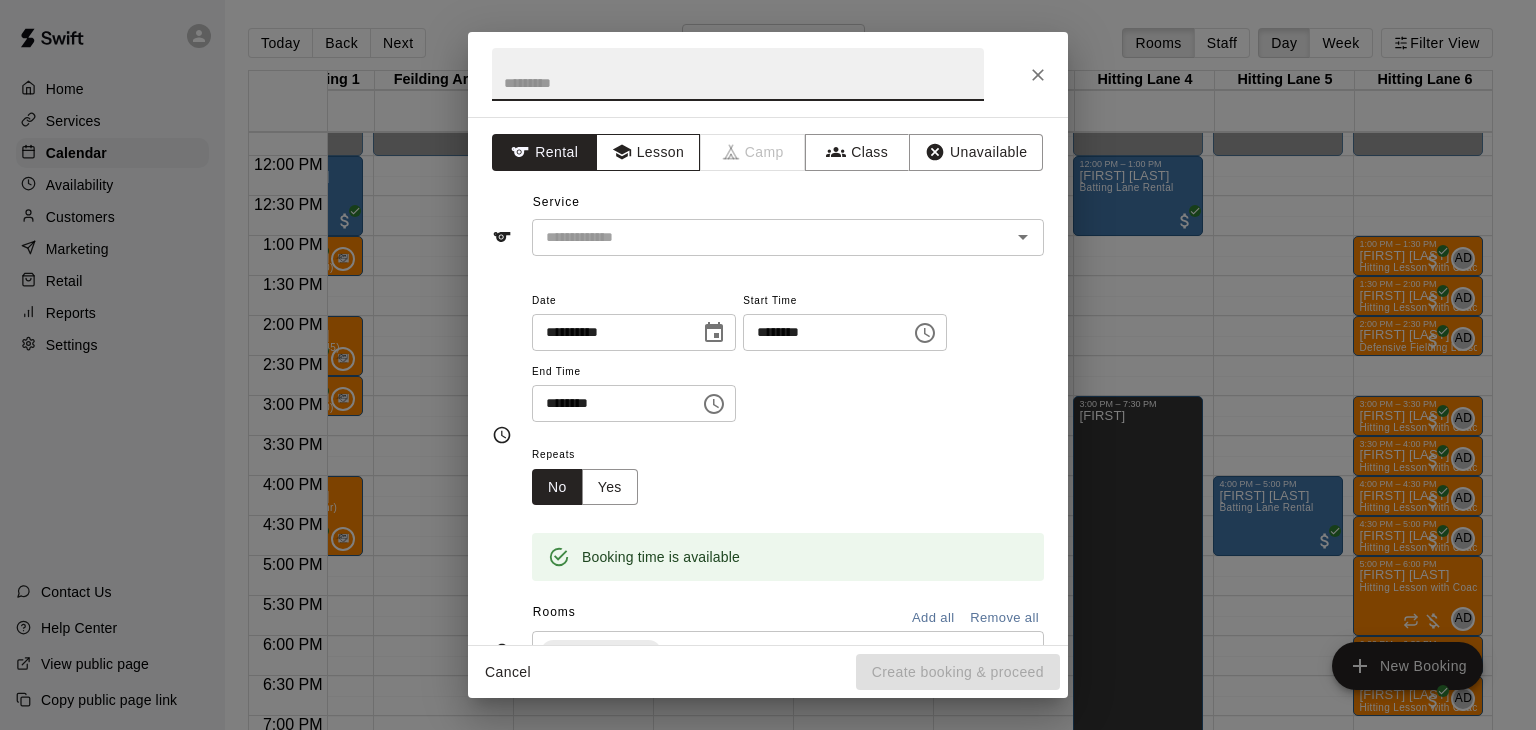 click on "Lesson" at bounding box center (648, 152) 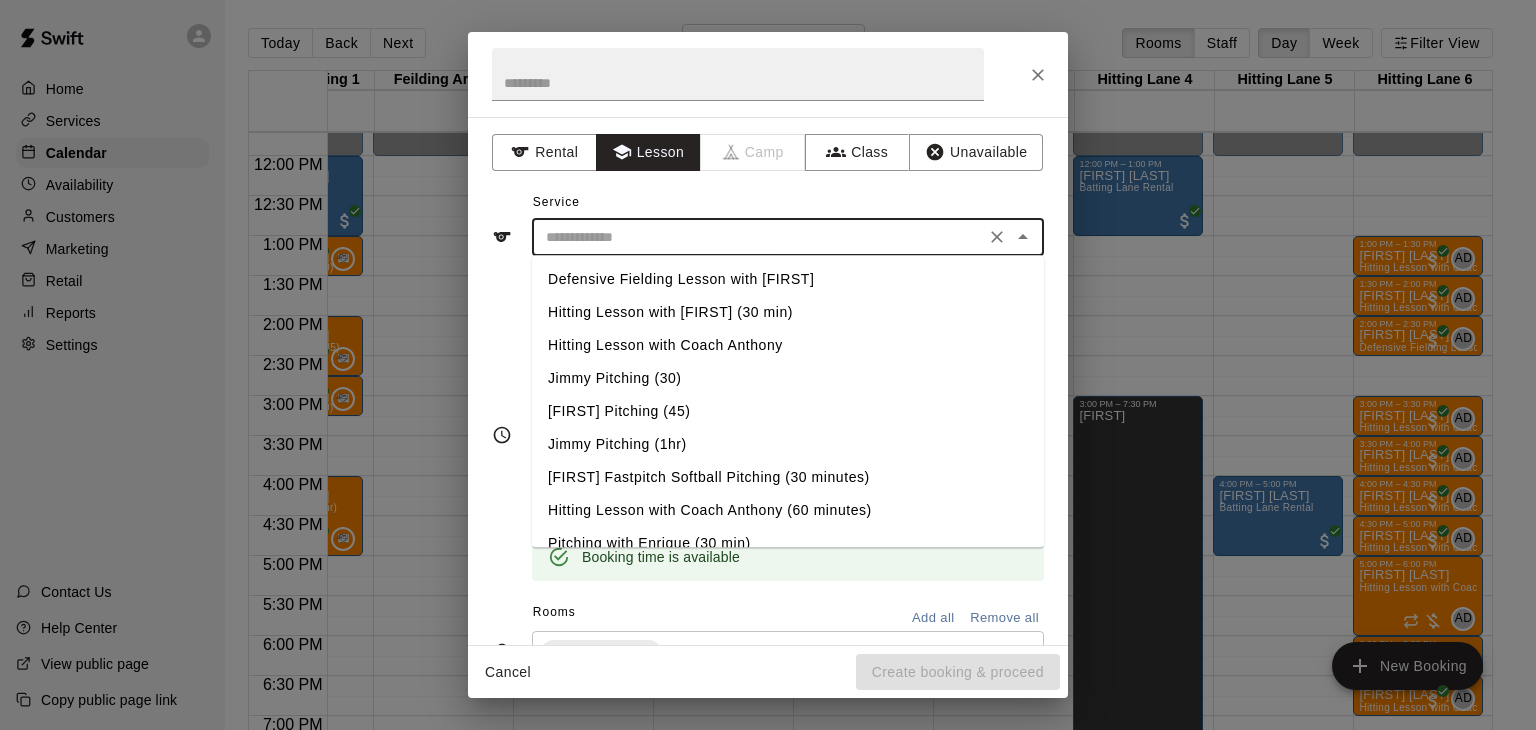 click at bounding box center [758, 237] 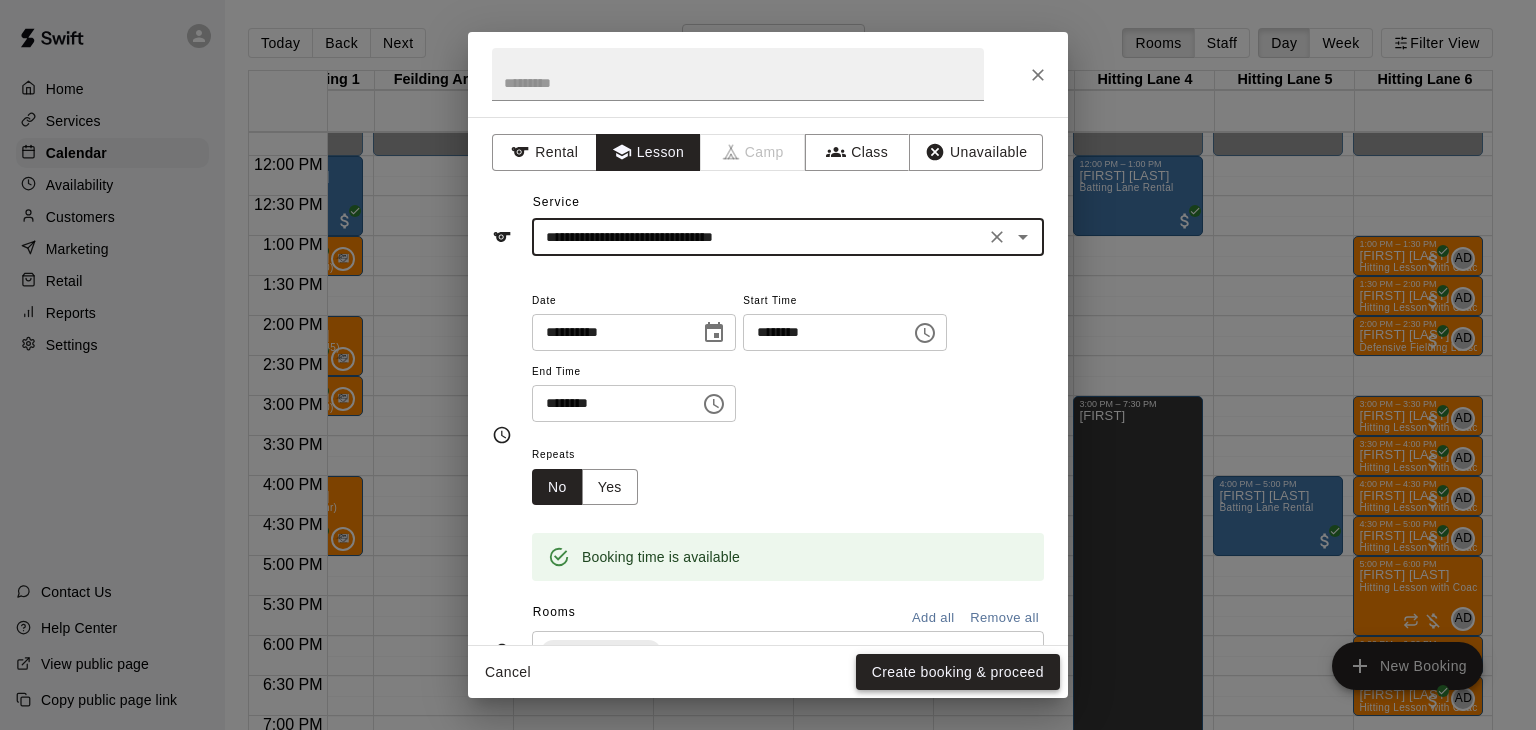 click on "Create booking & proceed" at bounding box center [958, 672] 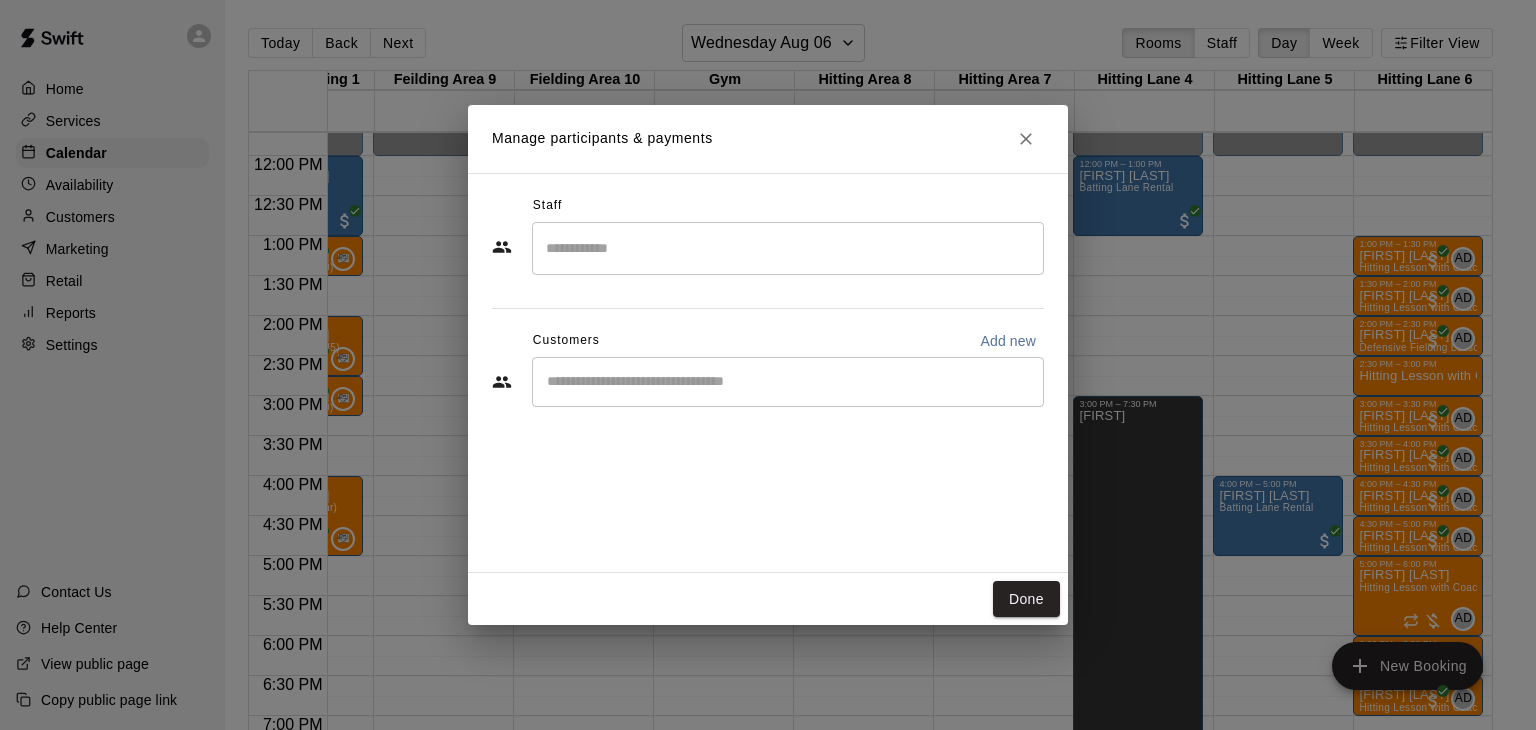 click at bounding box center (788, 248) 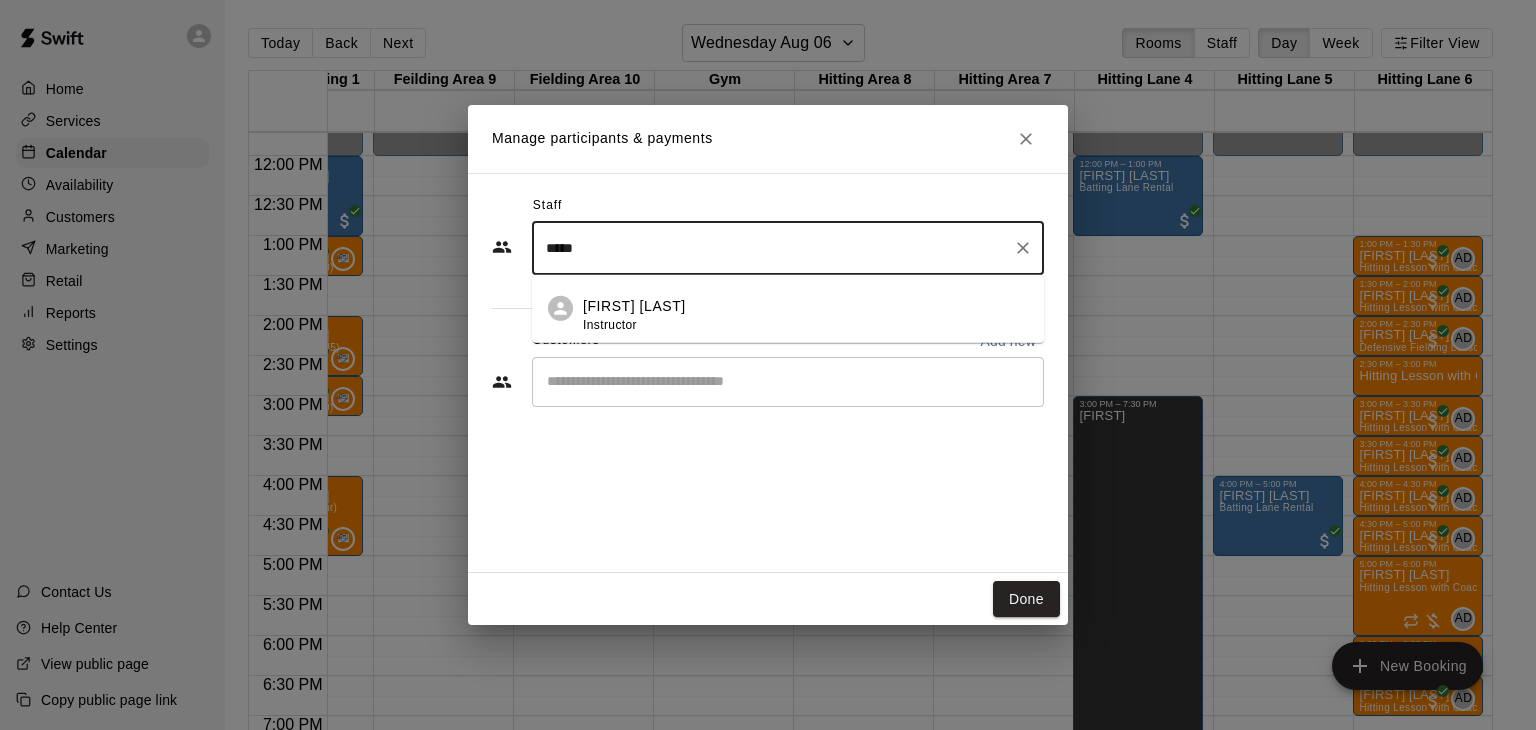 click on "[FIRST] [LAST] Instructor" at bounding box center (788, 309) 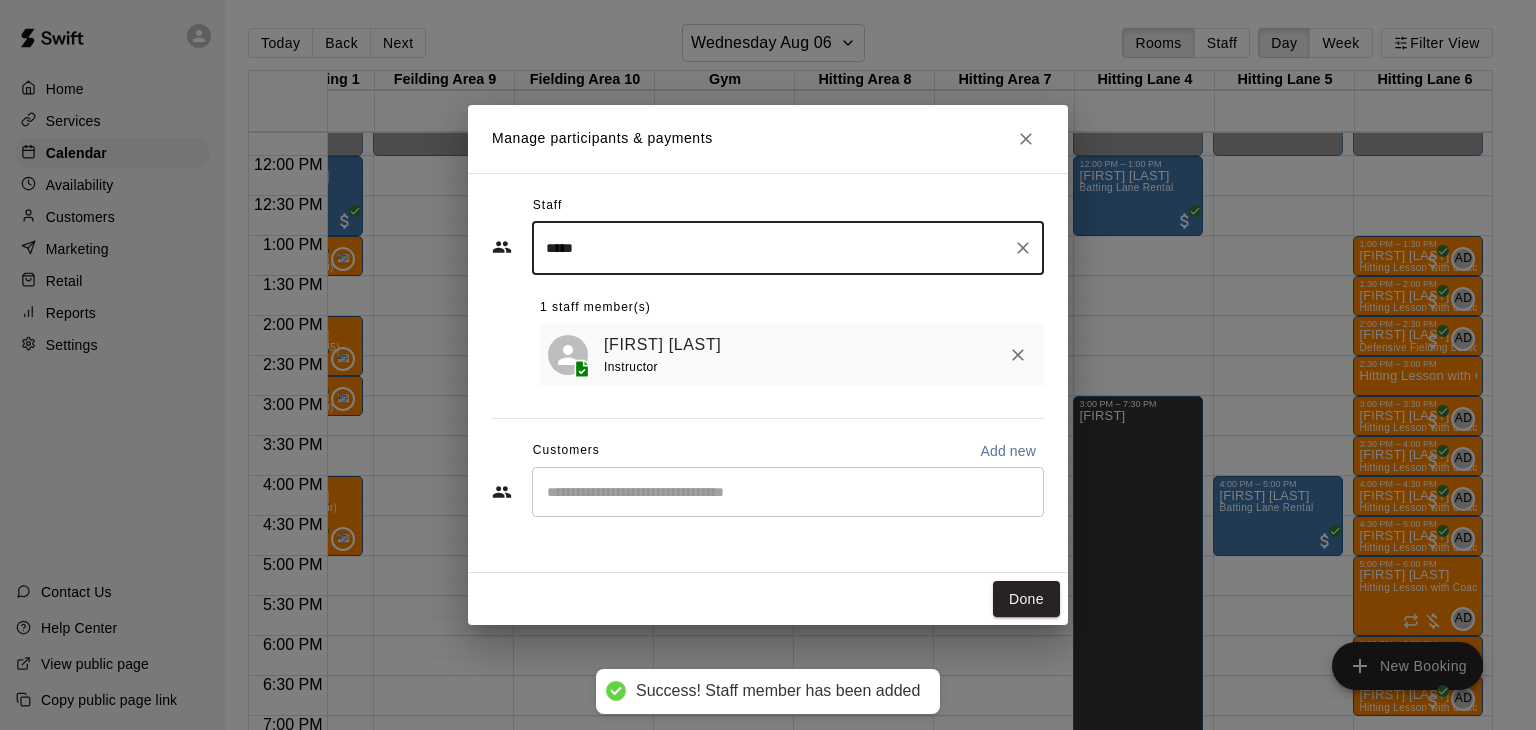 type on "*****" 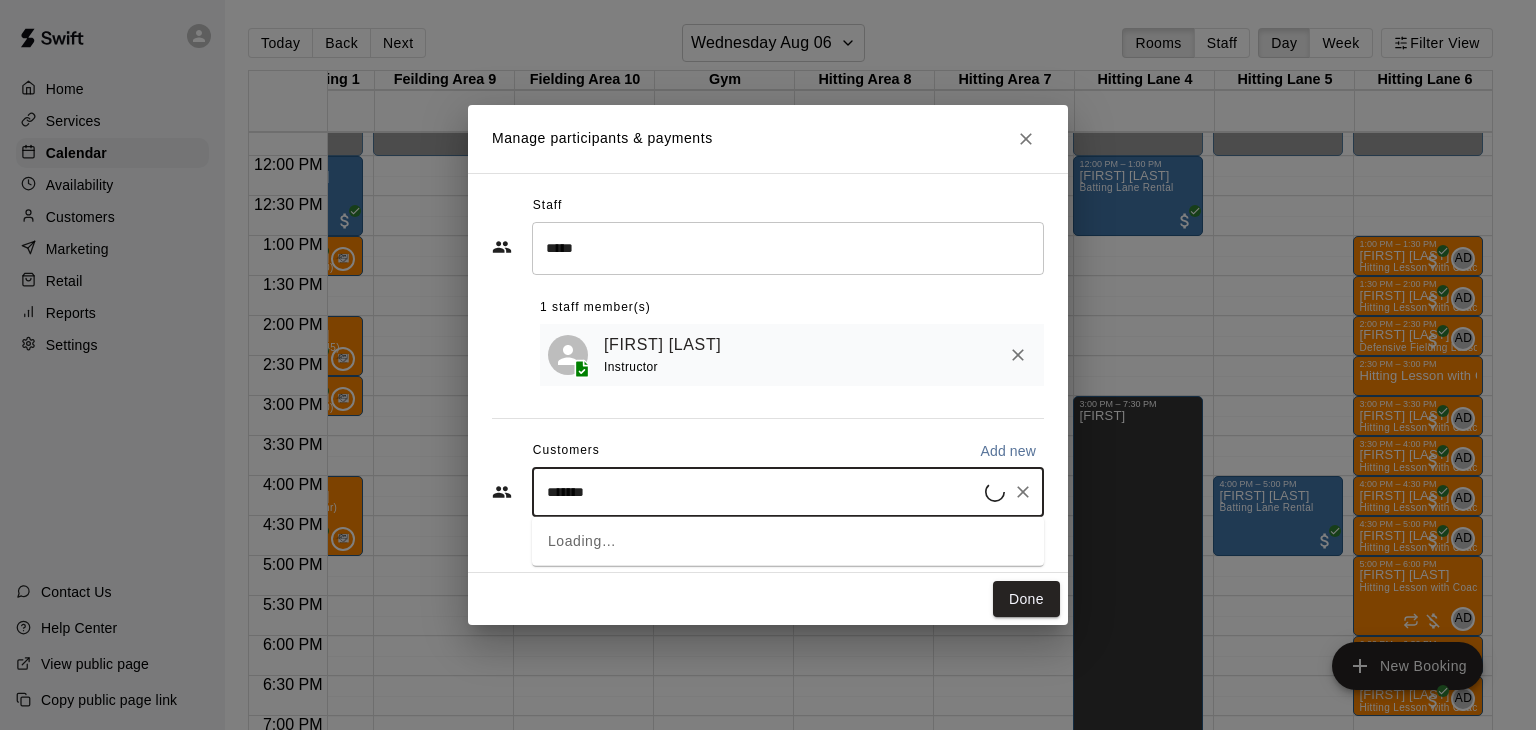 type on "********" 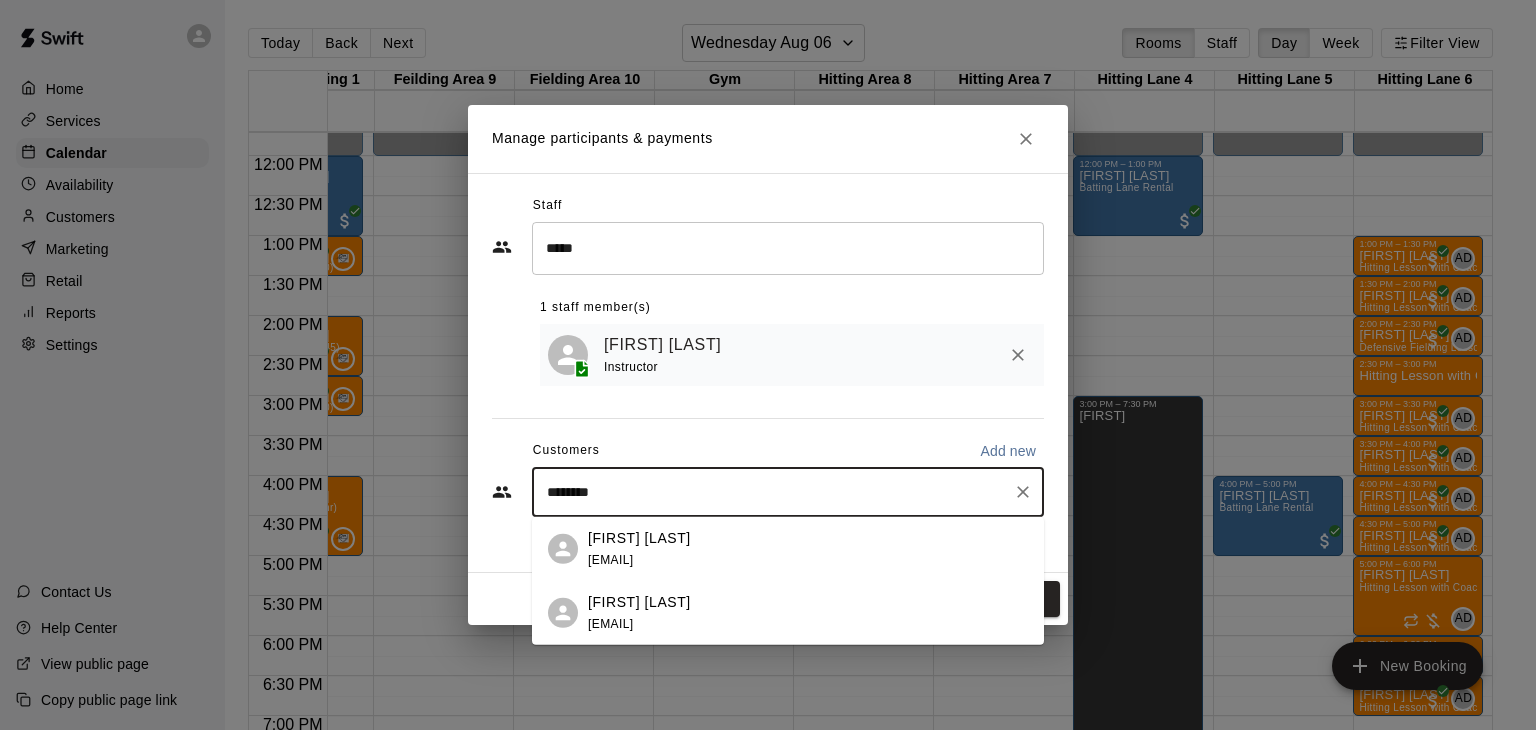 click on "[EMAIL]" at bounding box center [610, 559] 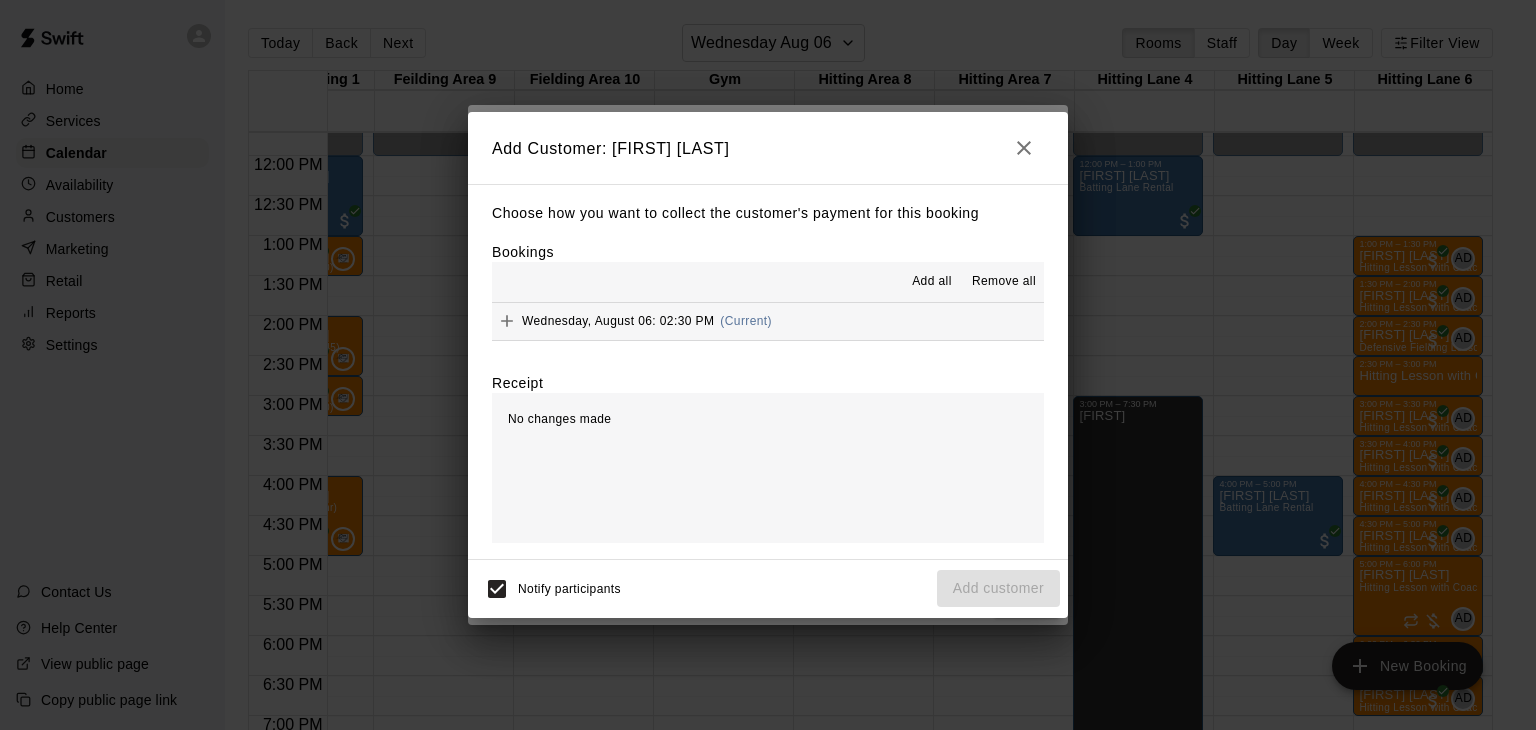 click on "Add all" at bounding box center (932, 282) 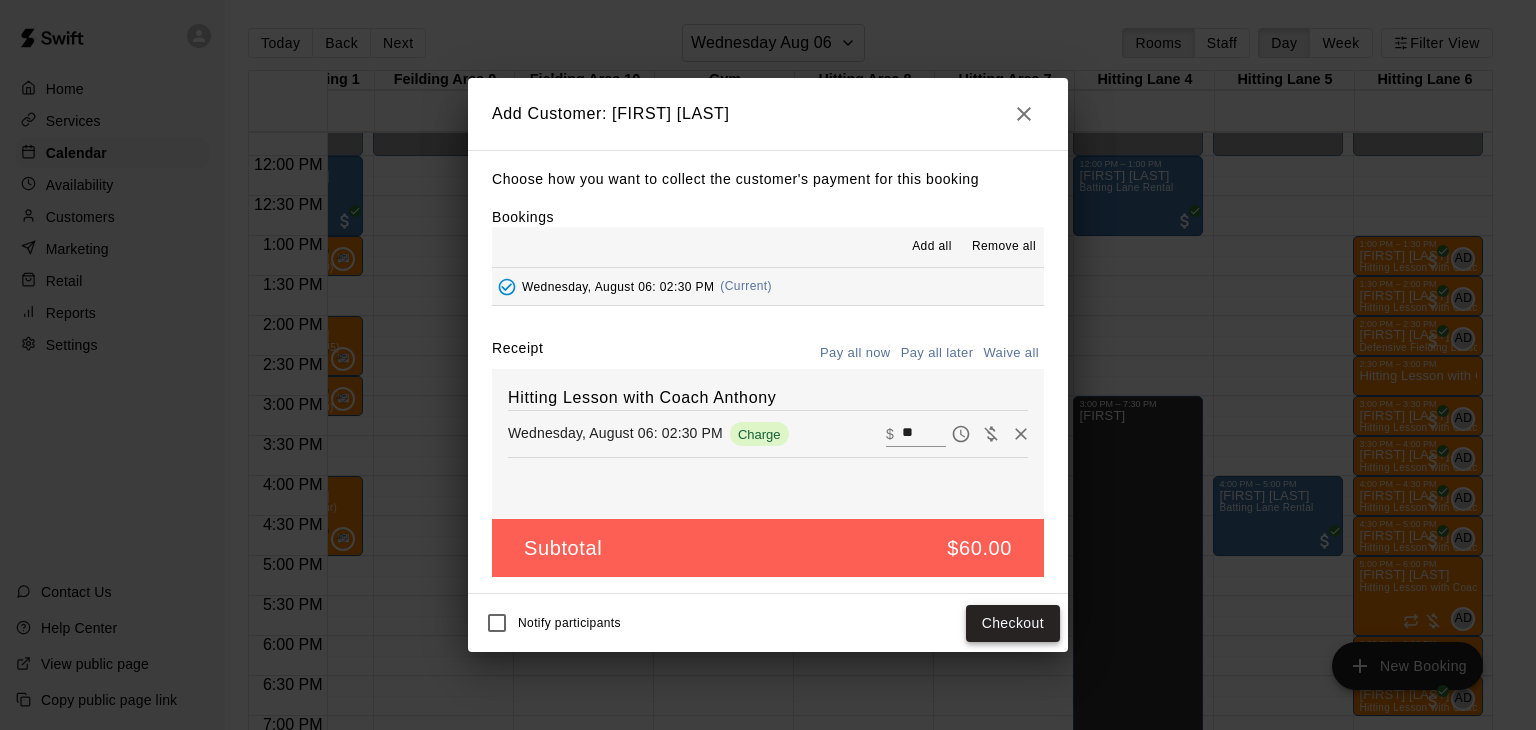 click on "Checkout" at bounding box center (1013, 623) 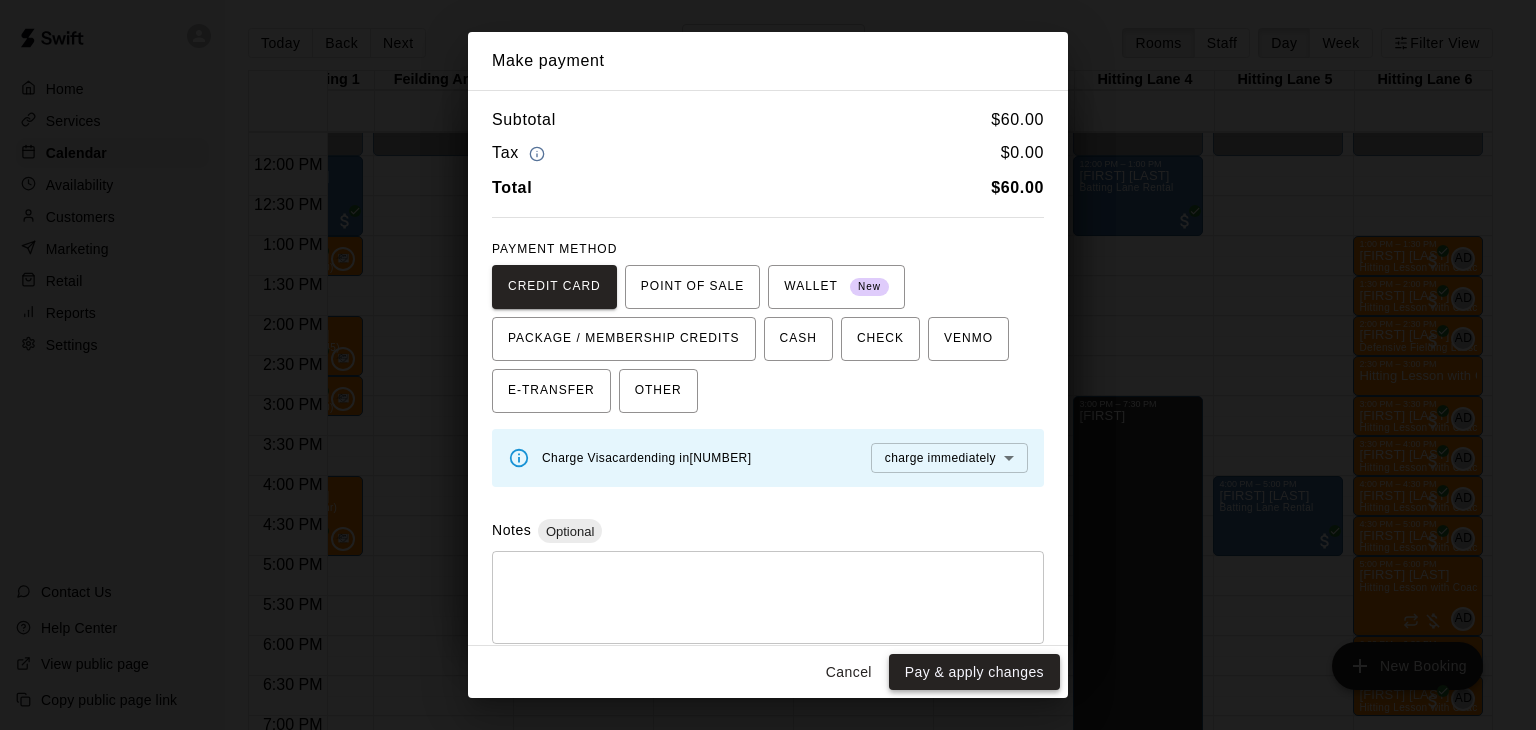 click on "Pay & apply changes" at bounding box center (974, 672) 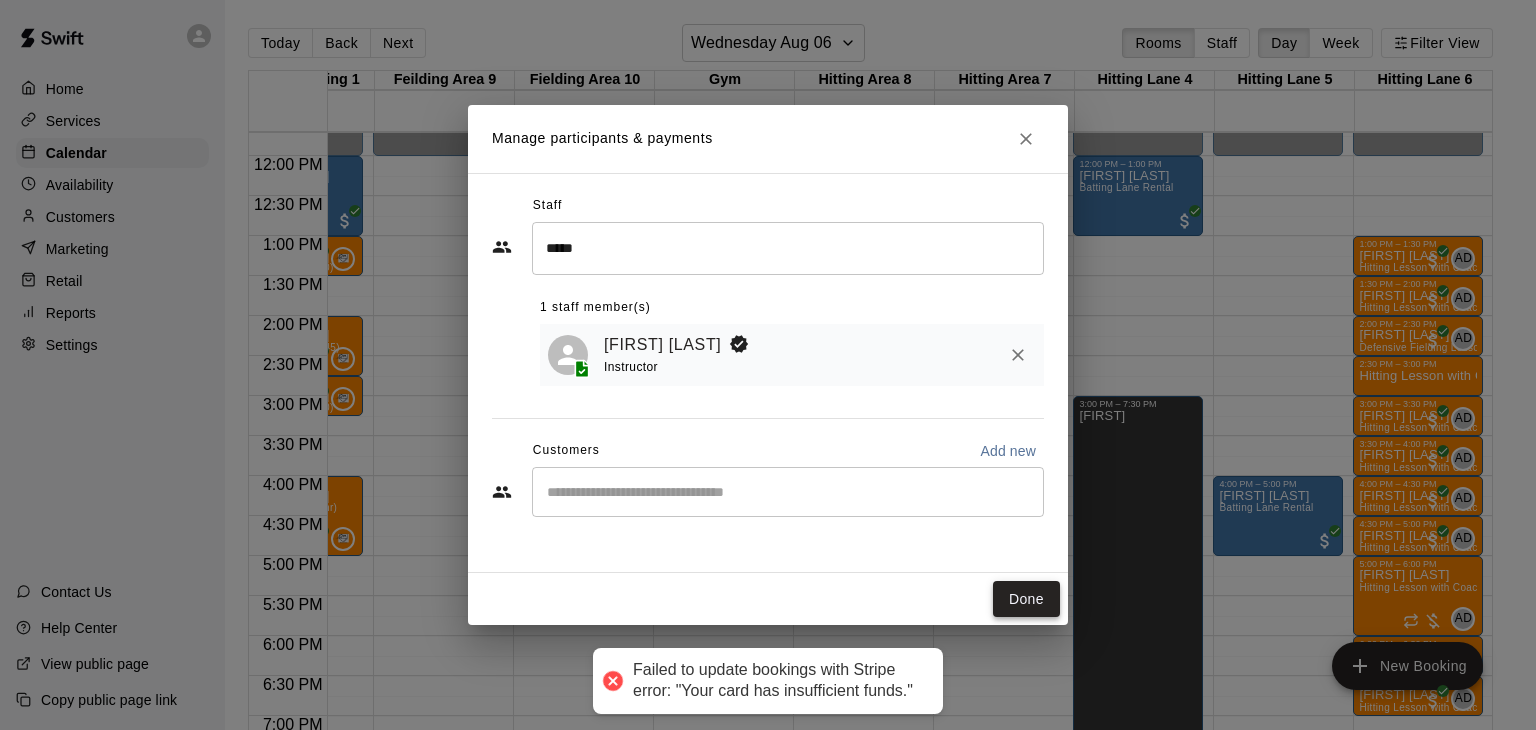 click on "Done" at bounding box center (1026, 599) 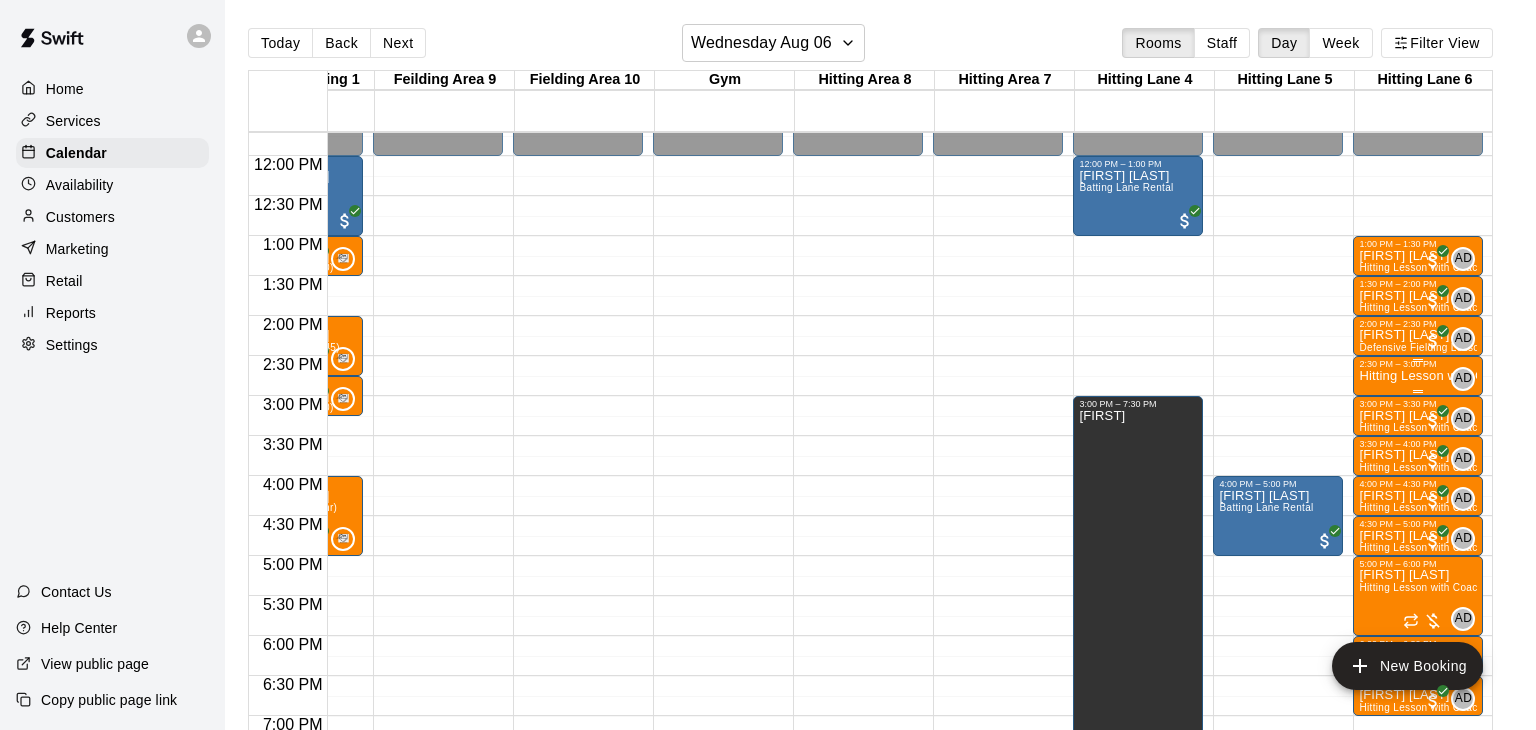 click on "Hitting Lesson with Coach Anthony" at bounding box center [1418, 376] 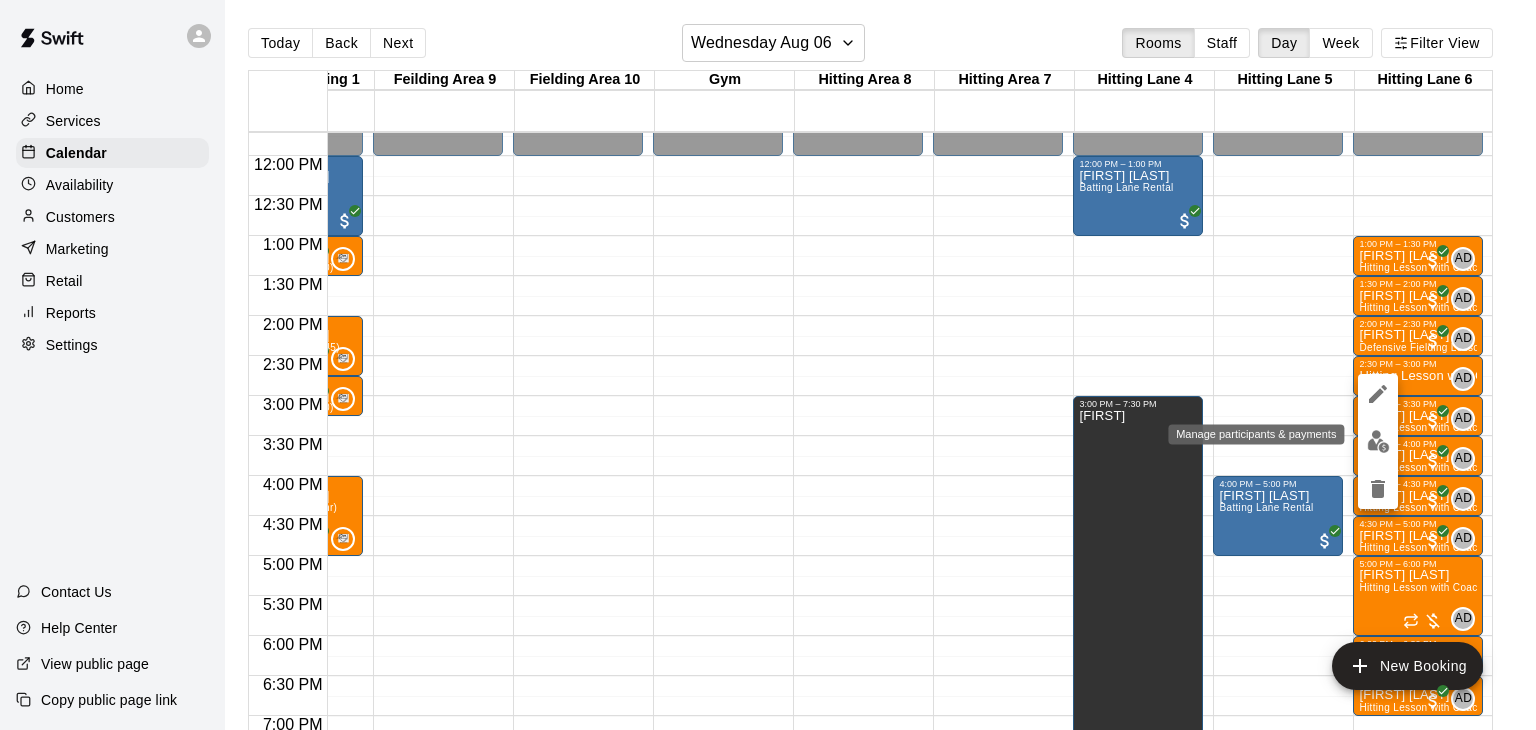 click at bounding box center [1378, 441] 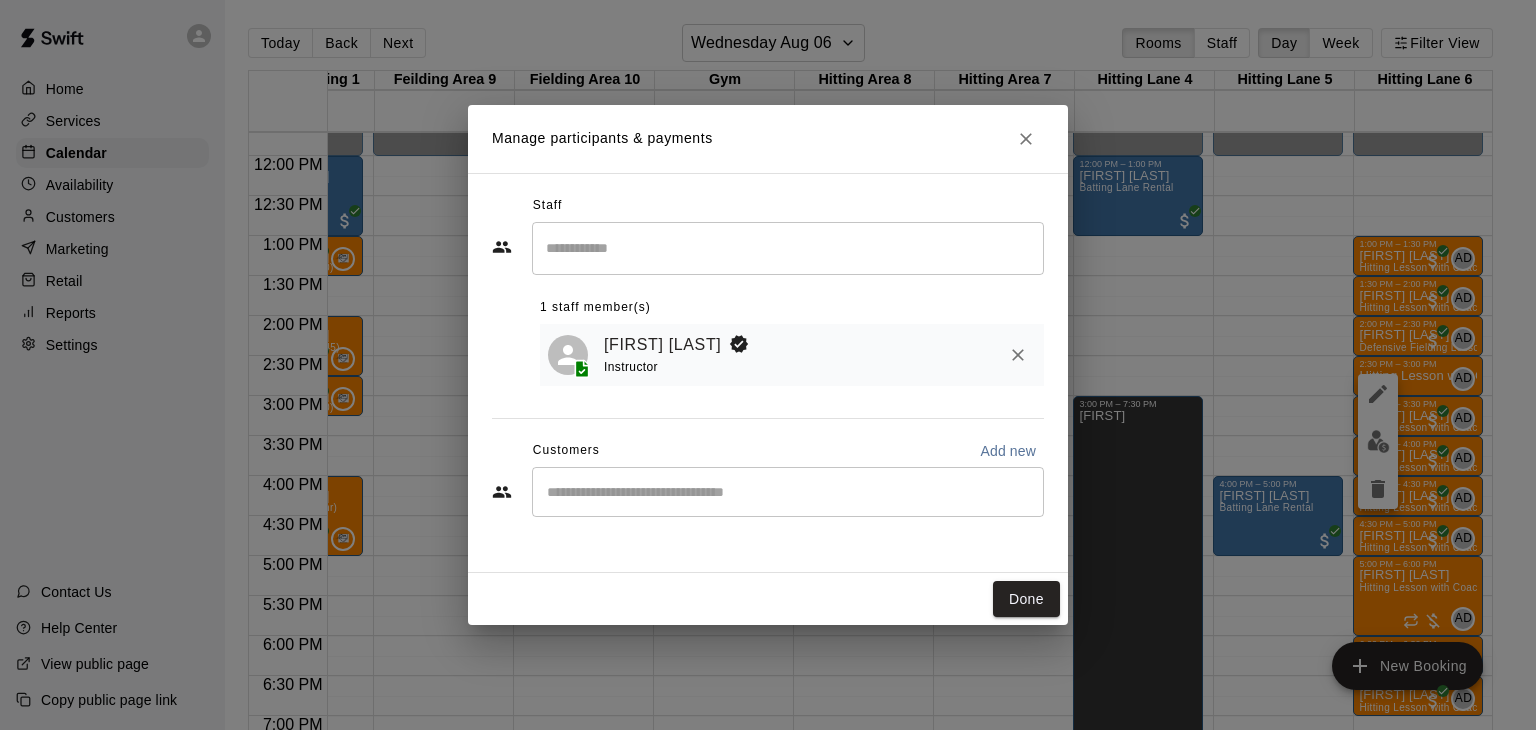 click on "​" at bounding box center [788, 492] 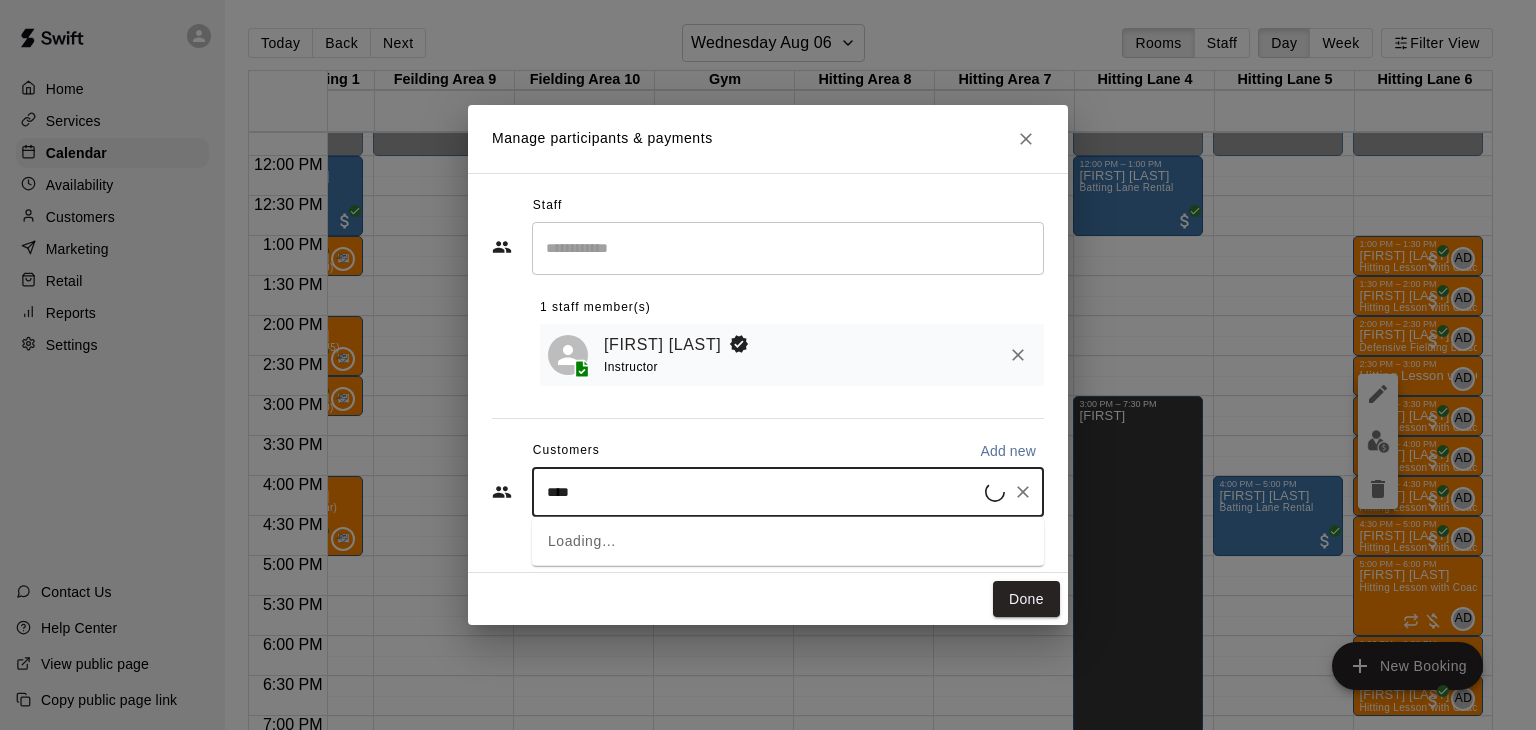 type on "*****" 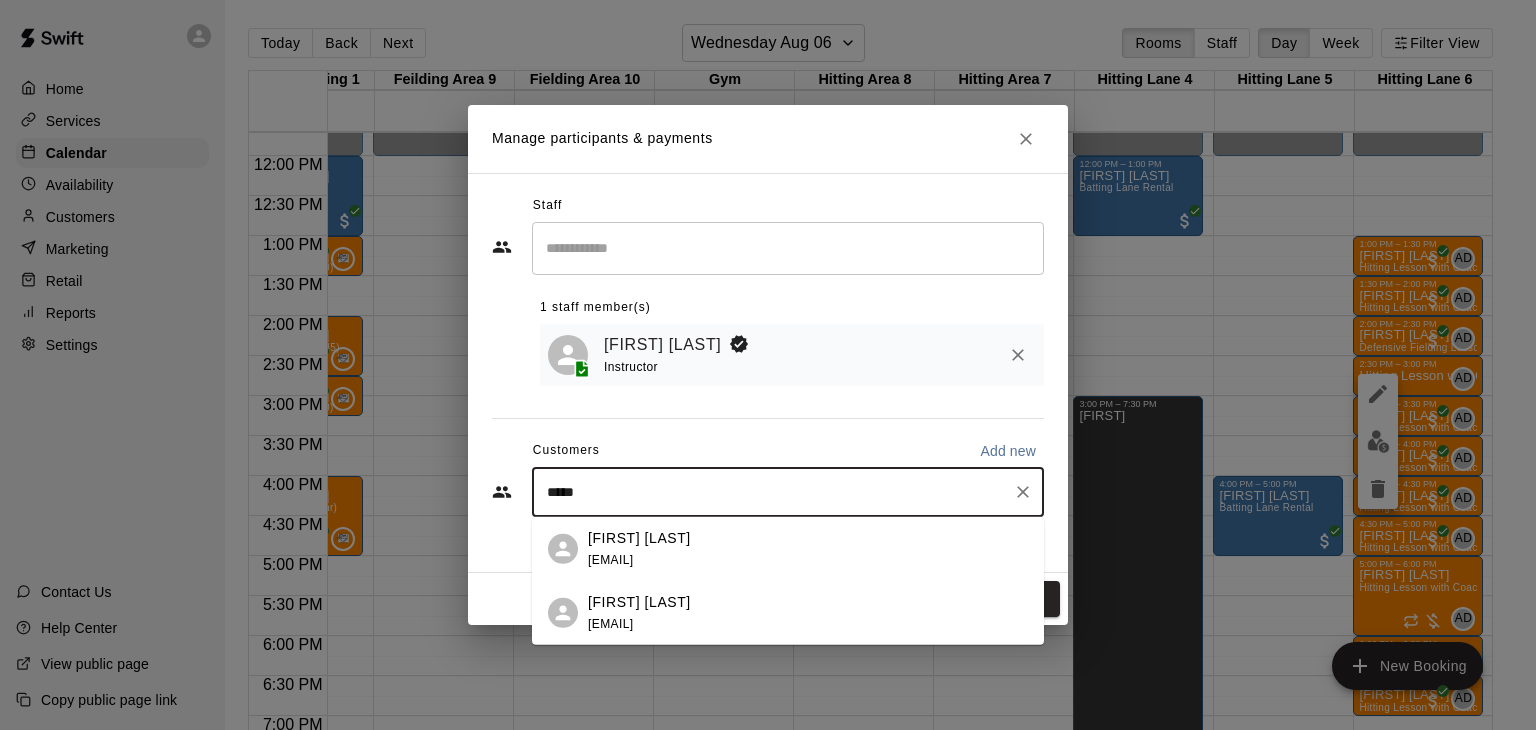 click on "[FIRST] [LAST]" at bounding box center (639, 537) 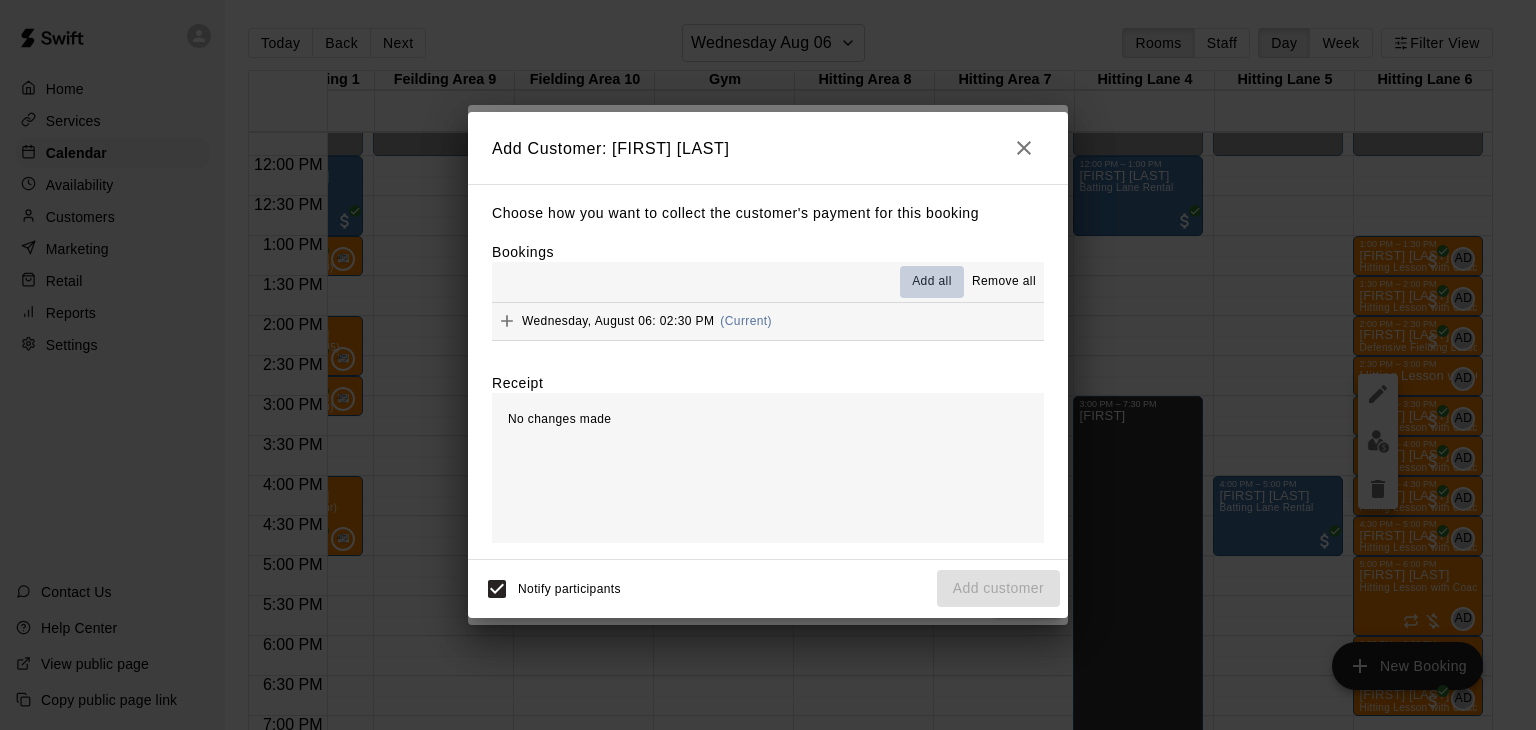 click on "Add all" at bounding box center [932, 282] 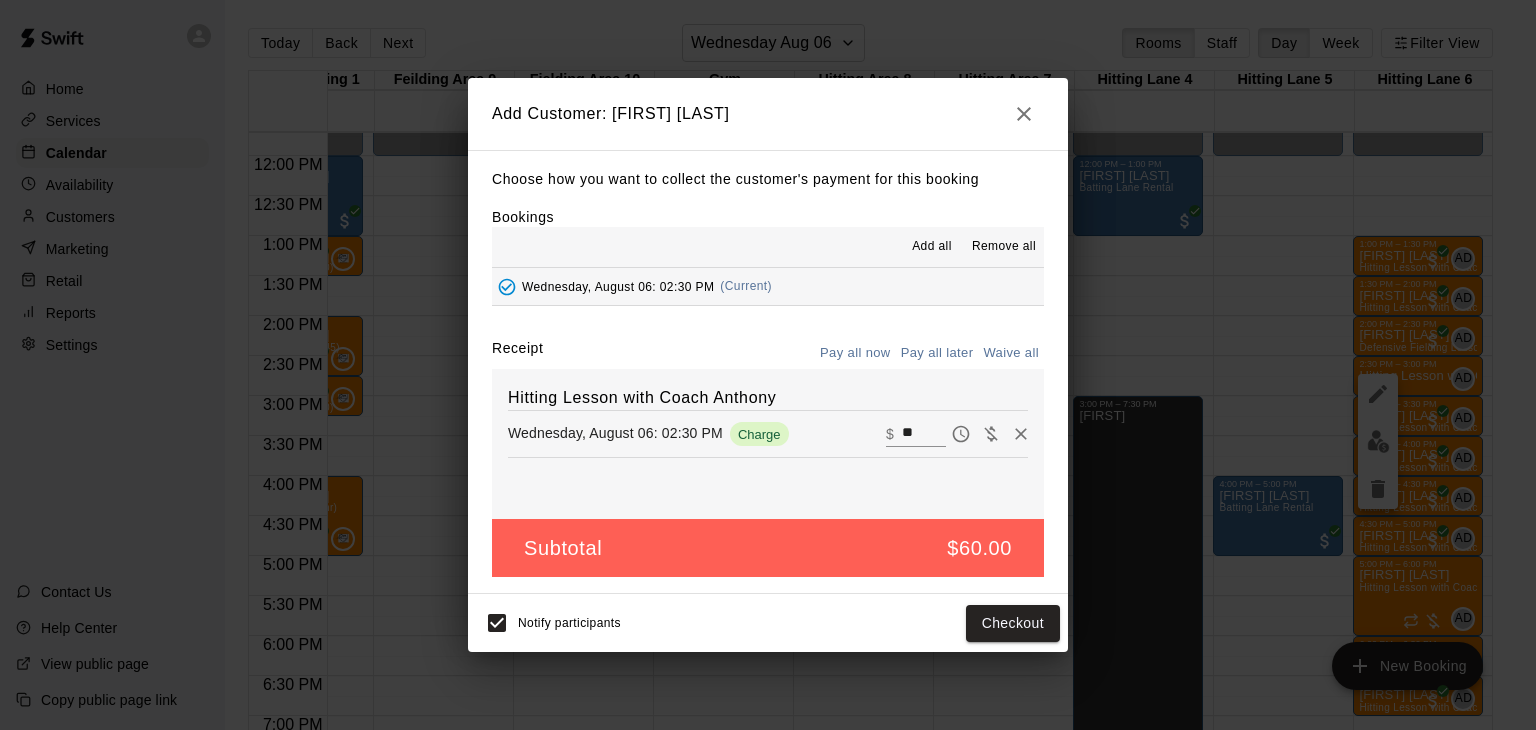 click on "Pay all later" at bounding box center (937, 353) 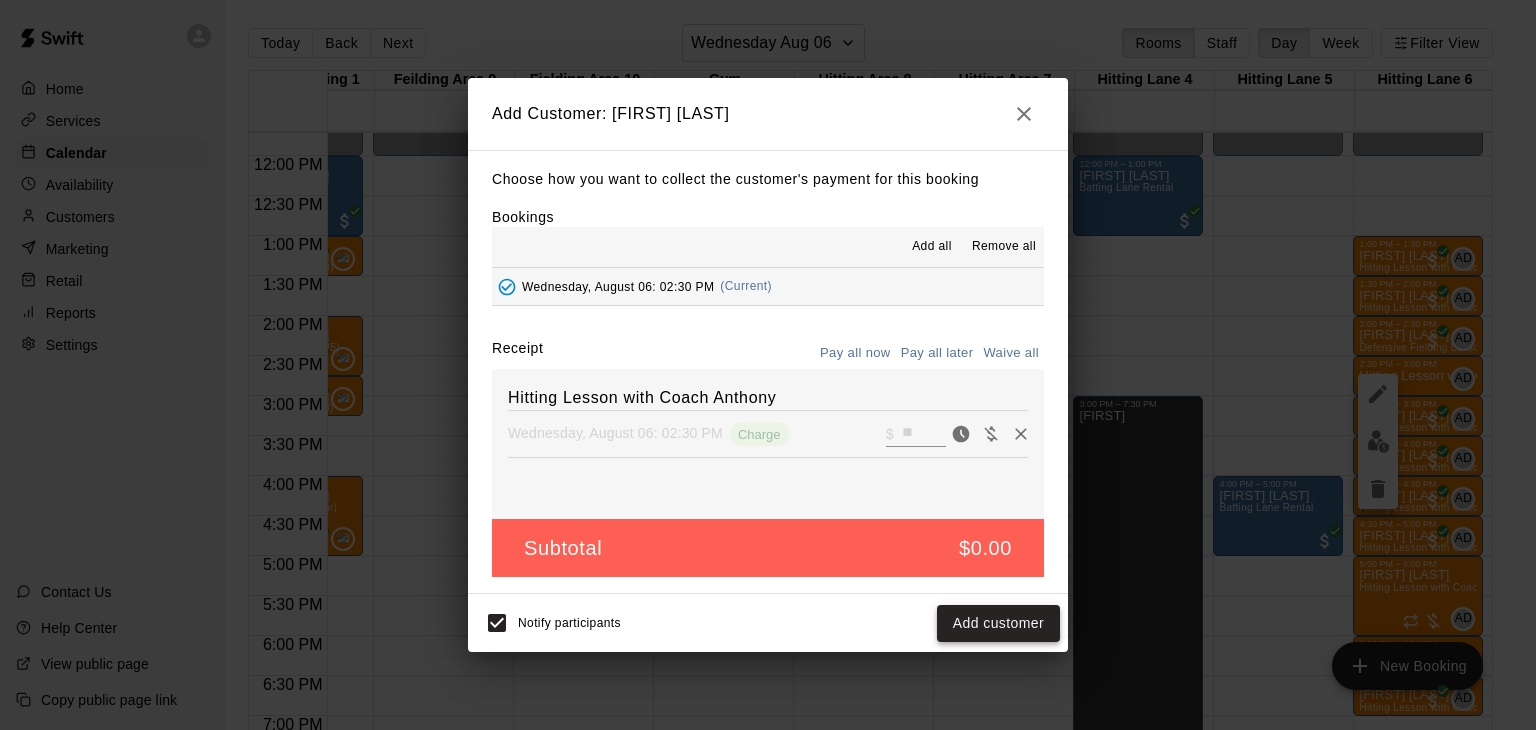 click on "Add customer" at bounding box center (998, 623) 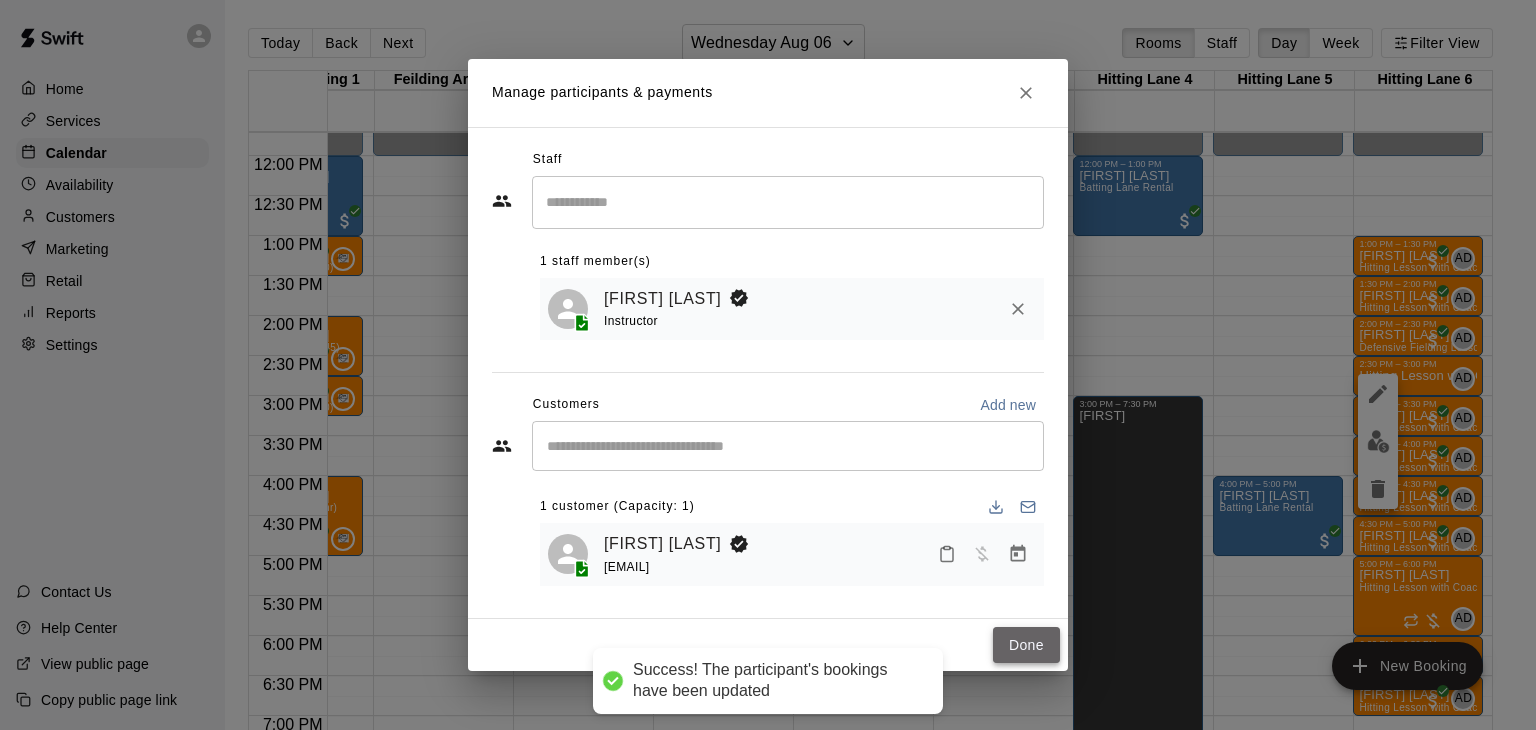 click on "Done" at bounding box center [1026, 645] 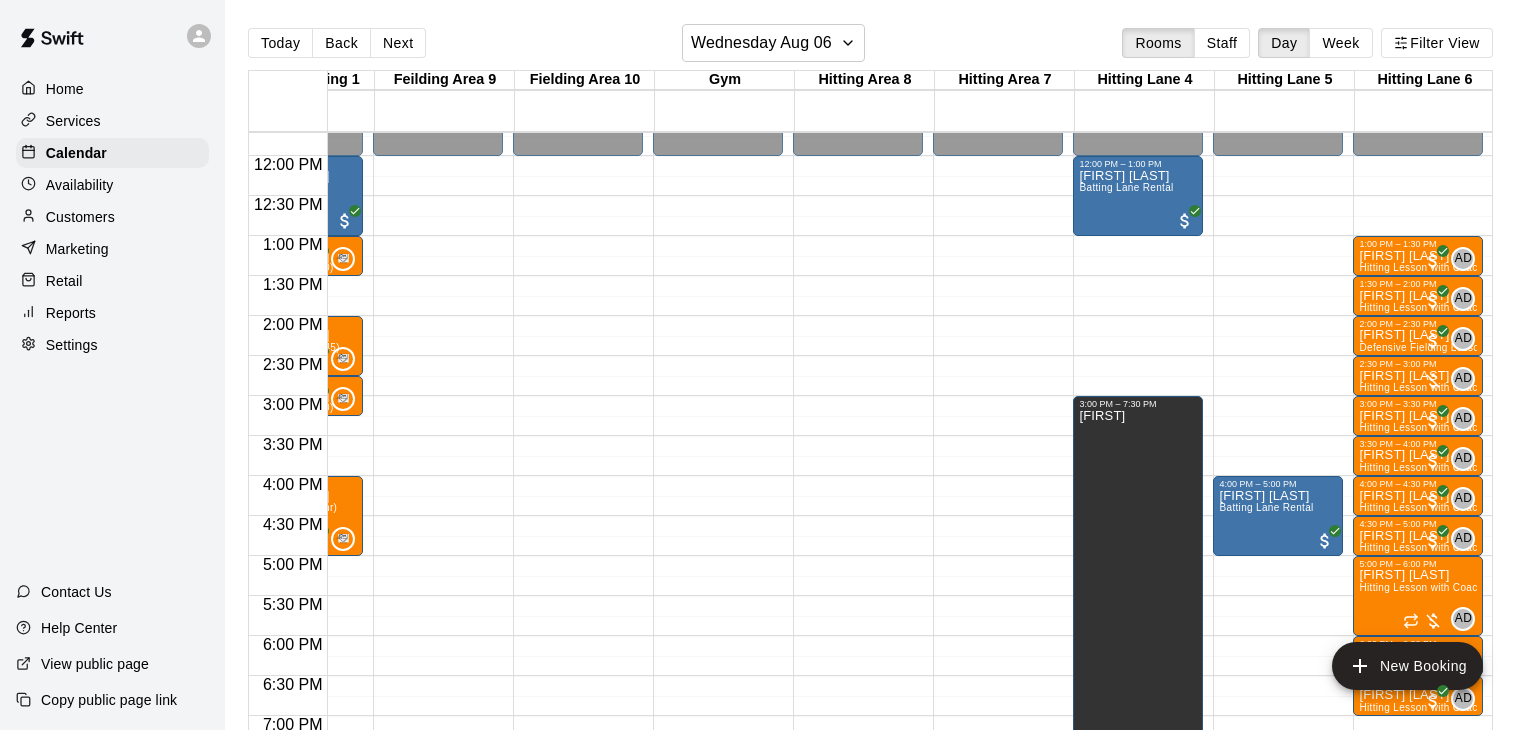 scroll, scrollTop: 937, scrollLeft: 372, axis: both 